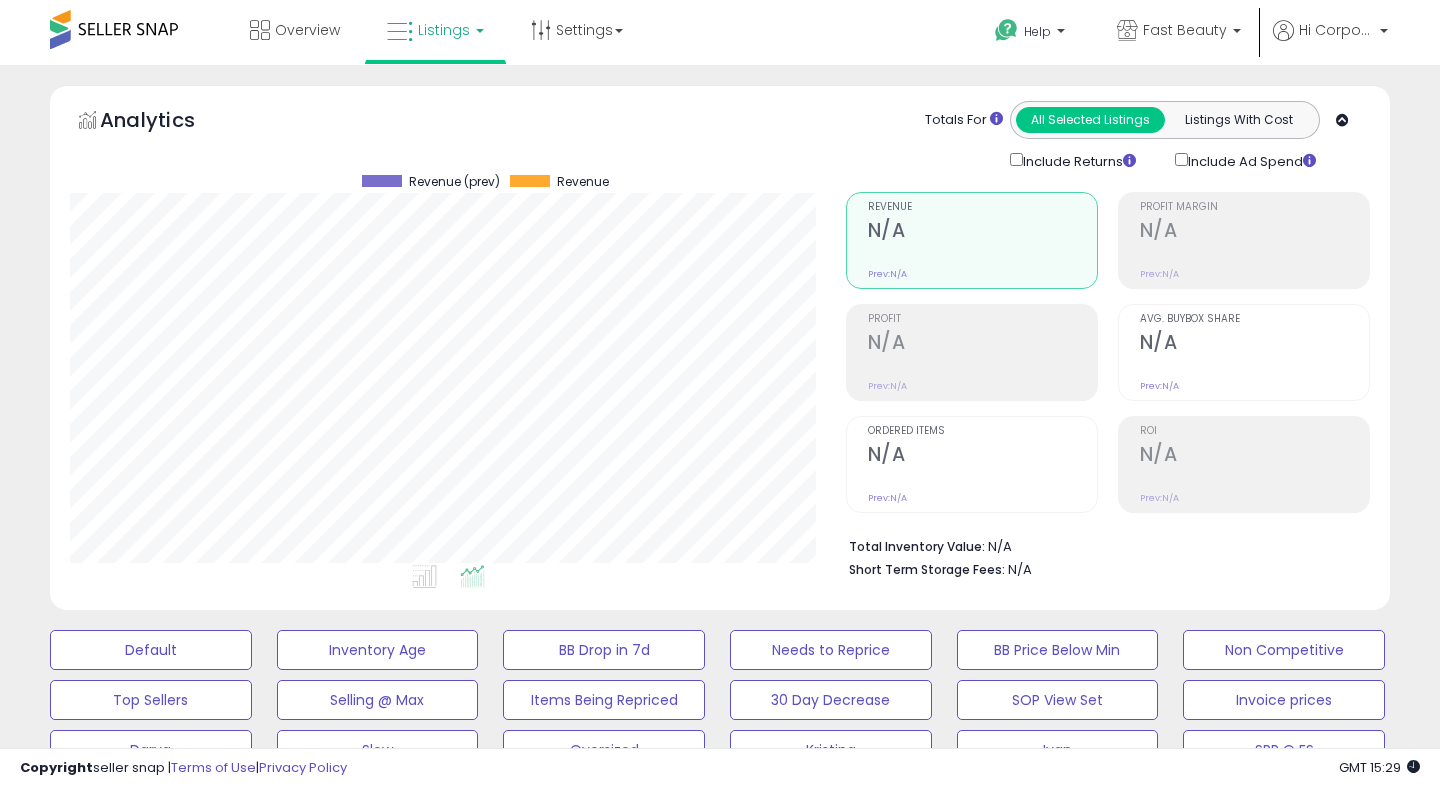 scroll, scrollTop: 0, scrollLeft: 0, axis: both 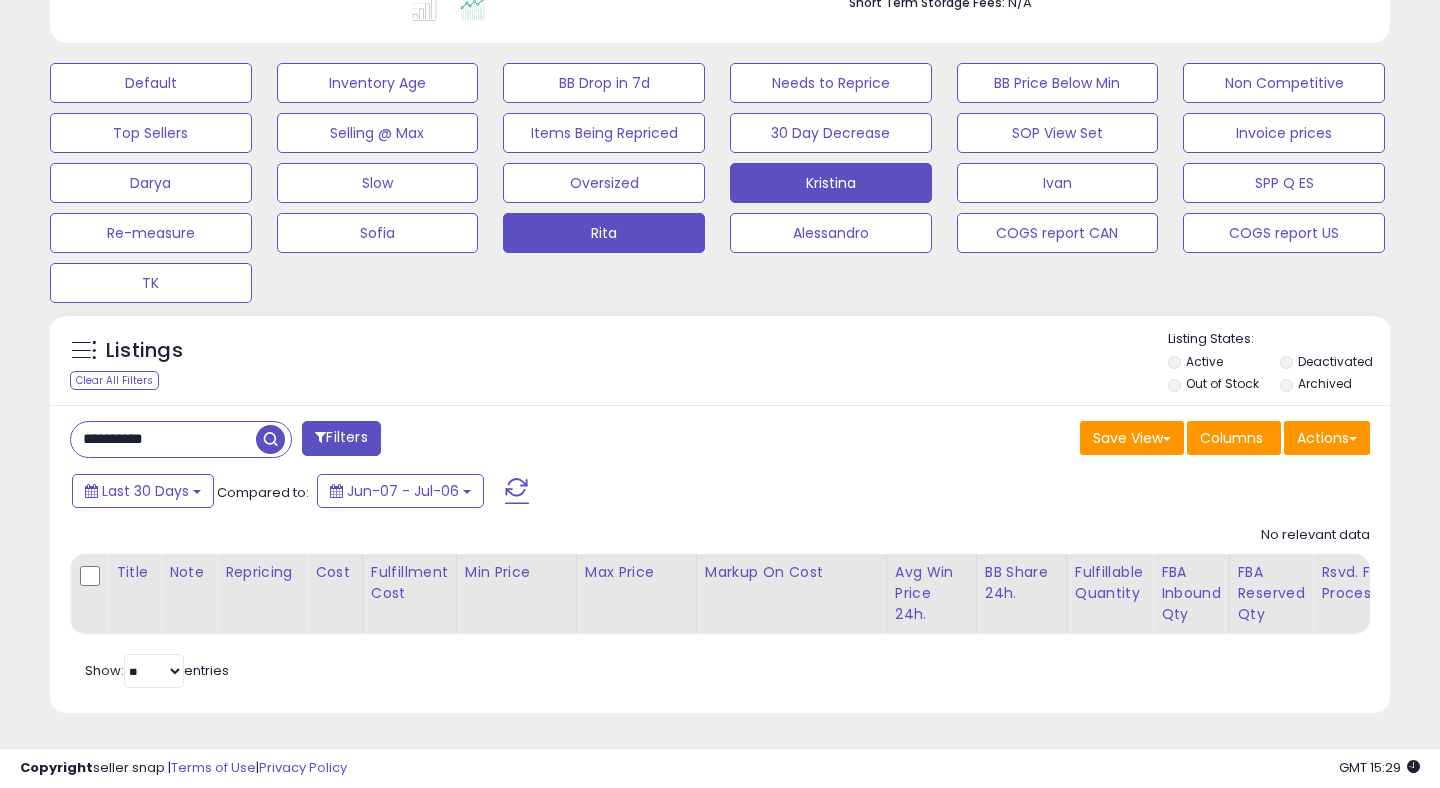 click on "Kristina" at bounding box center [151, 83] 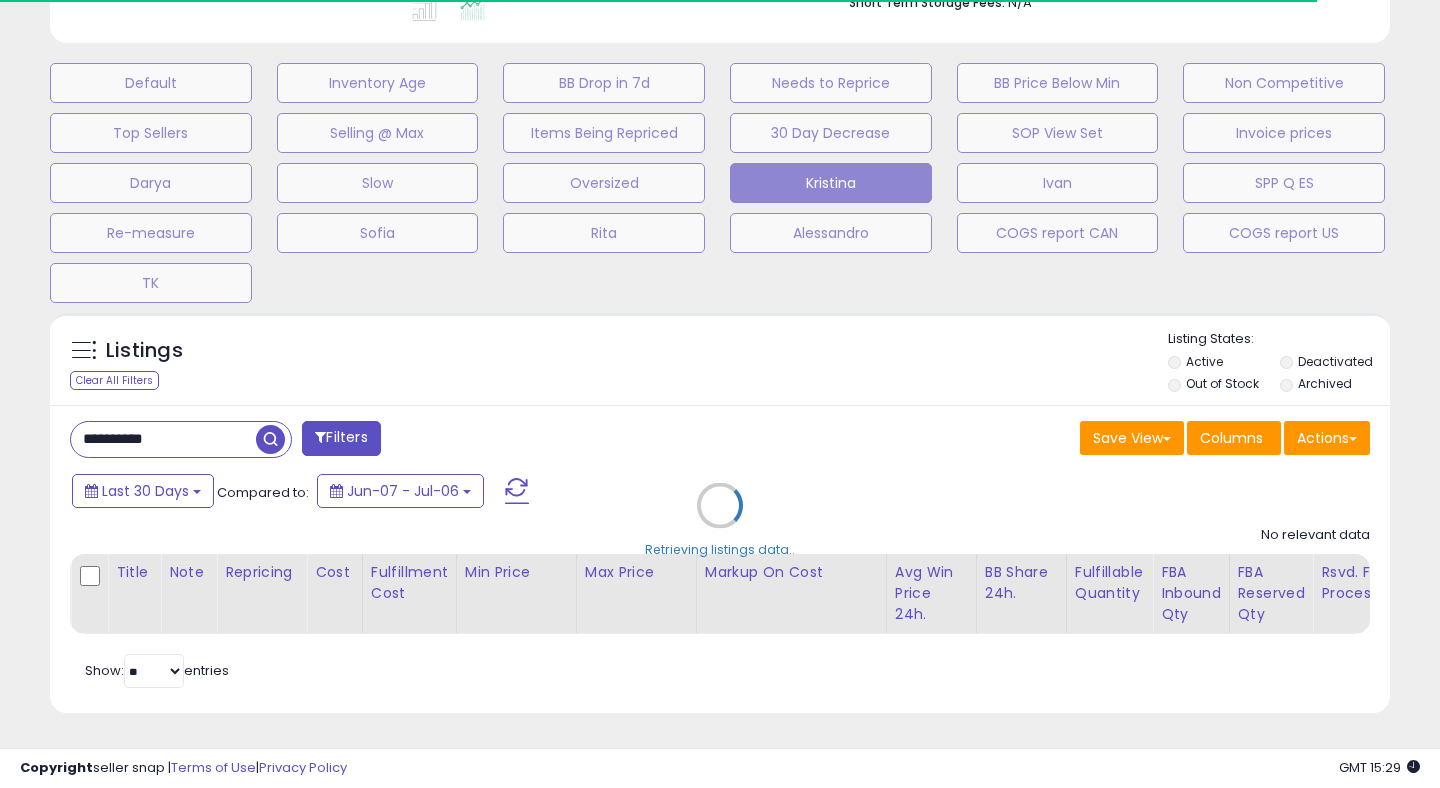 type 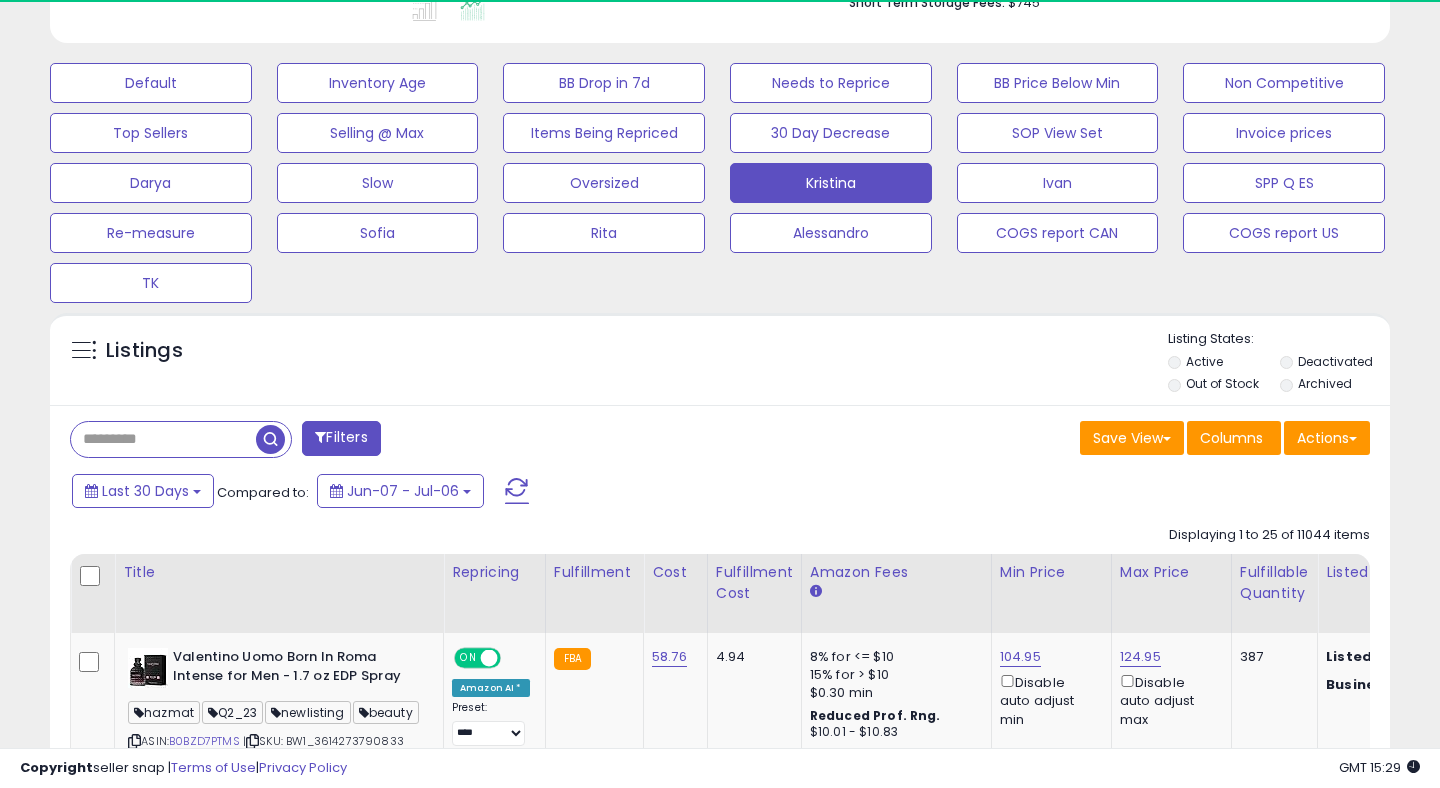 scroll, scrollTop: 999590, scrollLeft: 999224, axis: both 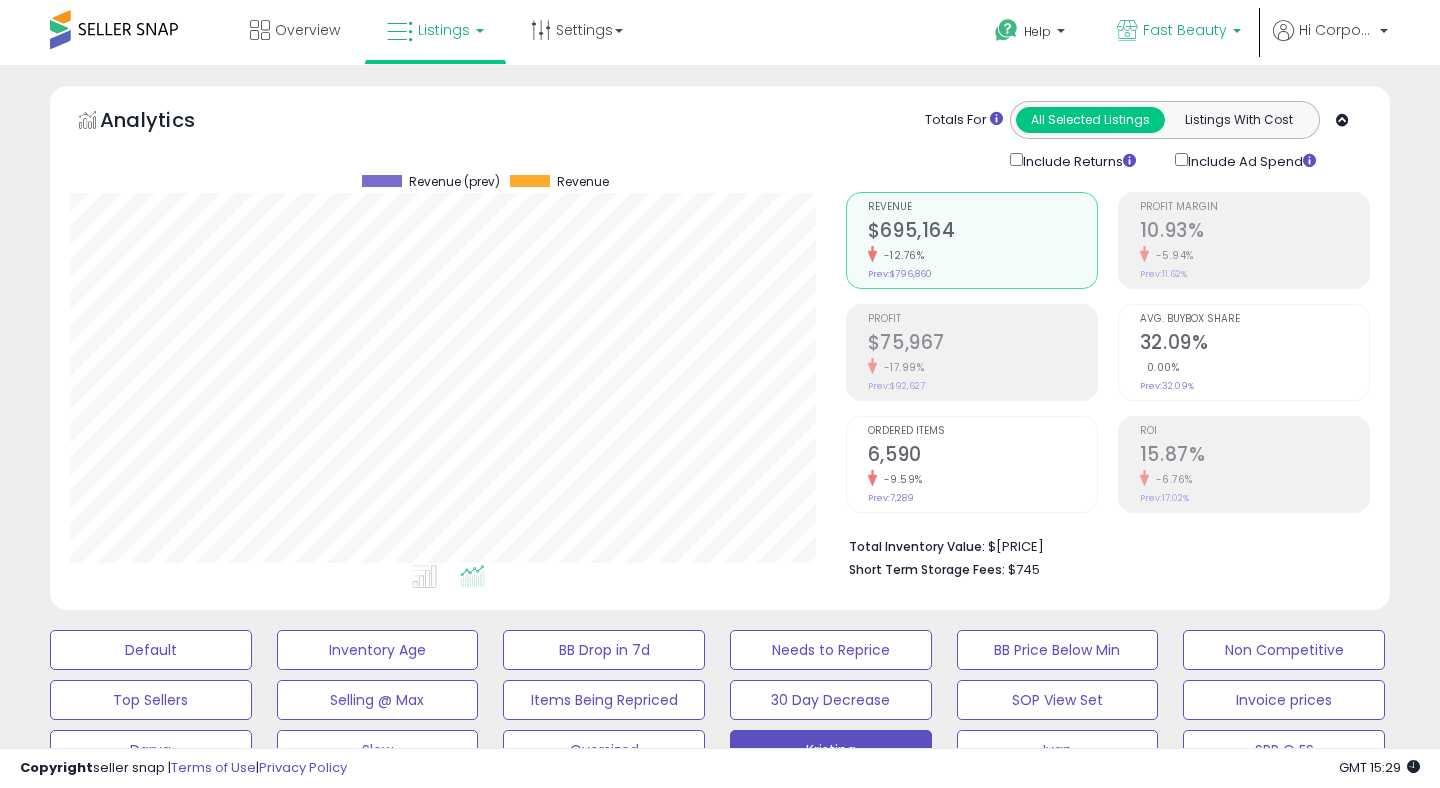 click on "Fast Beauty" at bounding box center [1179, 32] 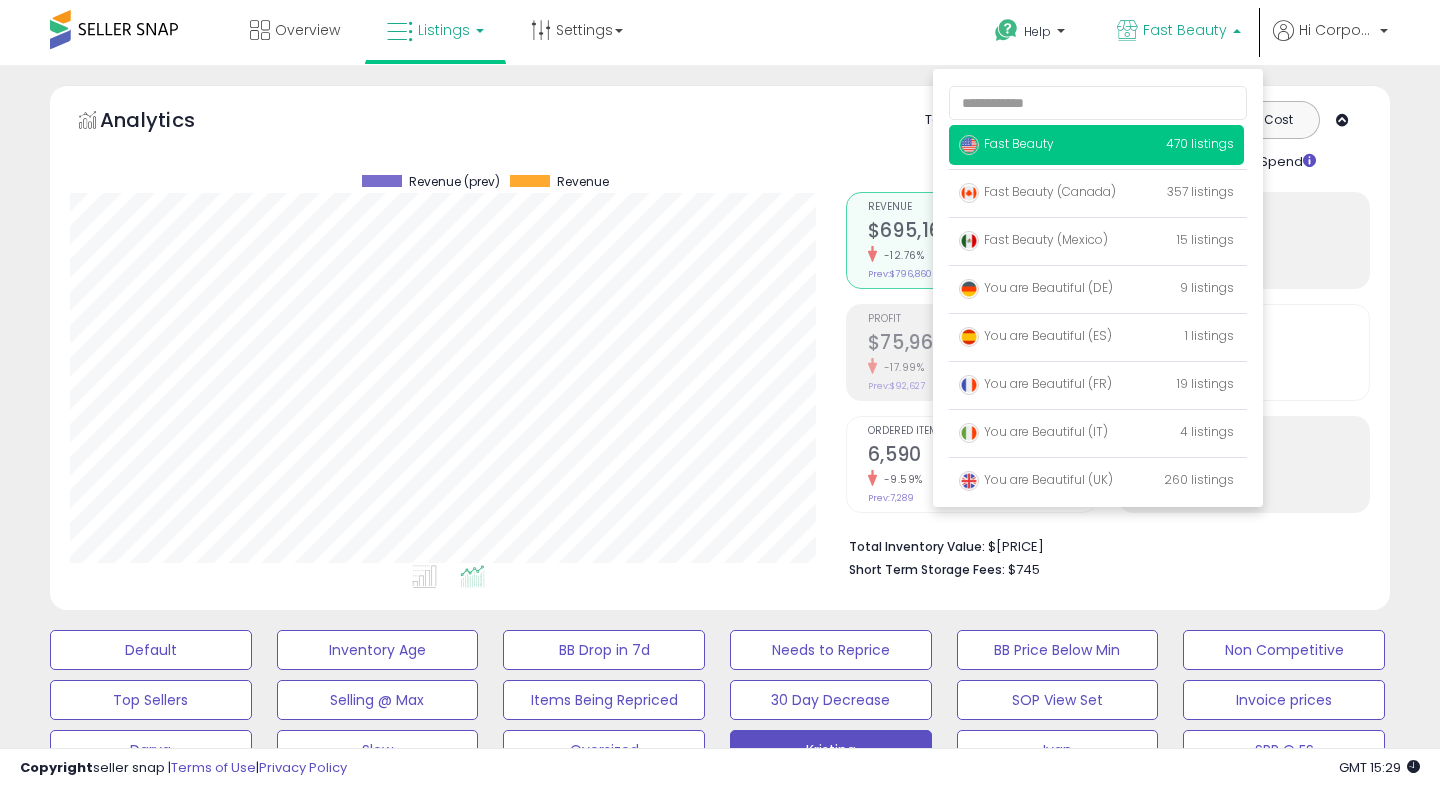 click on "Analytics
Totals For
All Selected Listings
Listings With Cost
Include Returns
Include Ad Spend" 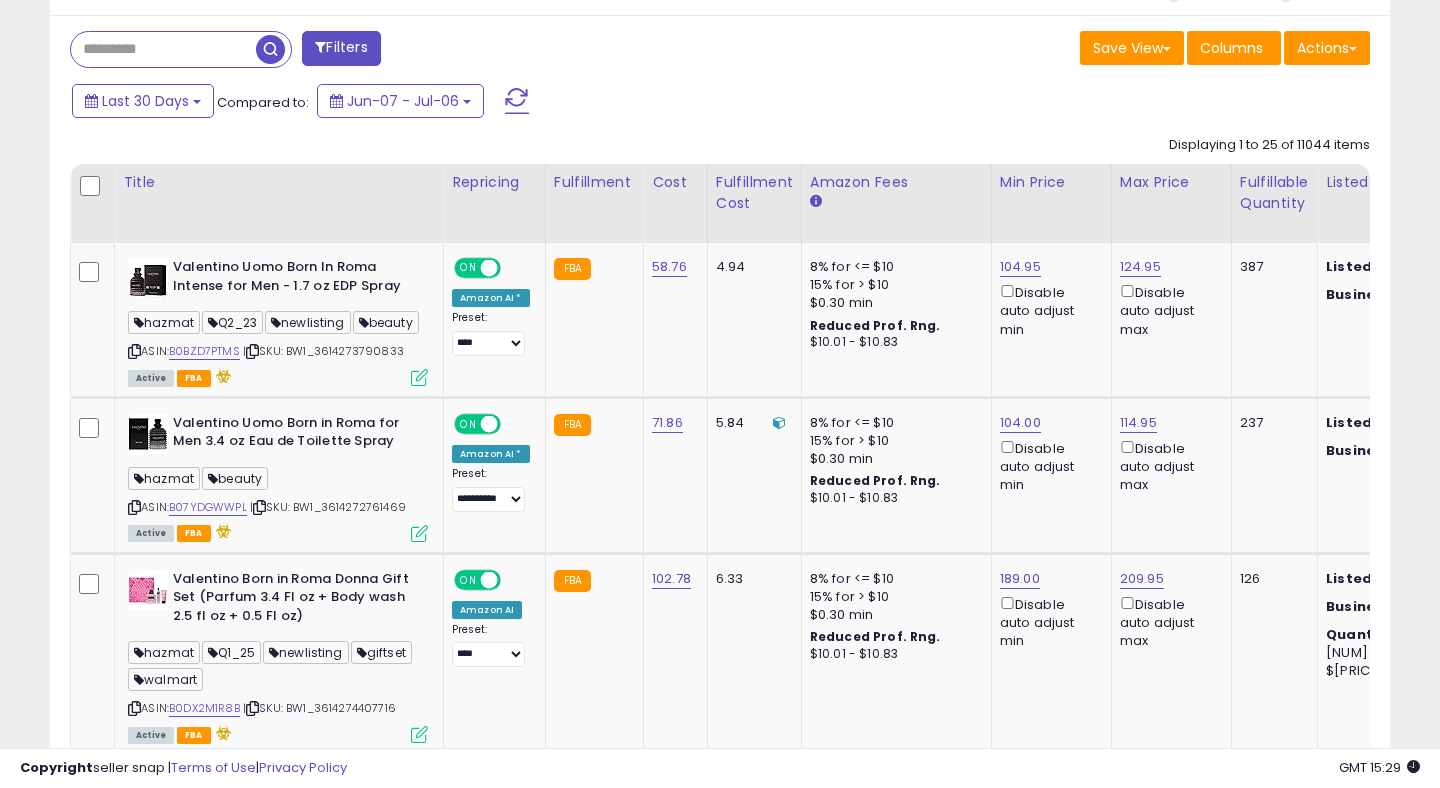 scroll, scrollTop: 948, scrollLeft: 0, axis: vertical 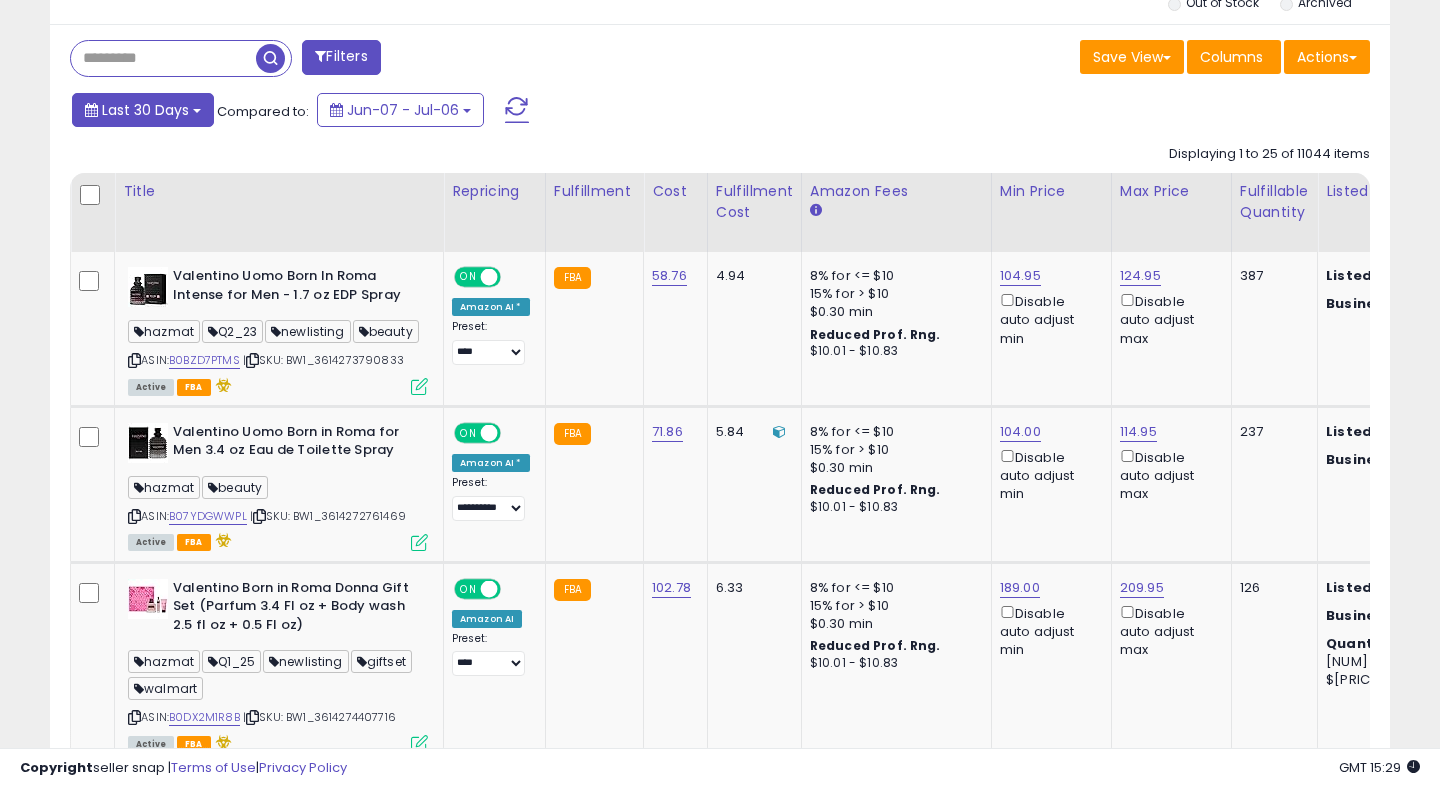 click on "Last 30 Days" at bounding box center (145, 110) 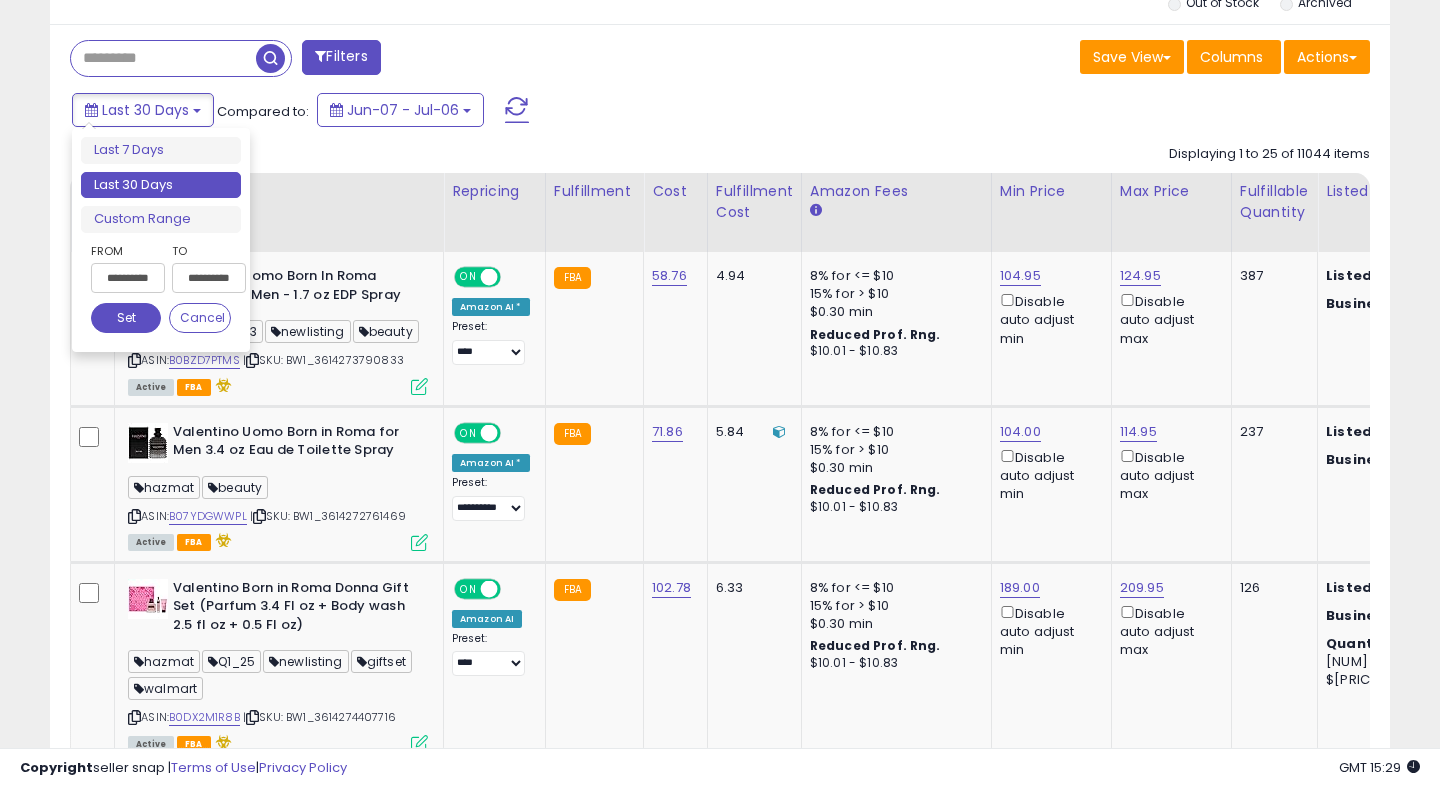 click on "**********" at bounding box center [128, 278] 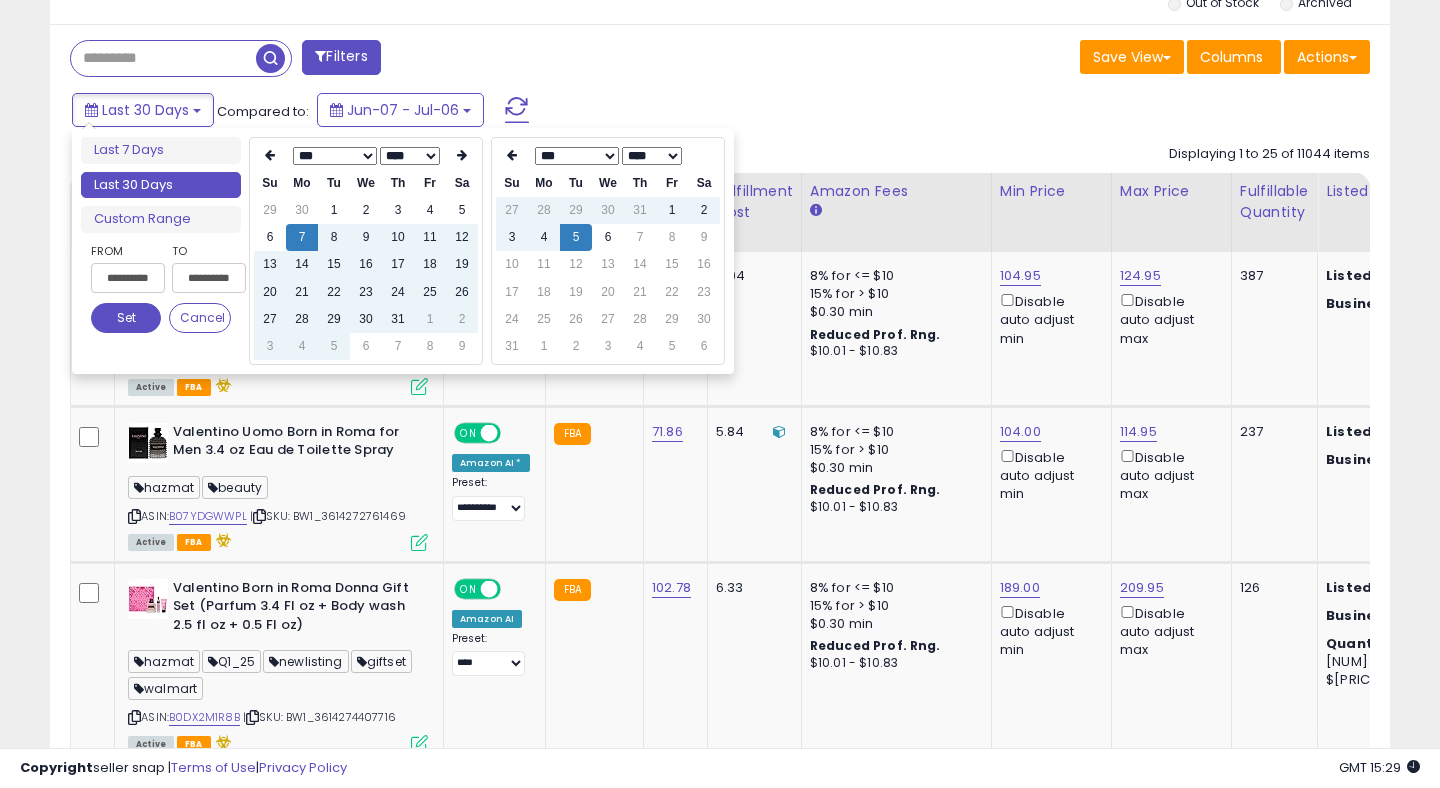 type on "**********" 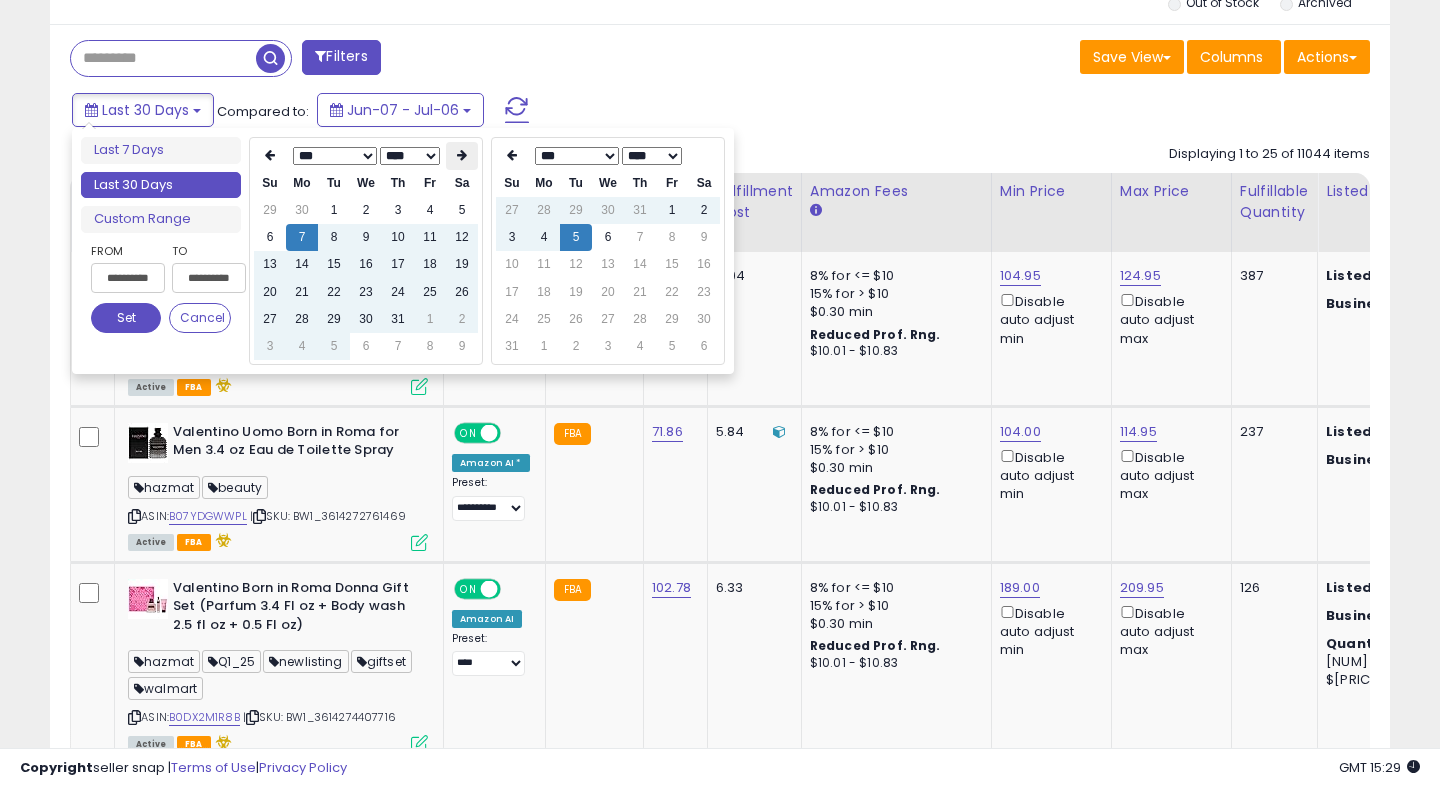 click at bounding box center (462, 155) 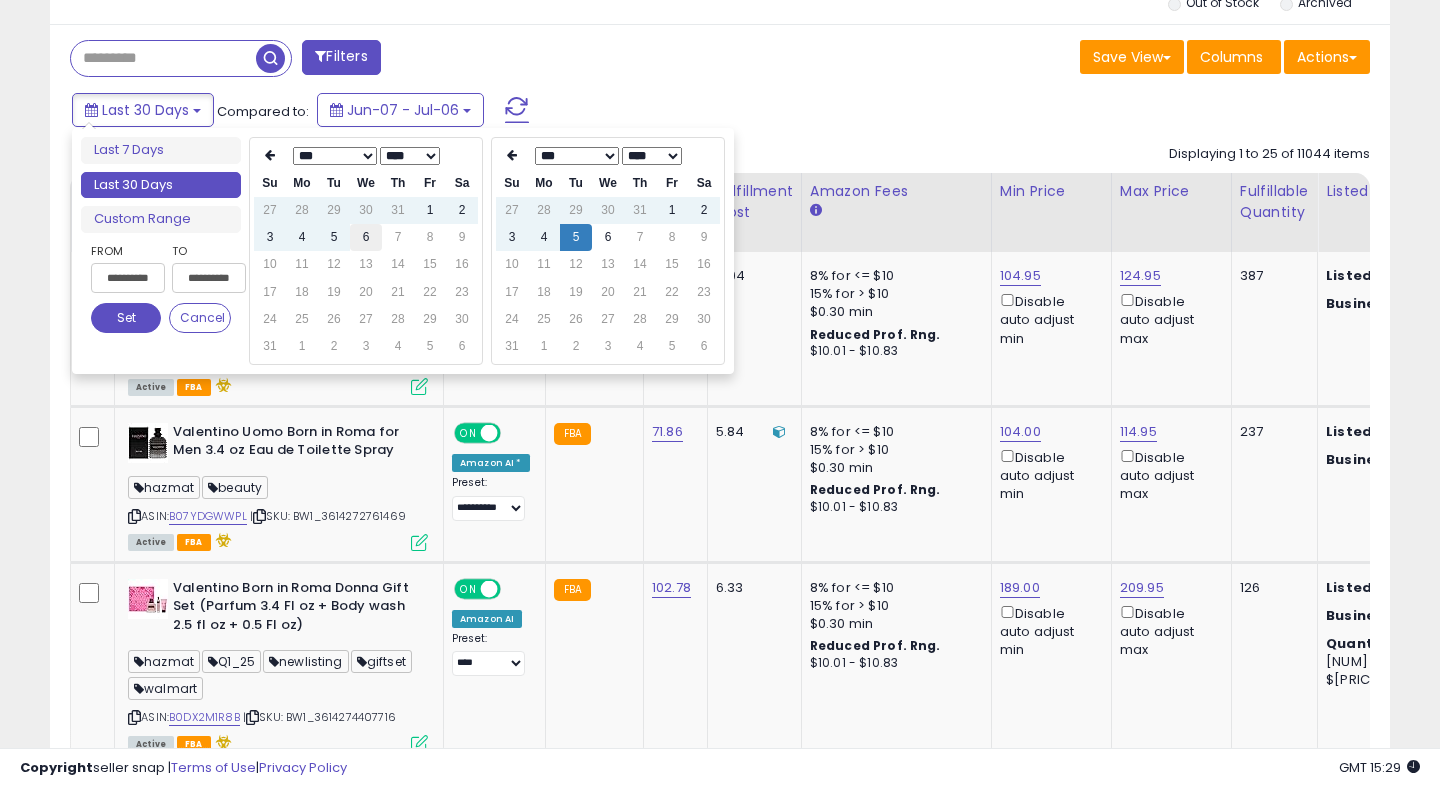 type on "**********" 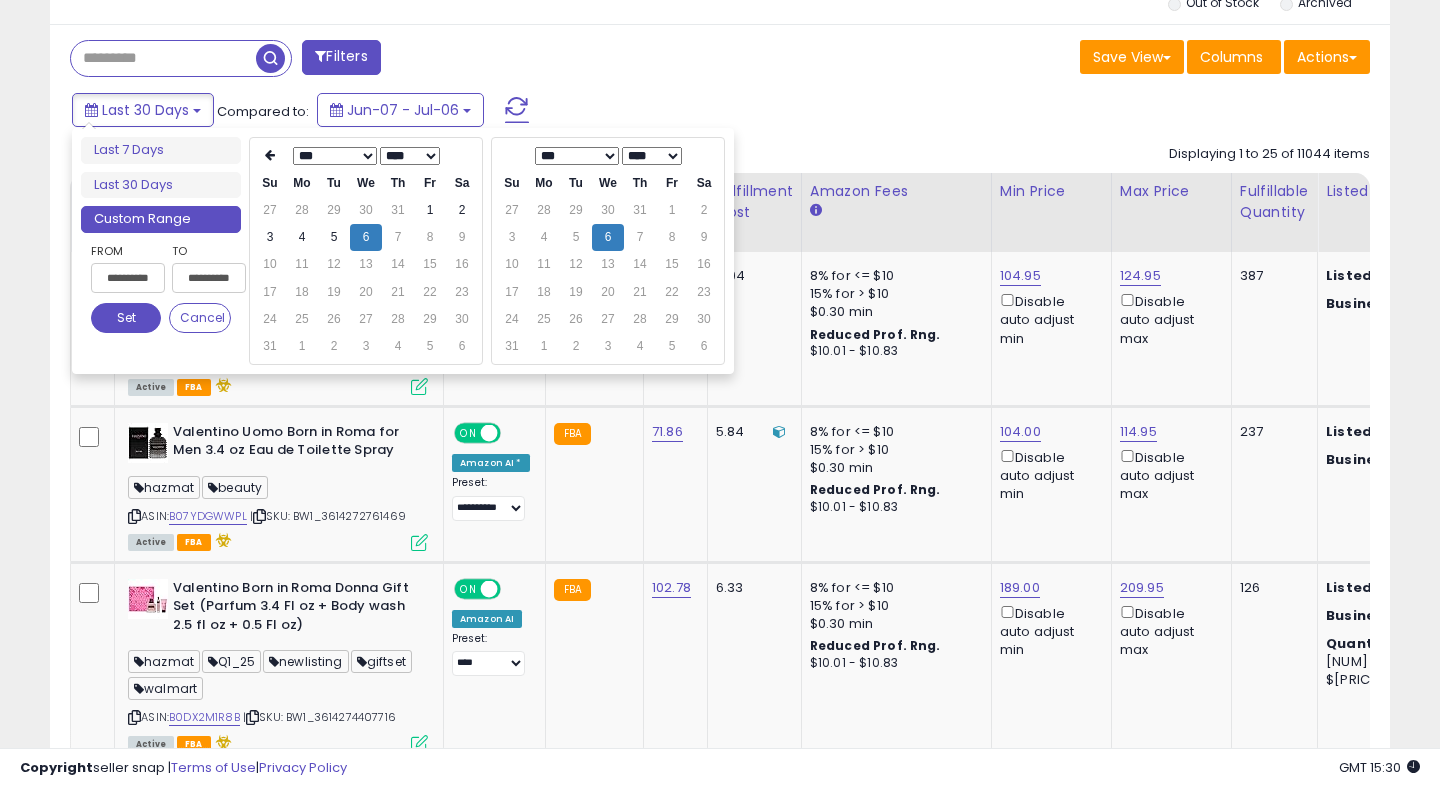 type on "**********" 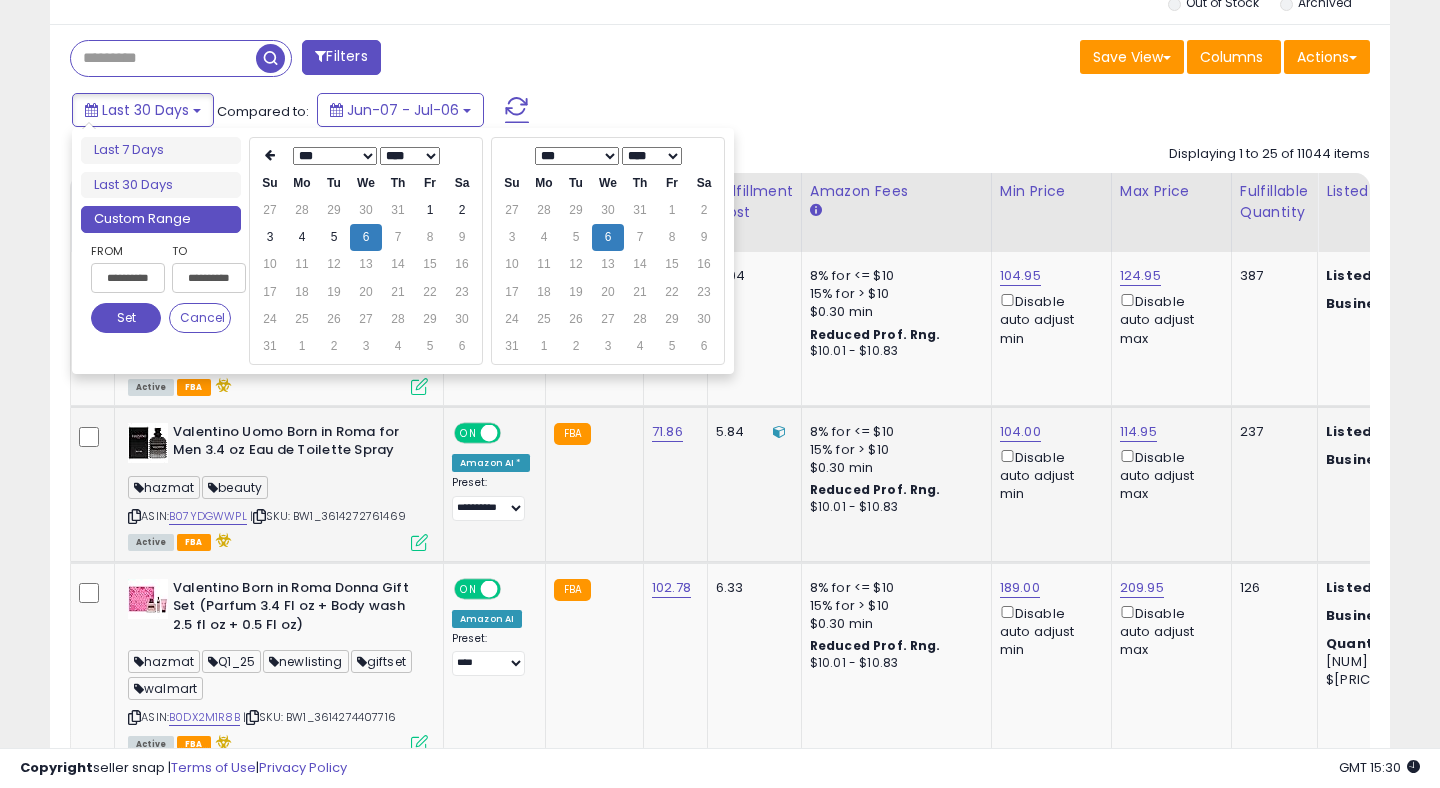 click on "8% for <= $10 15% for > $10 $0.30 min Reduced Prof. Rng. $10.01 - $10.83" 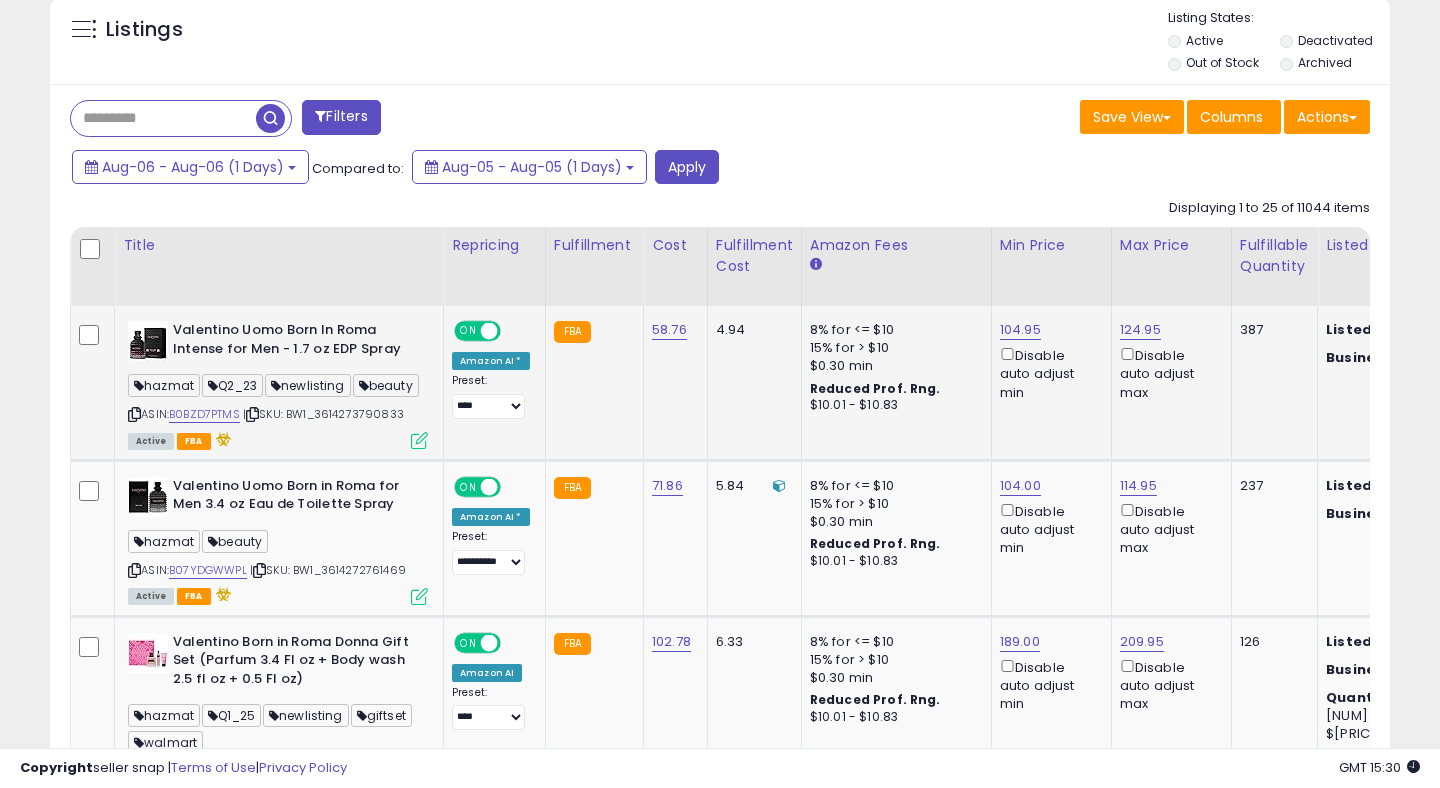 scroll, scrollTop: 947, scrollLeft: 0, axis: vertical 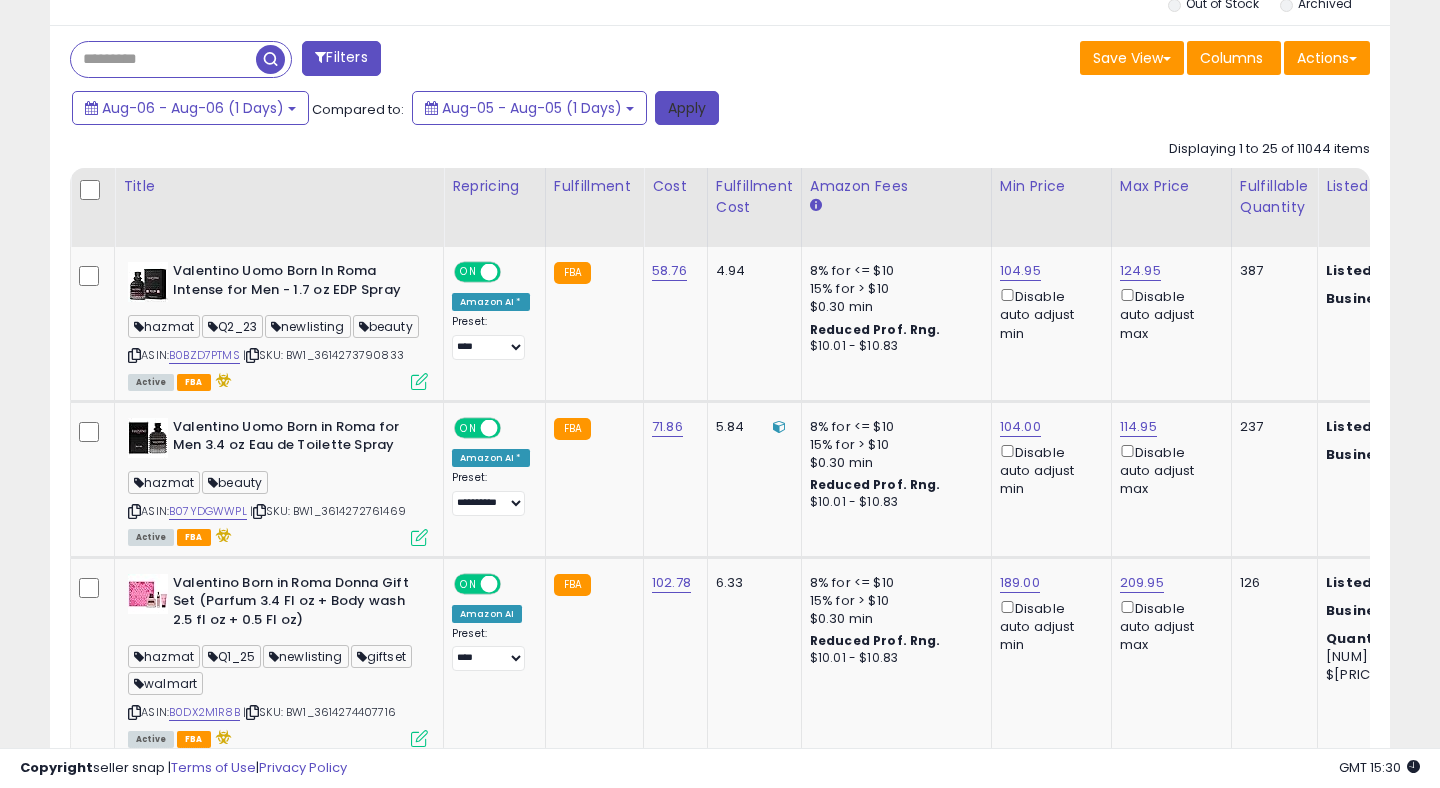 click on "Apply" at bounding box center (687, 108) 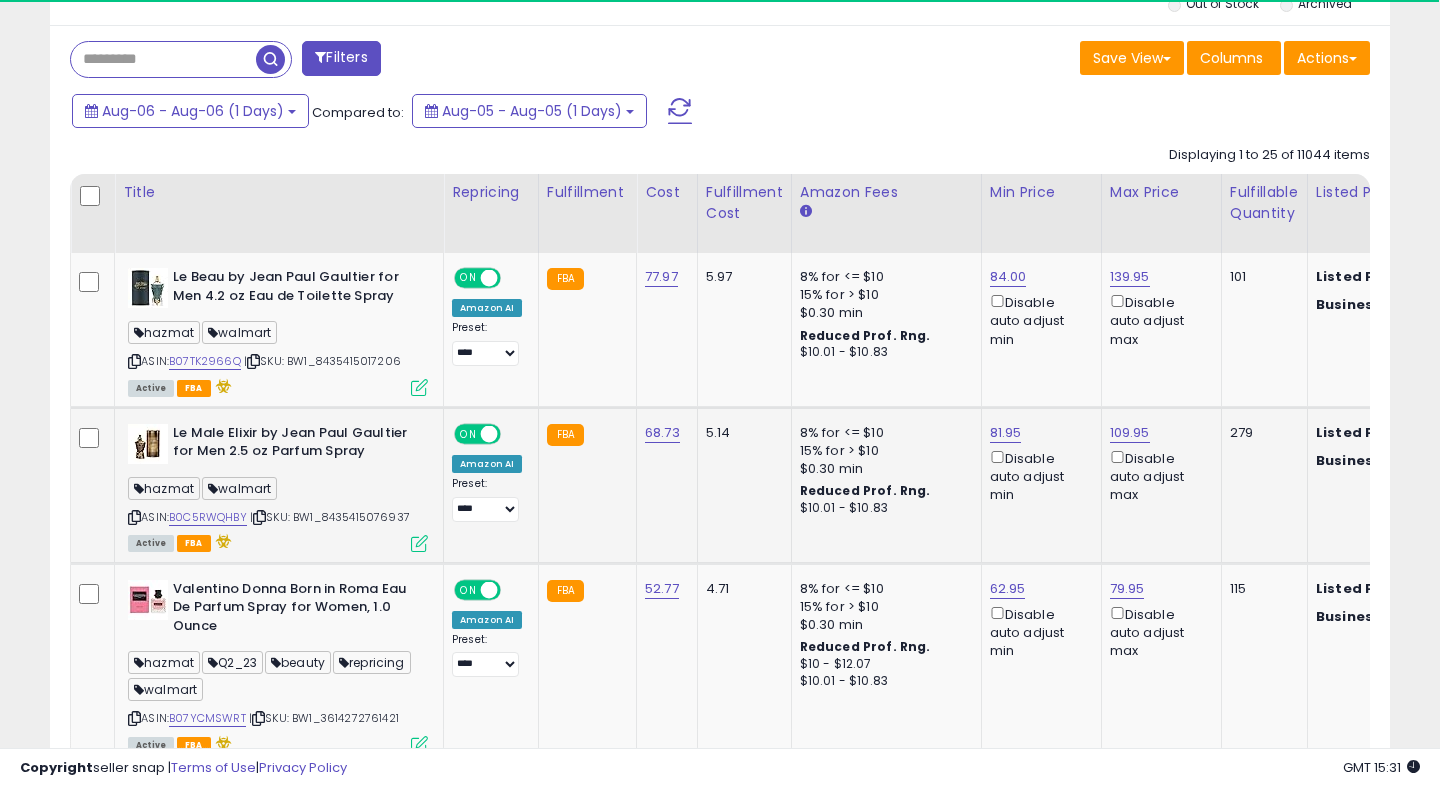 scroll, scrollTop: 0, scrollLeft: 0, axis: both 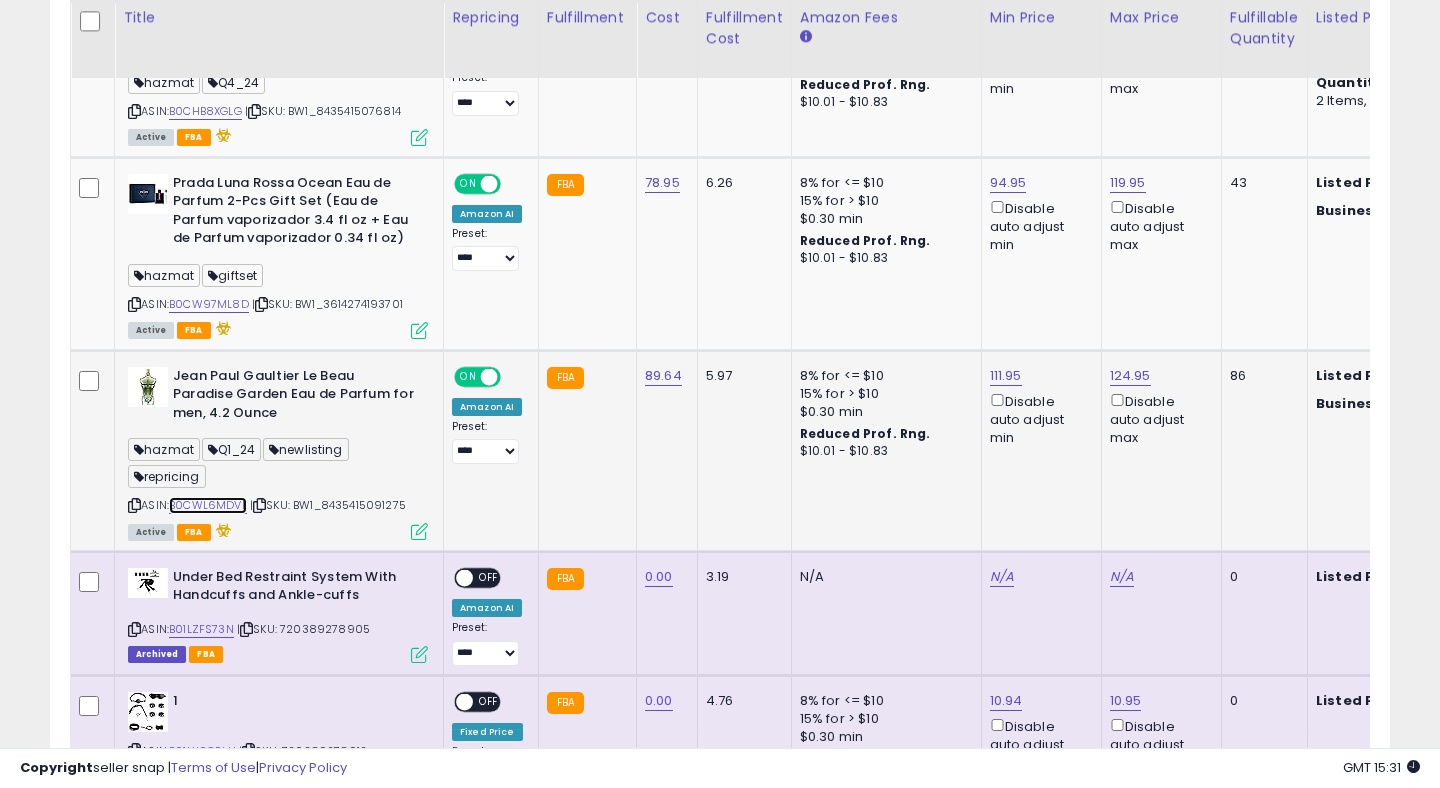 click on "B0CWL6MDVL" at bounding box center (208, 505) 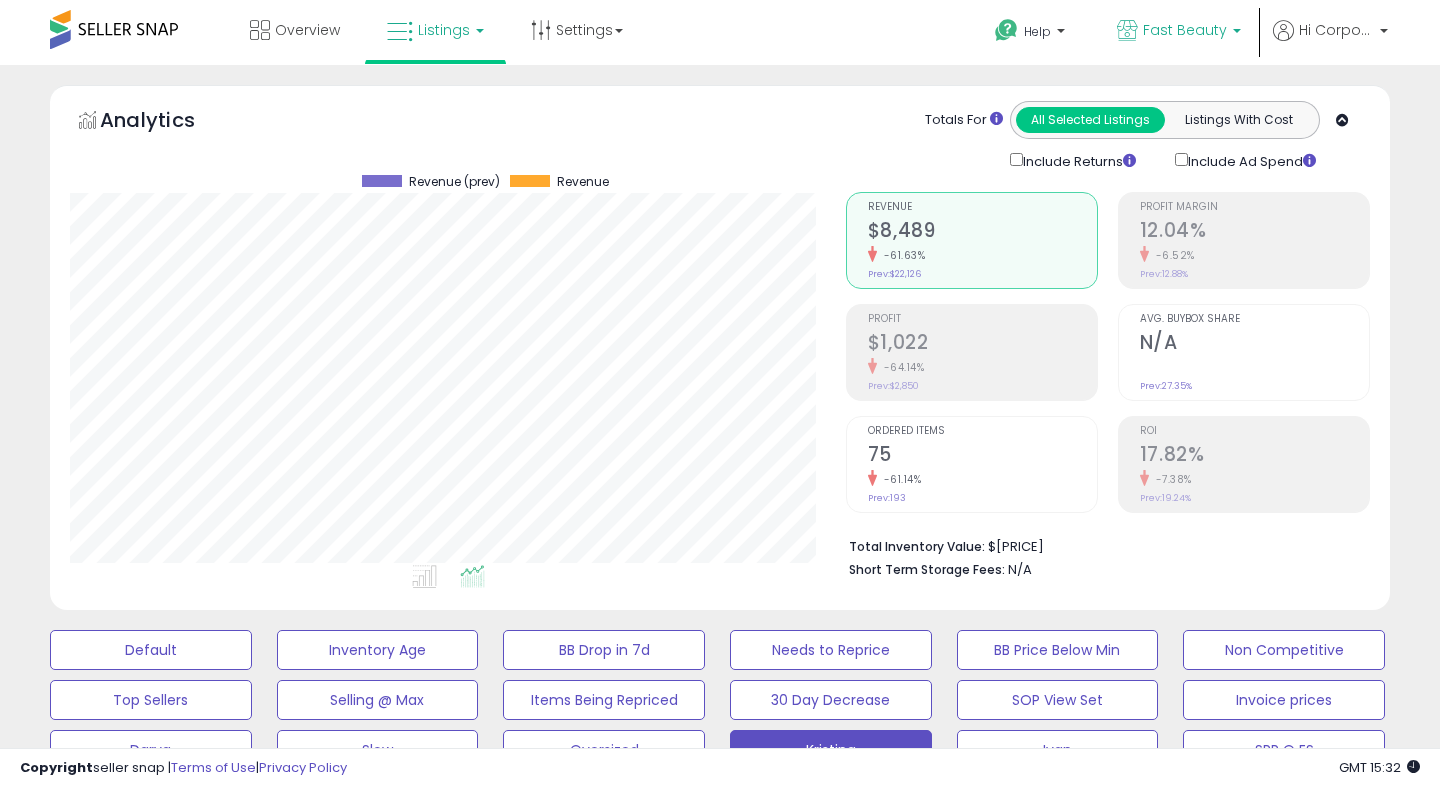 click on "Fast Beauty" at bounding box center (1185, 30) 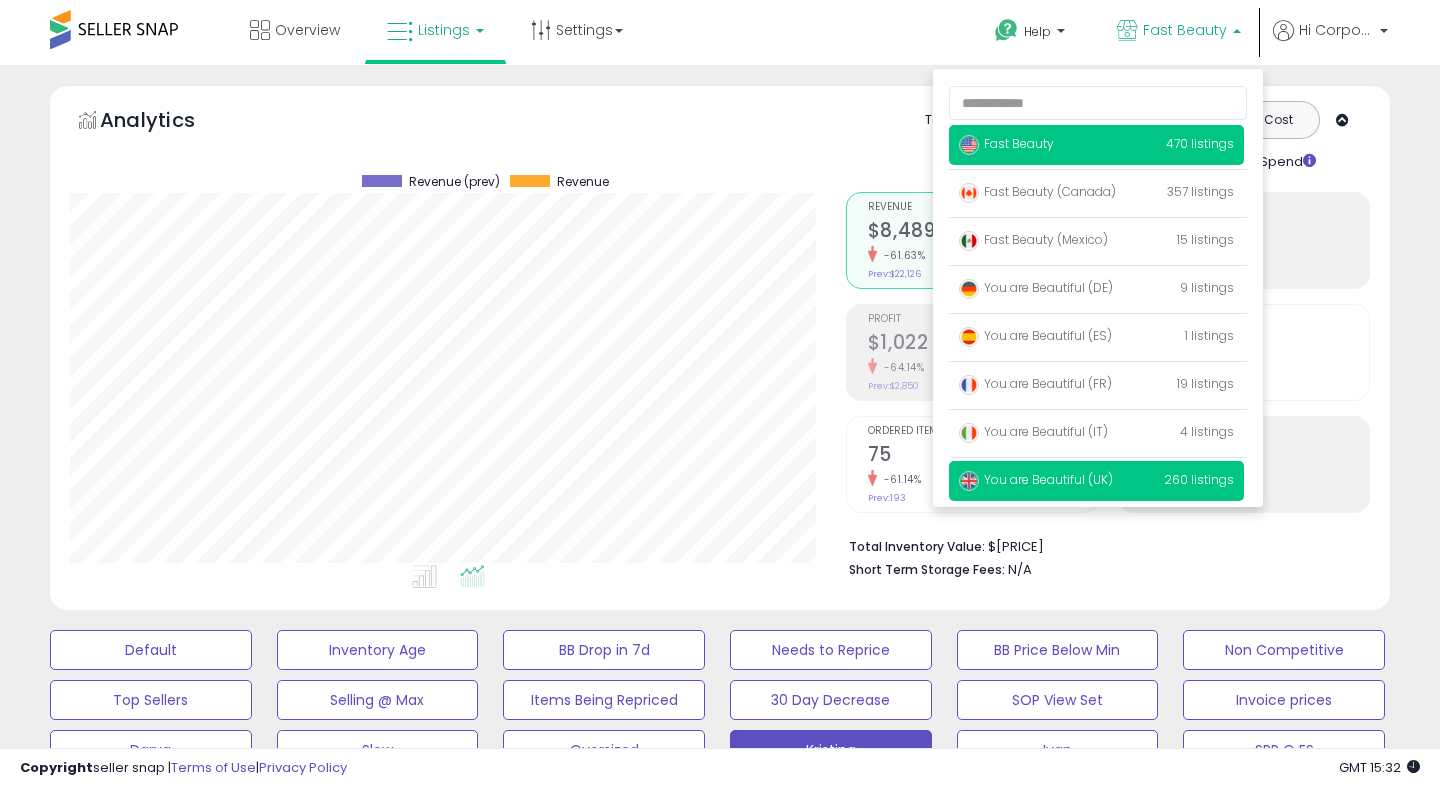 click on "You are Beautiful (UK)
260
listings" at bounding box center (1096, 481) 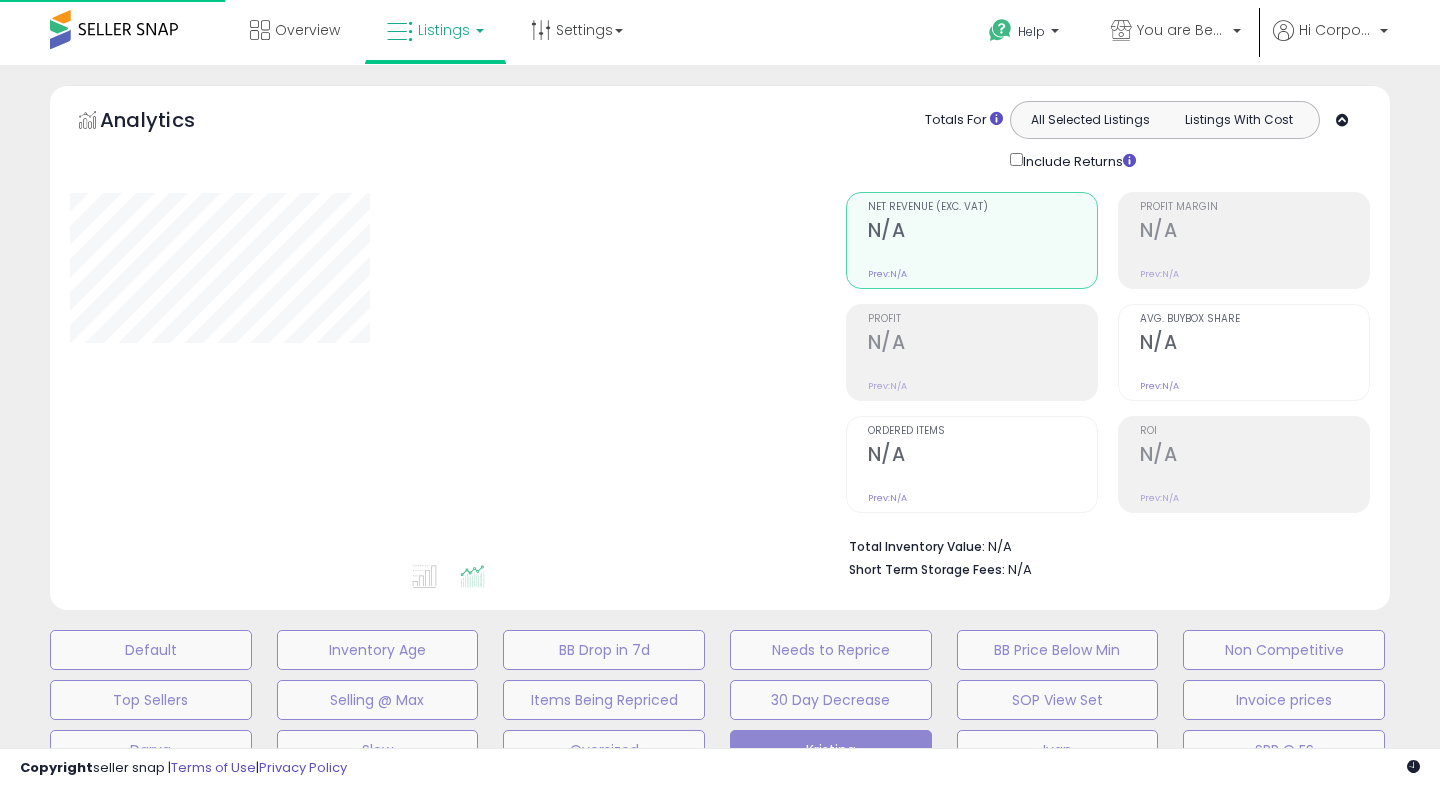scroll, scrollTop: 0, scrollLeft: 0, axis: both 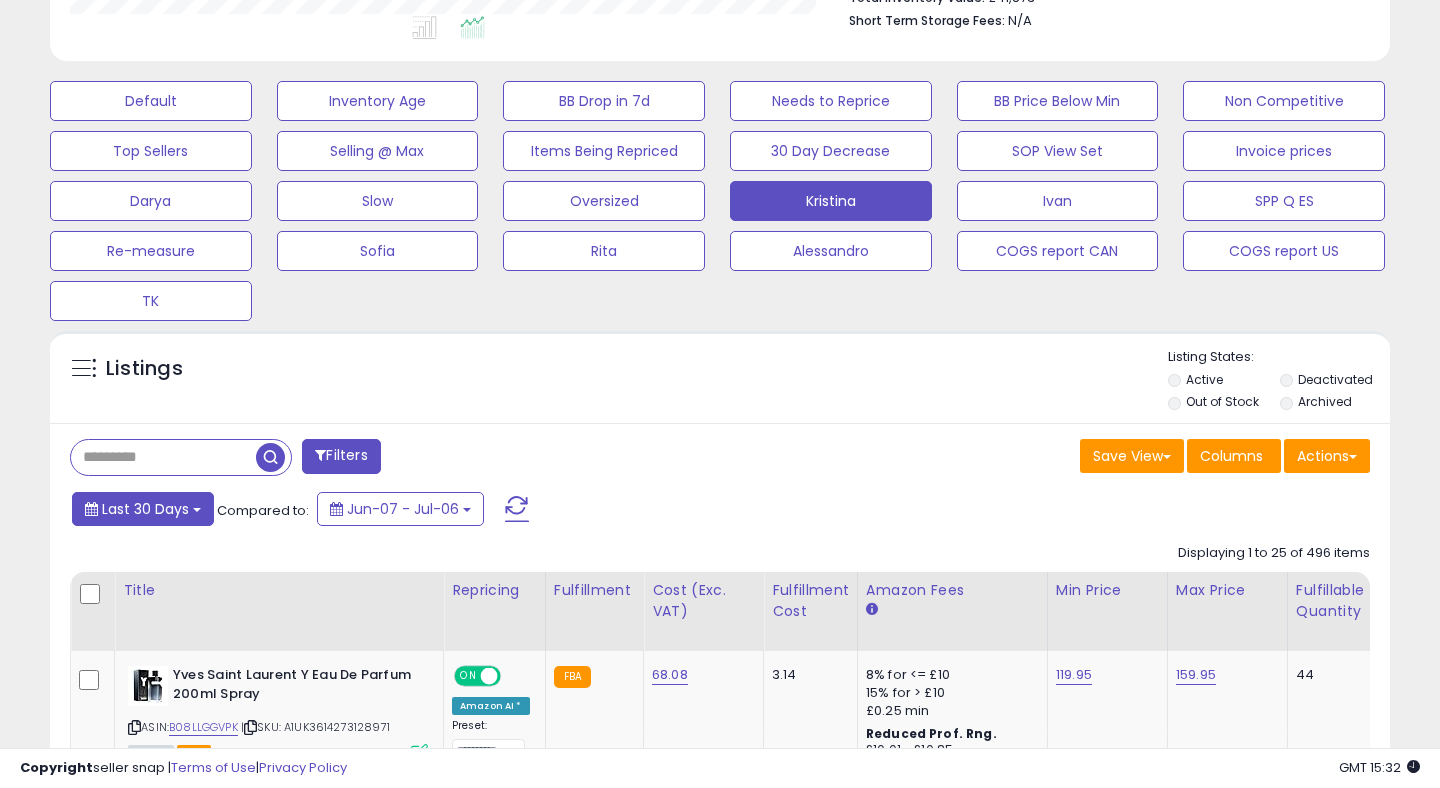 click on "Last 30 Days" at bounding box center [143, 509] 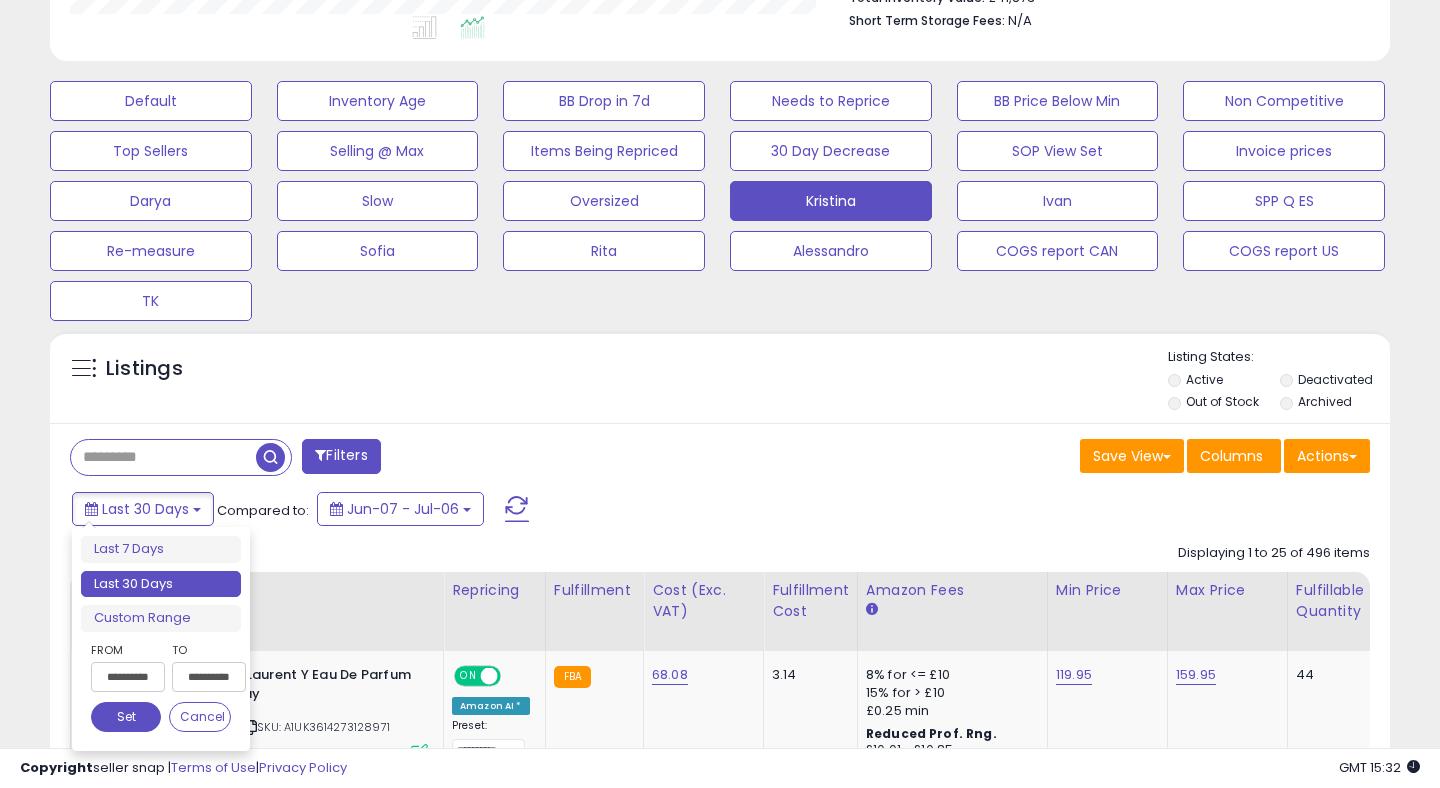 click on "**********" at bounding box center [128, 677] 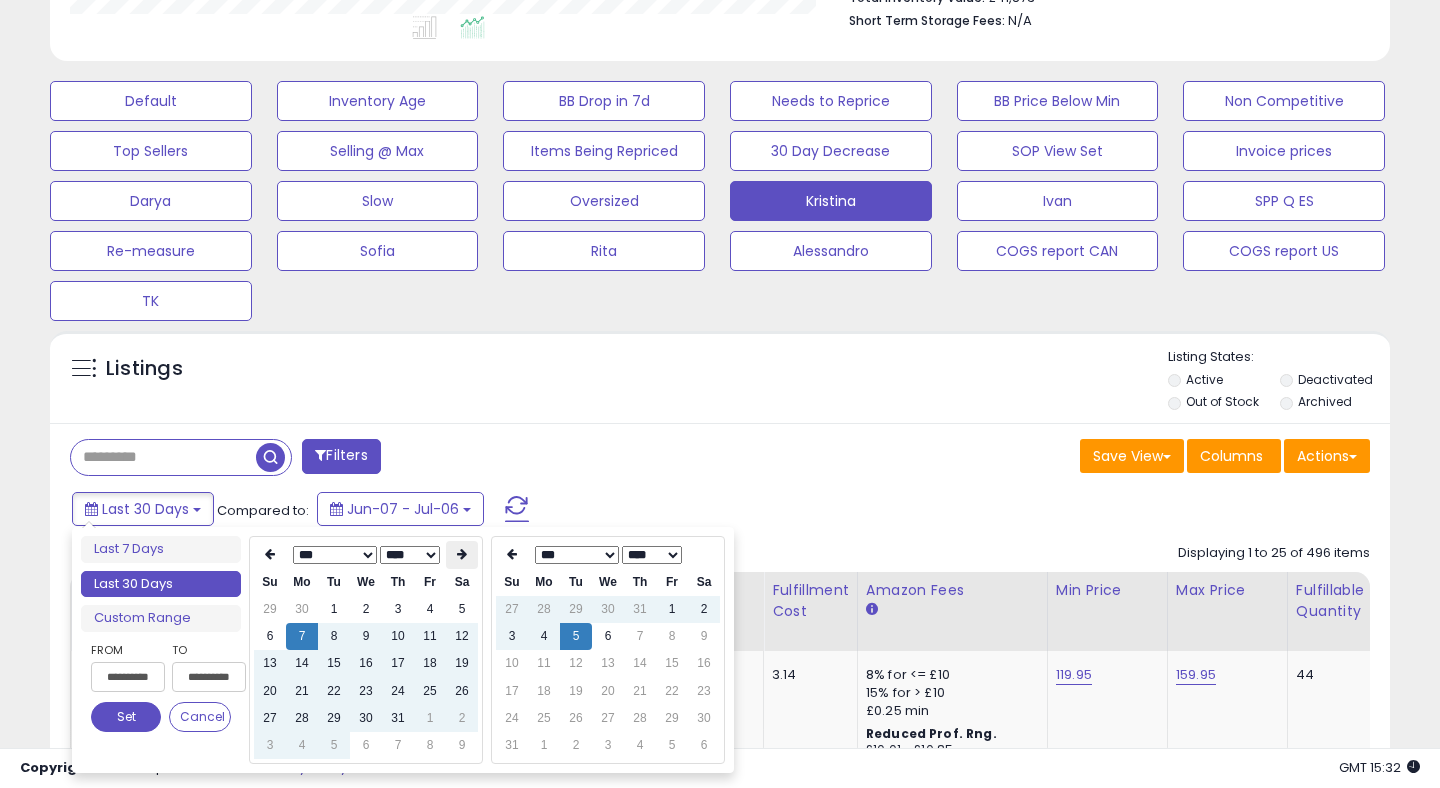 click at bounding box center [462, 555] 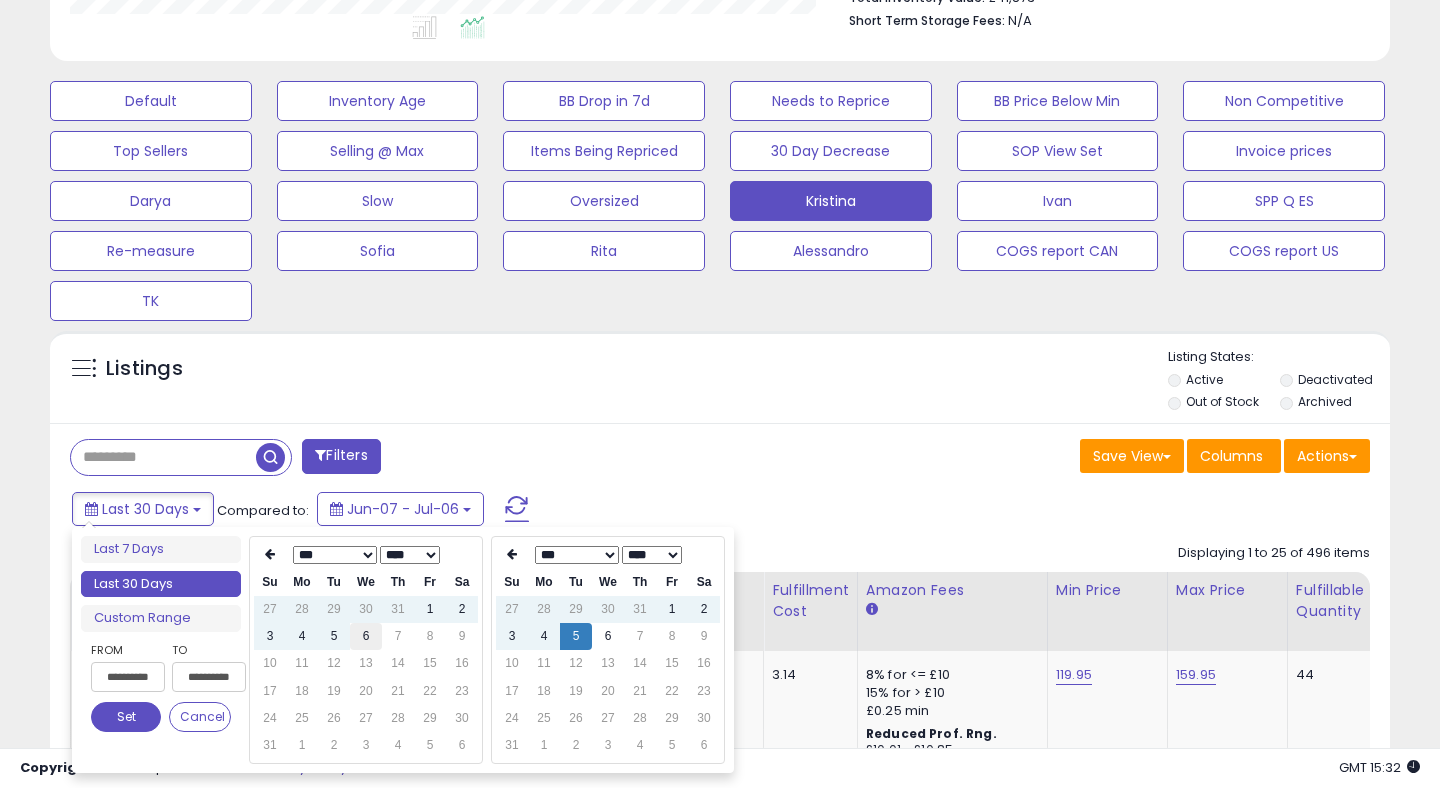 type on "**********" 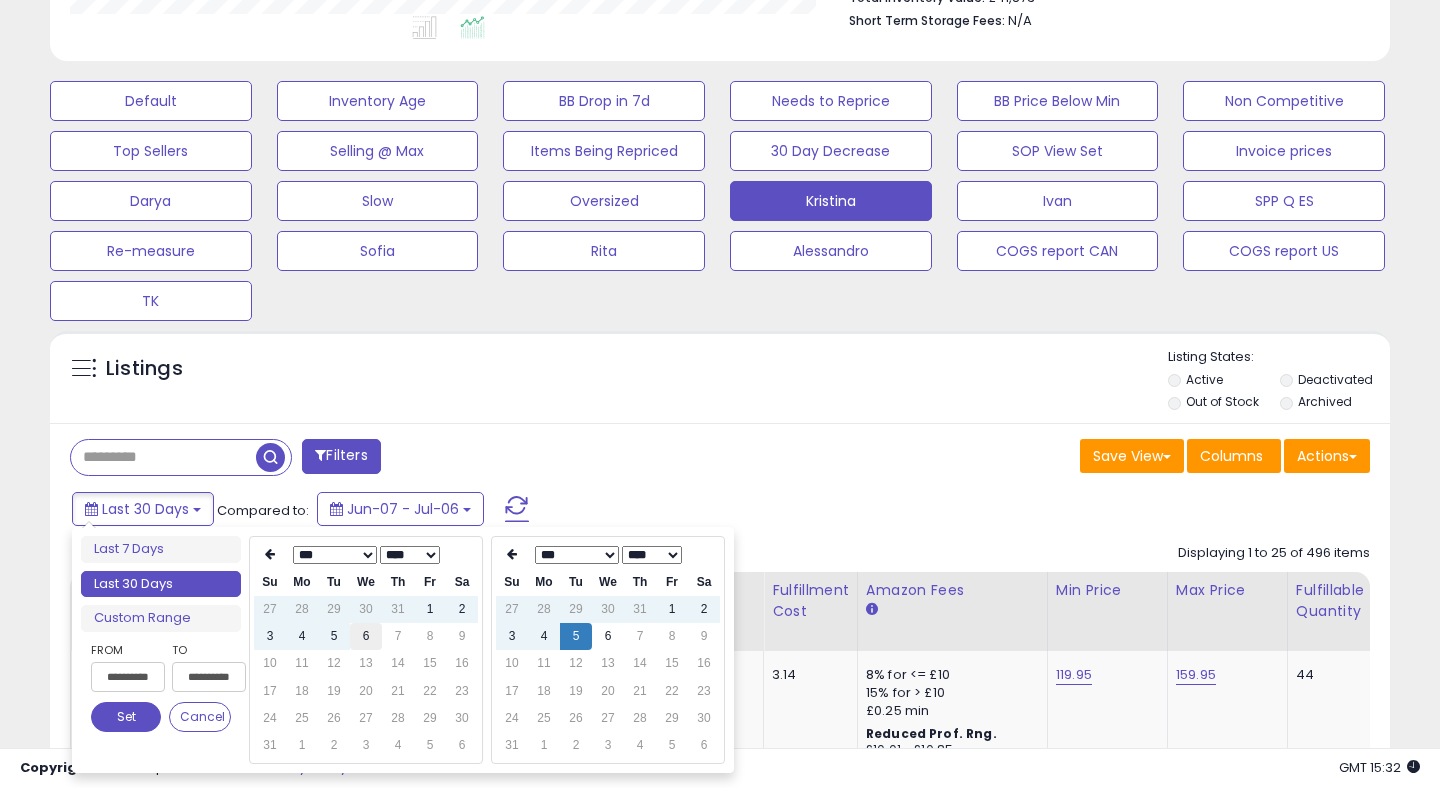 click on "6" at bounding box center [366, 636] 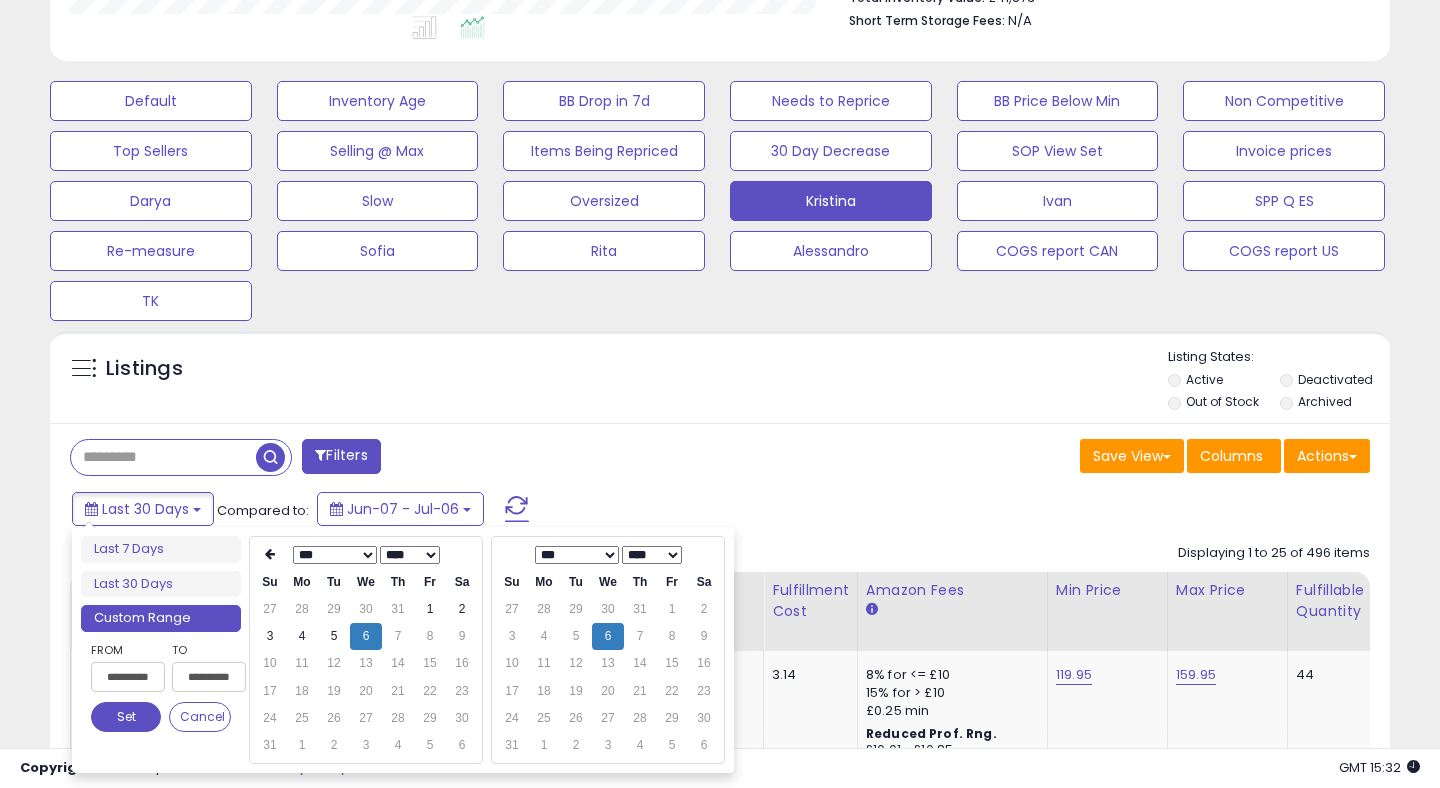 type on "**********" 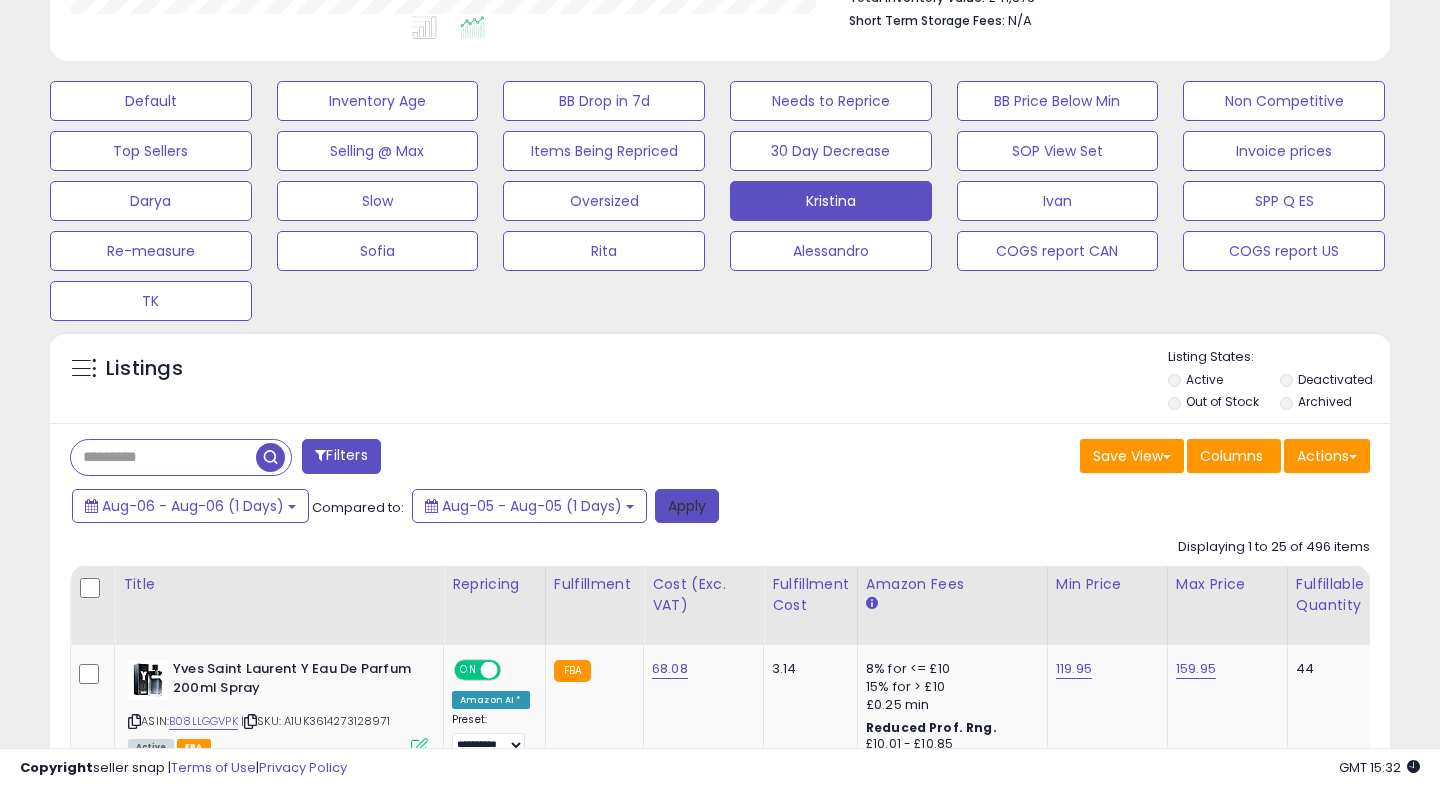 click on "Apply" at bounding box center [687, 506] 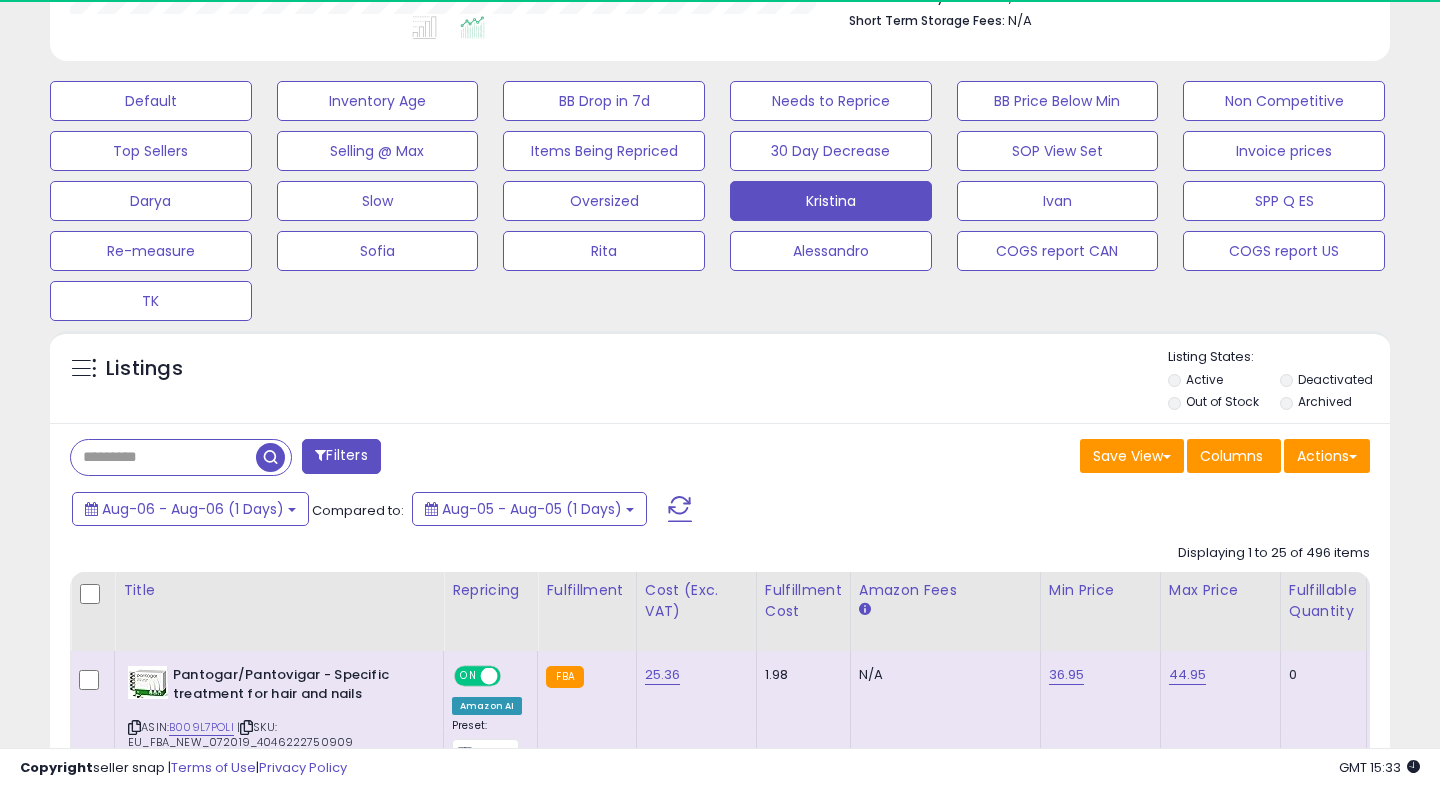 scroll, scrollTop: 999590, scrollLeft: 999224, axis: both 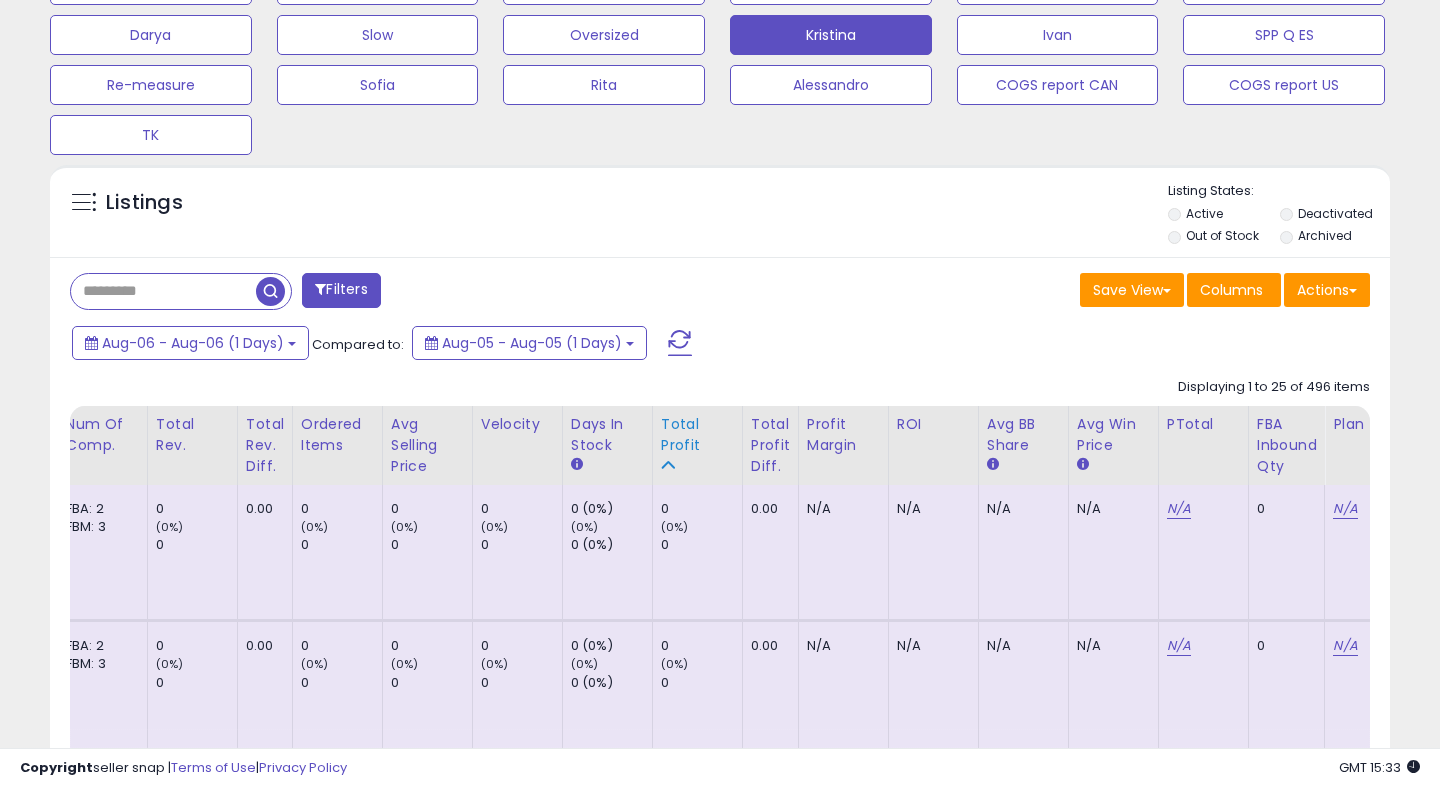 click on "Total Profit" at bounding box center [697, 435] 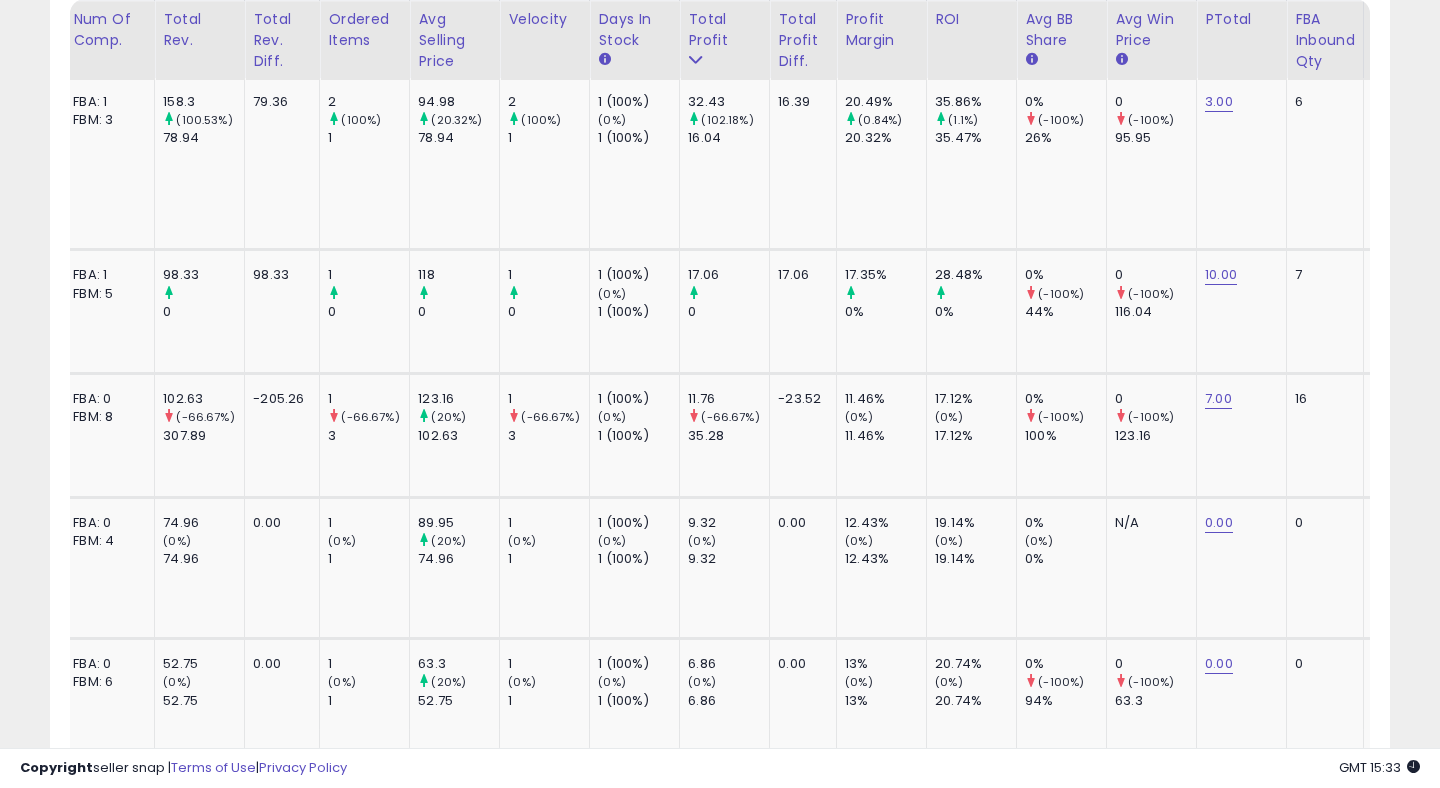 scroll, scrollTop: 1128, scrollLeft: 0, axis: vertical 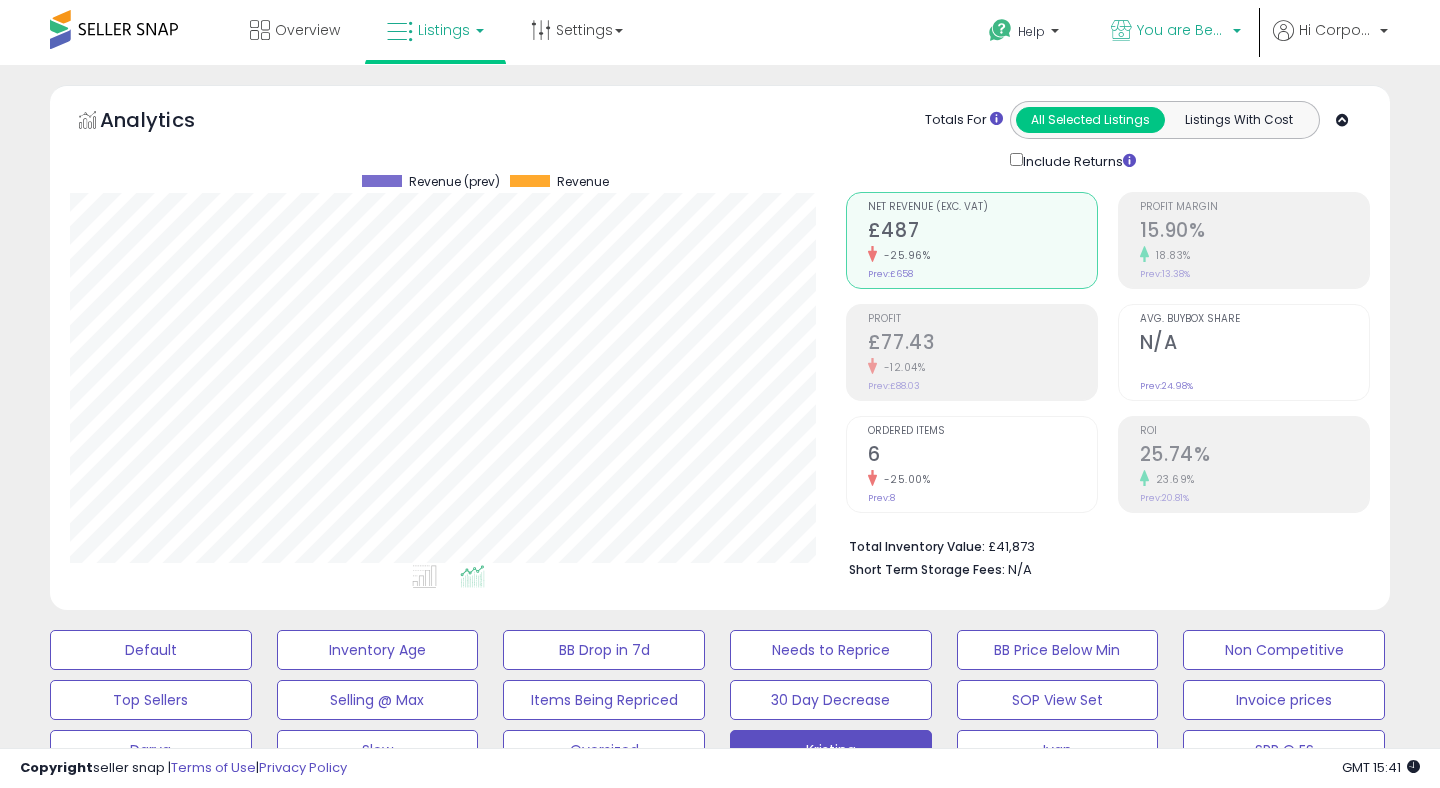 click on "You are Beautiful (UK)" at bounding box center (1182, 30) 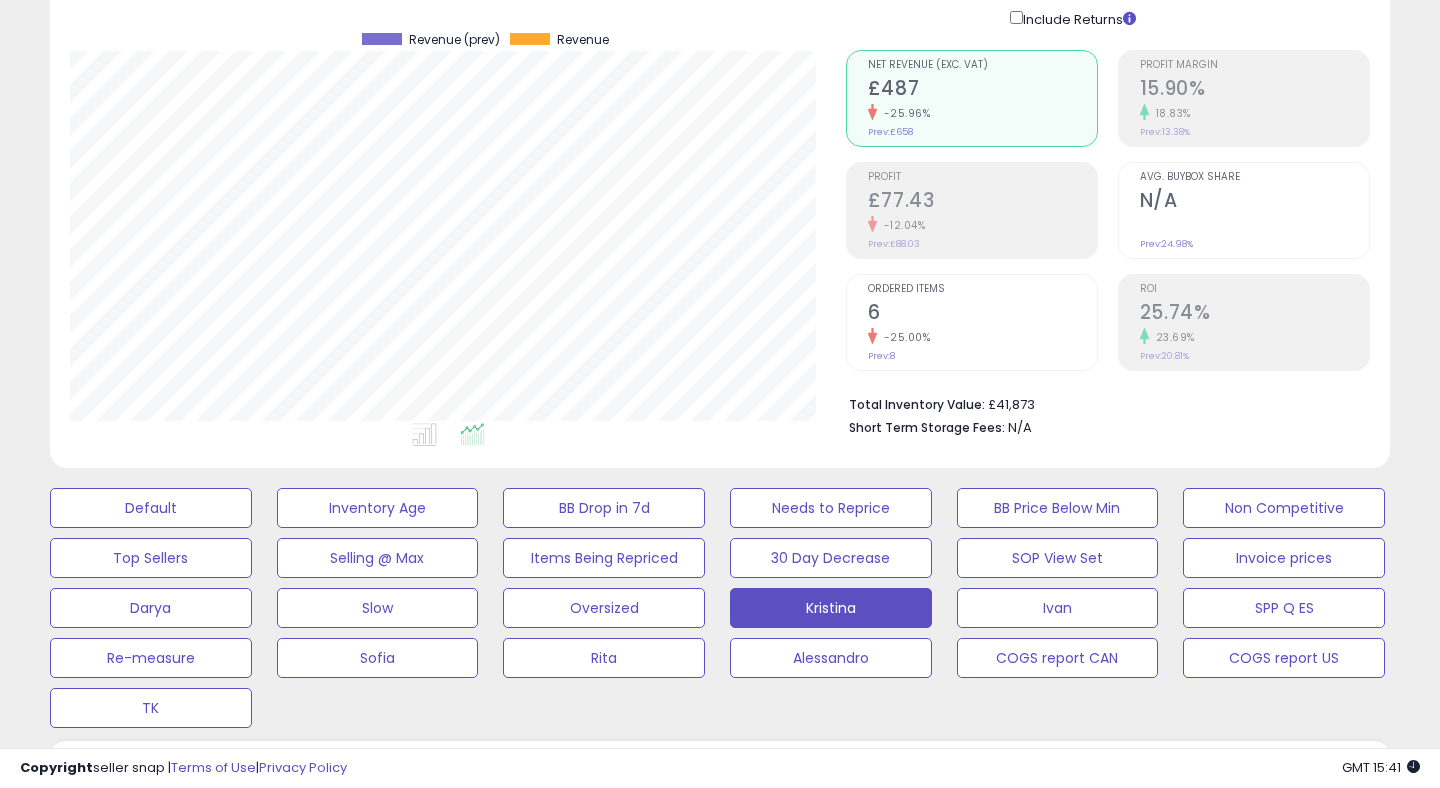 scroll, scrollTop: 0, scrollLeft: 0, axis: both 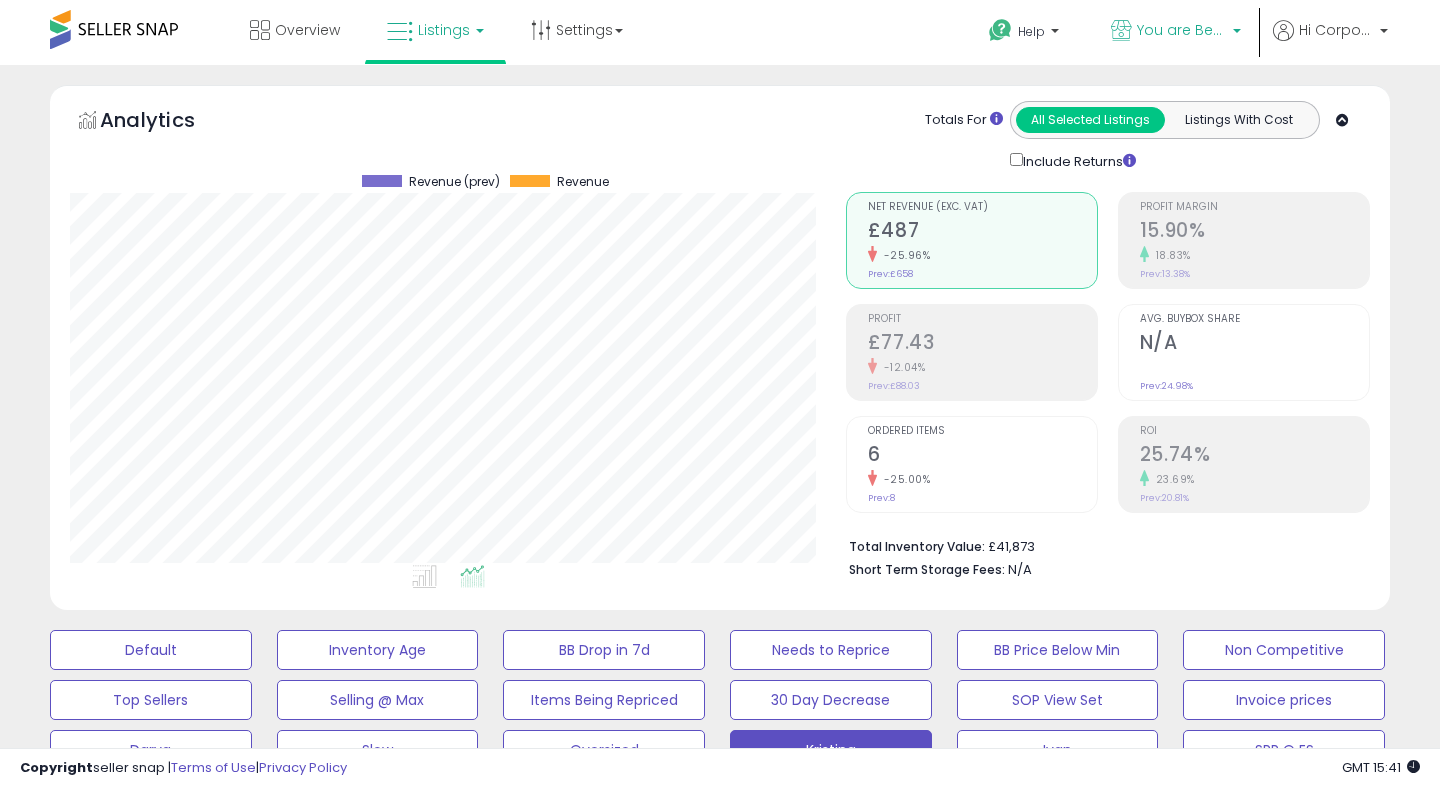 click on "You are Beautiful (UK)" at bounding box center (1182, 30) 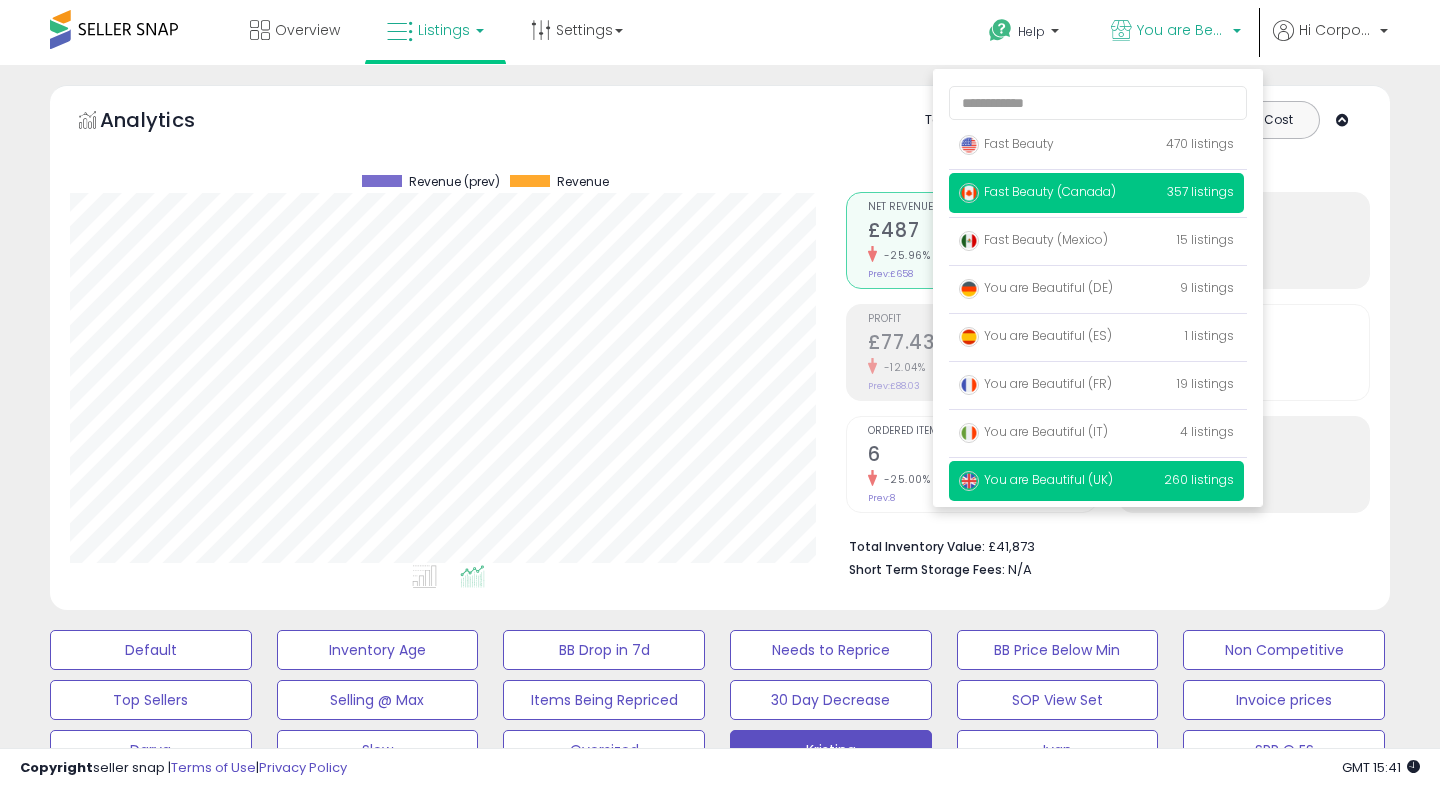 click on "Fast Beauty (Canada)" at bounding box center (1037, 191) 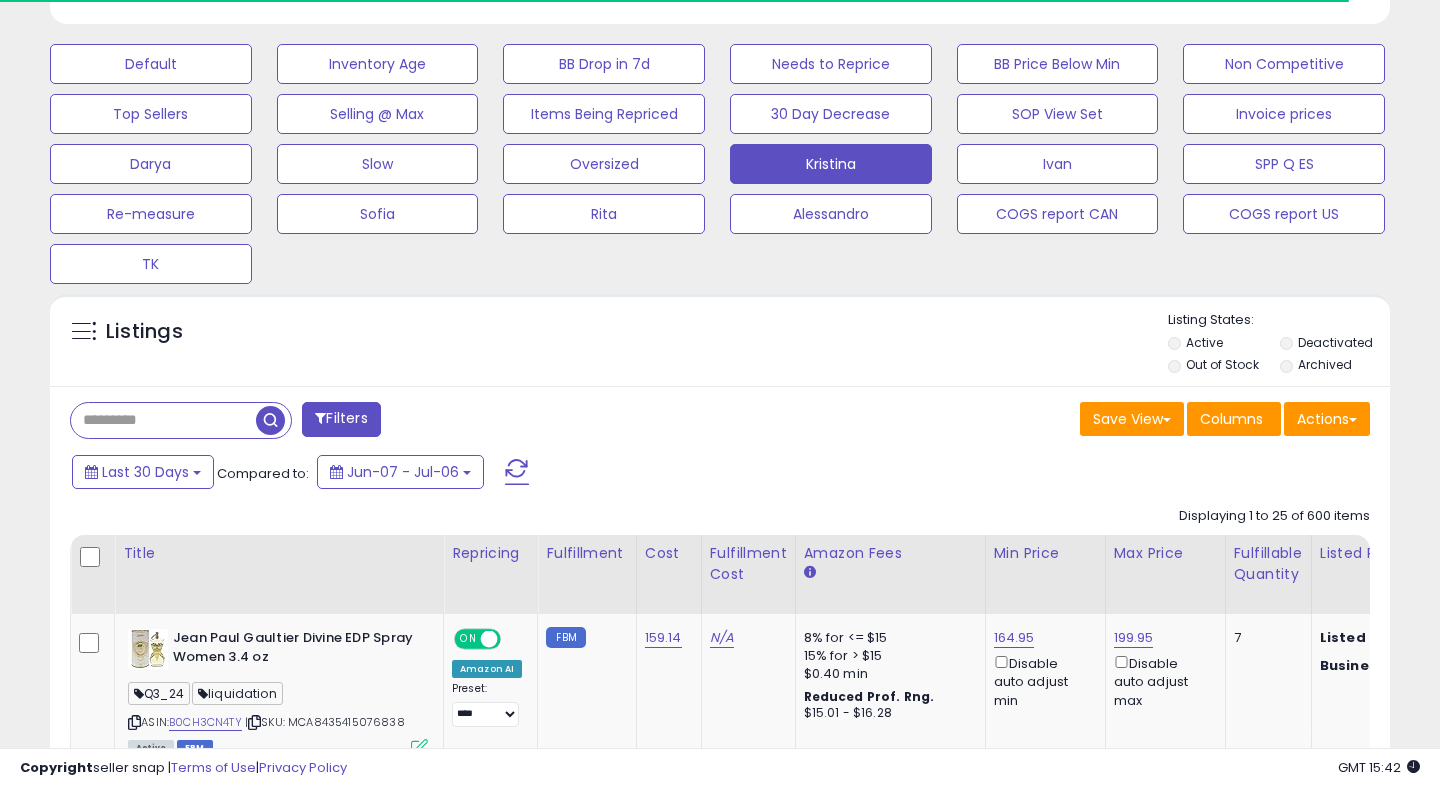 scroll, scrollTop: 587, scrollLeft: 0, axis: vertical 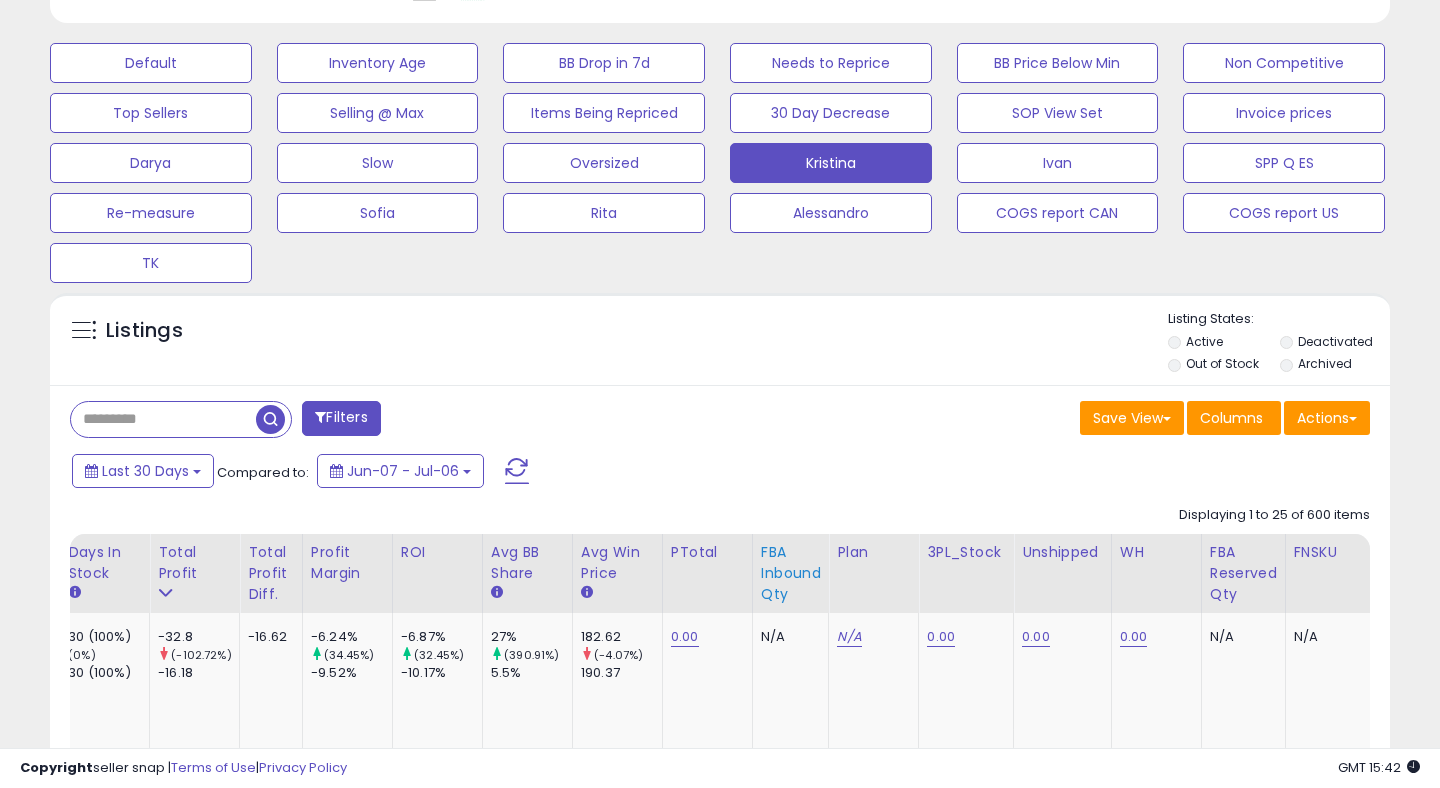 click on "FBA inbound Qty" at bounding box center (791, 573) 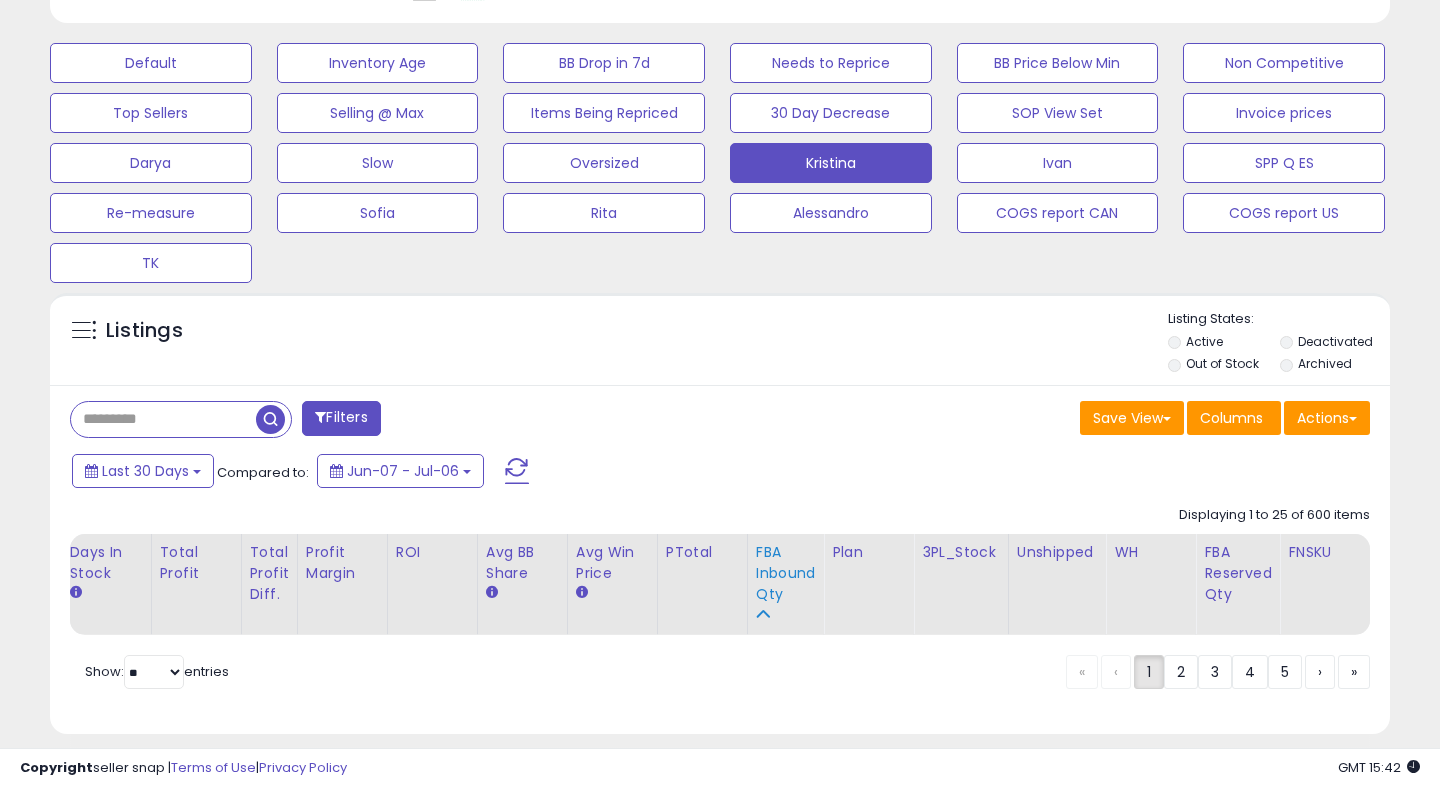 scroll, scrollTop: 0, scrollLeft: 1911, axis: horizontal 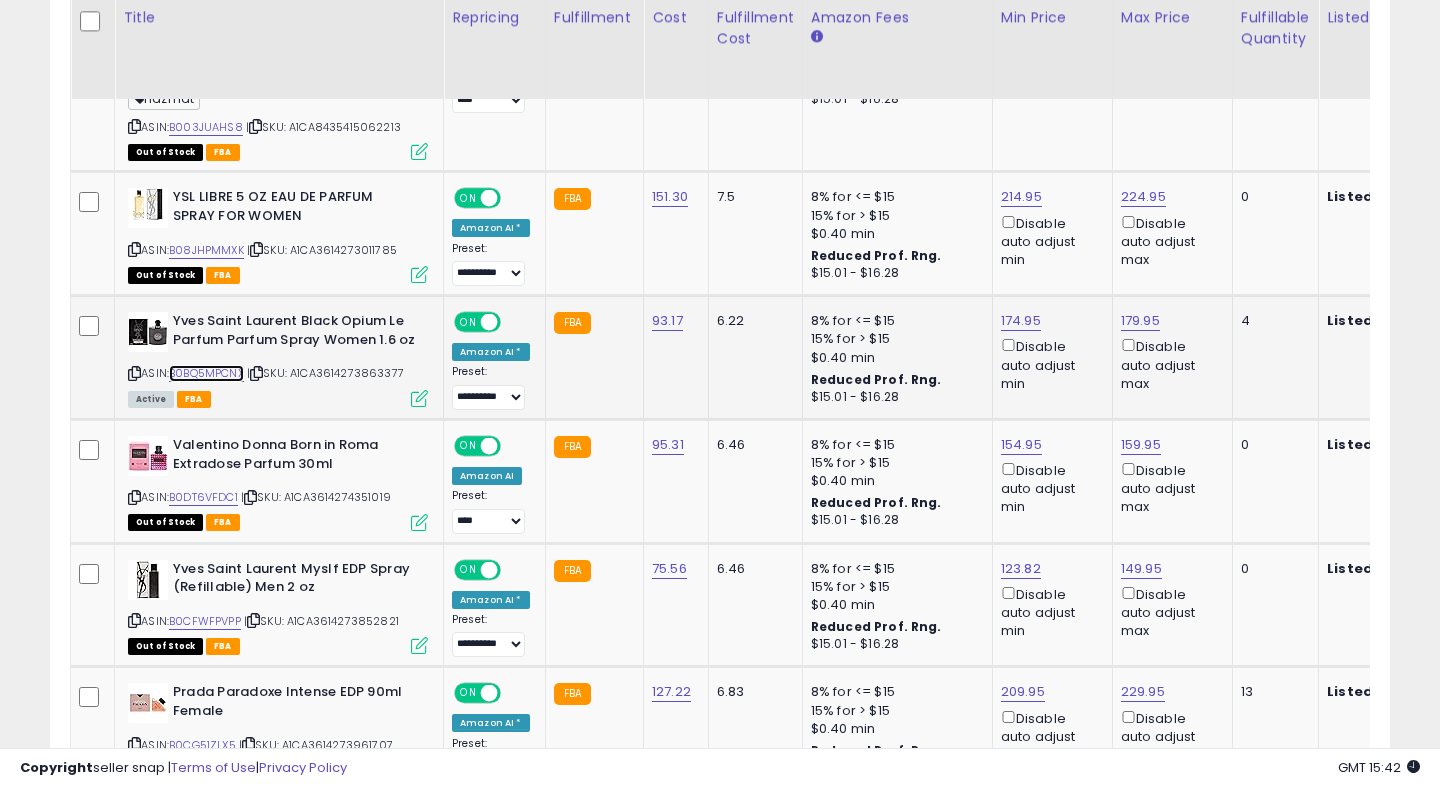 click on "B0BQ5MPCNX" at bounding box center (206, 373) 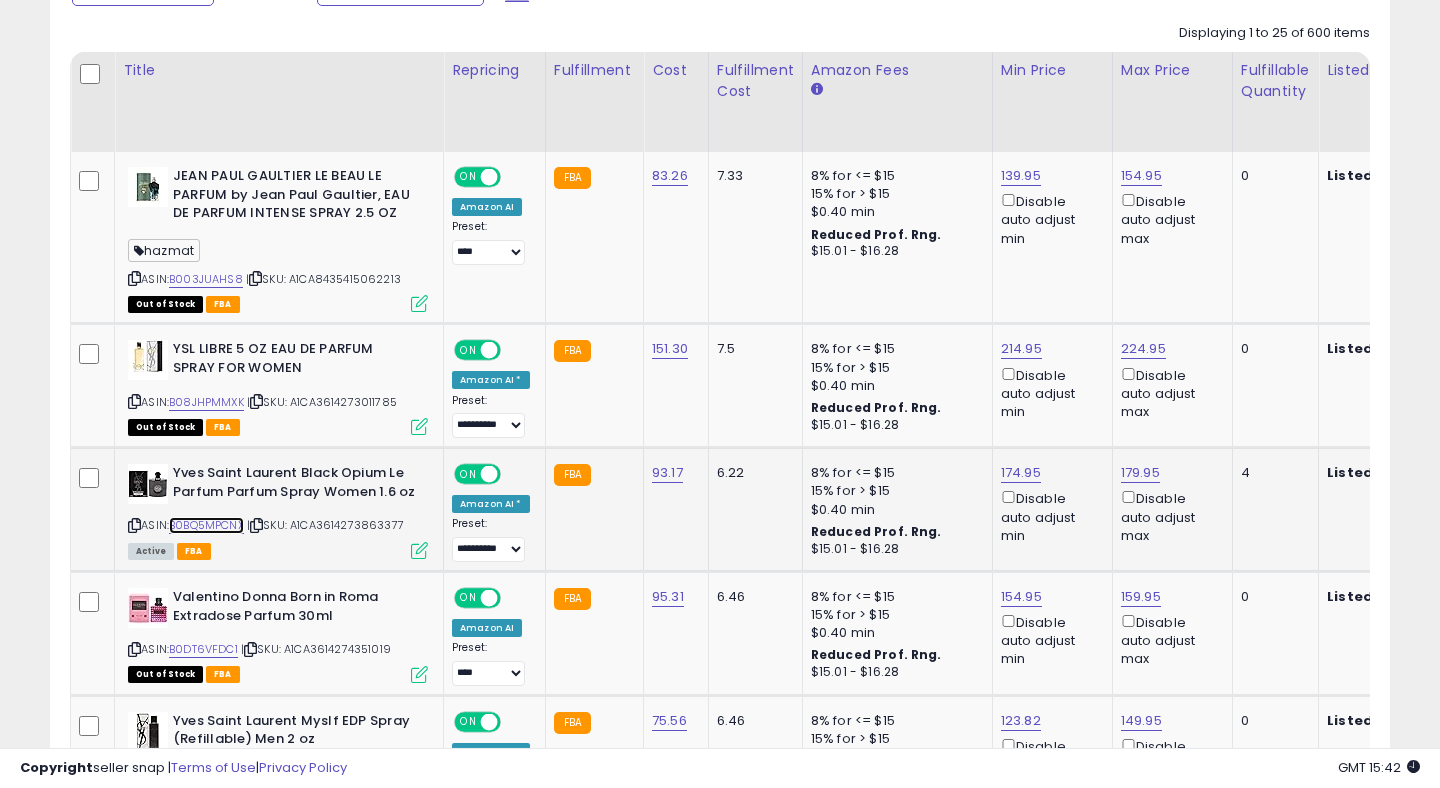 scroll, scrollTop: 1071, scrollLeft: 0, axis: vertical 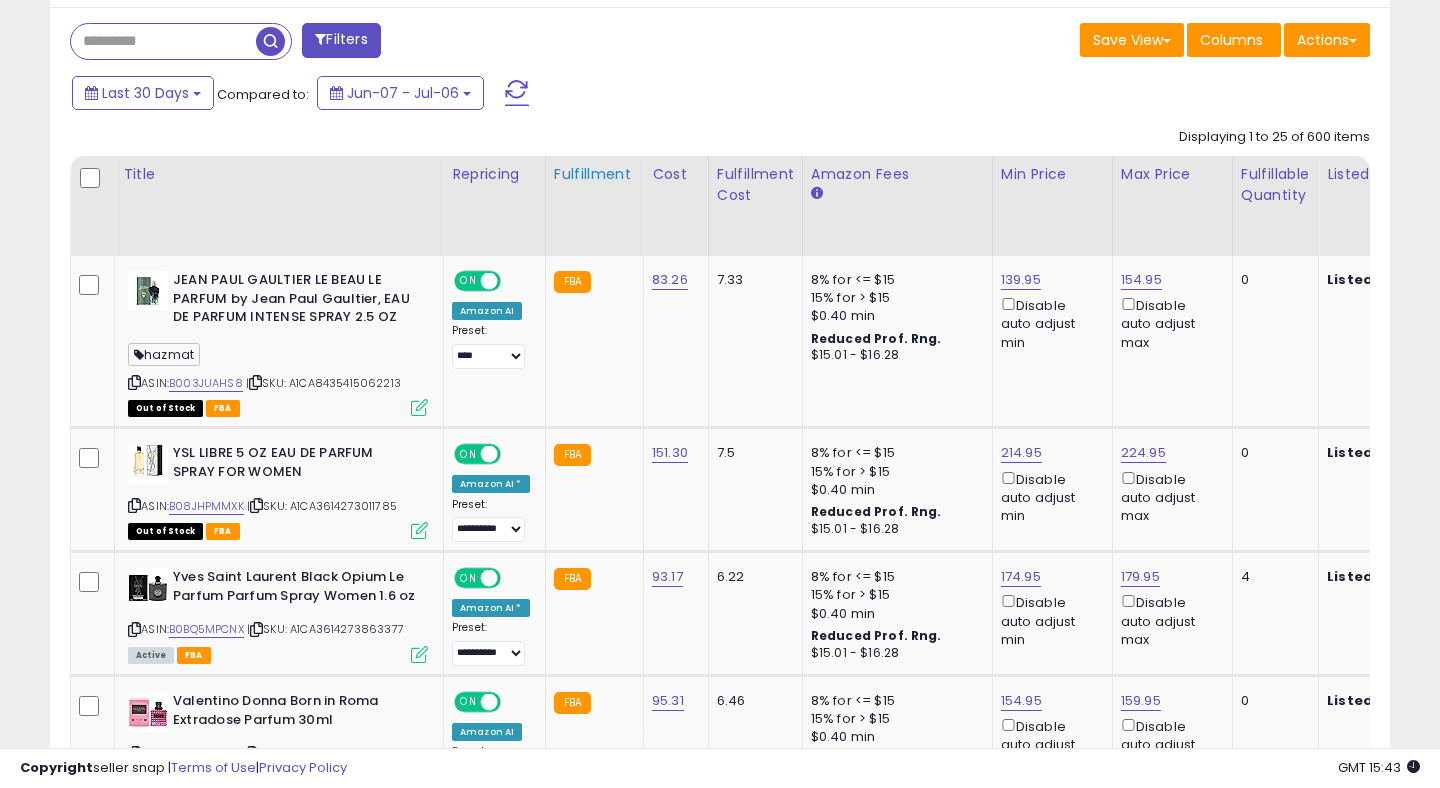 click on "Fulfillment" at bounding box center [594, 174] 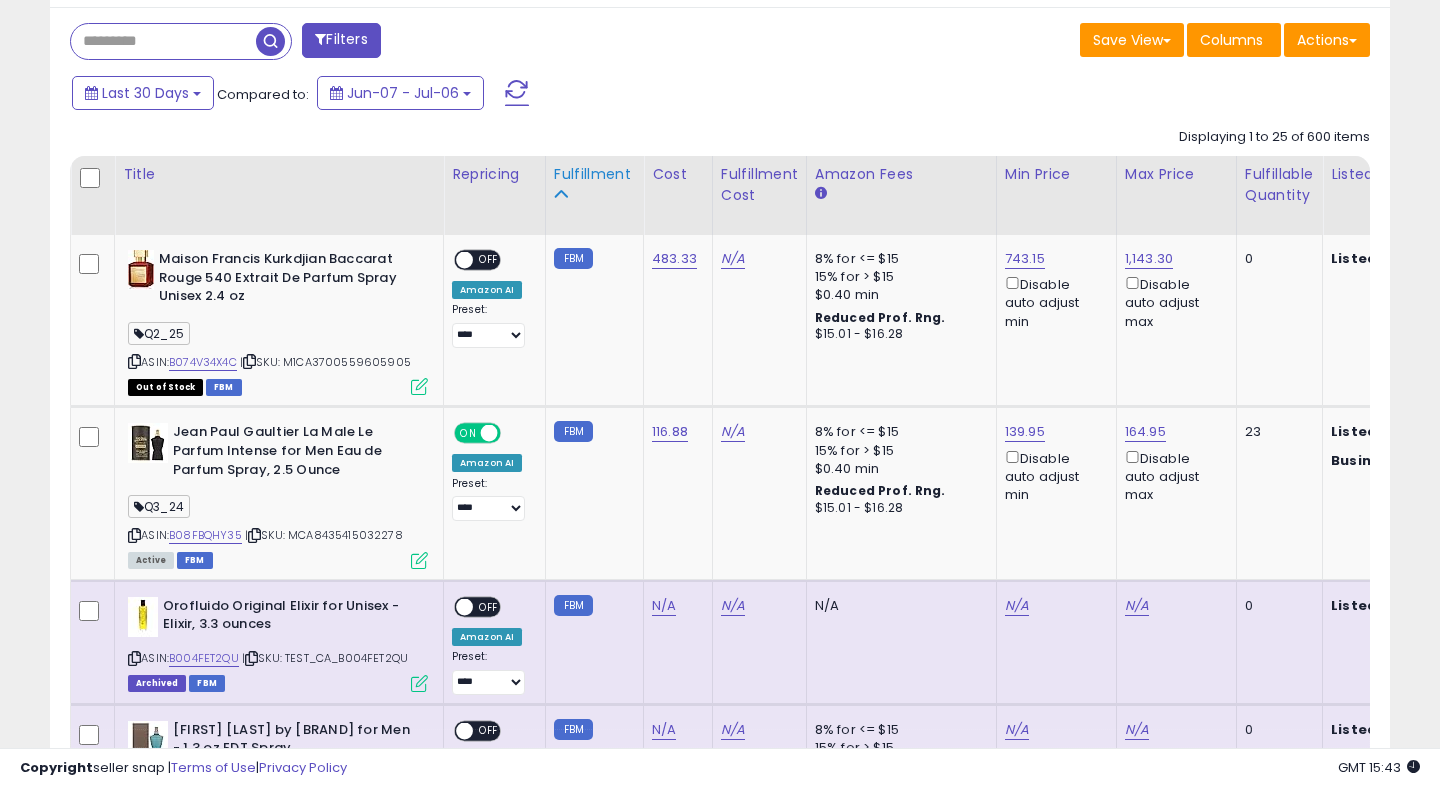 click on "Fulfillment" at bounding box center (594, 174) 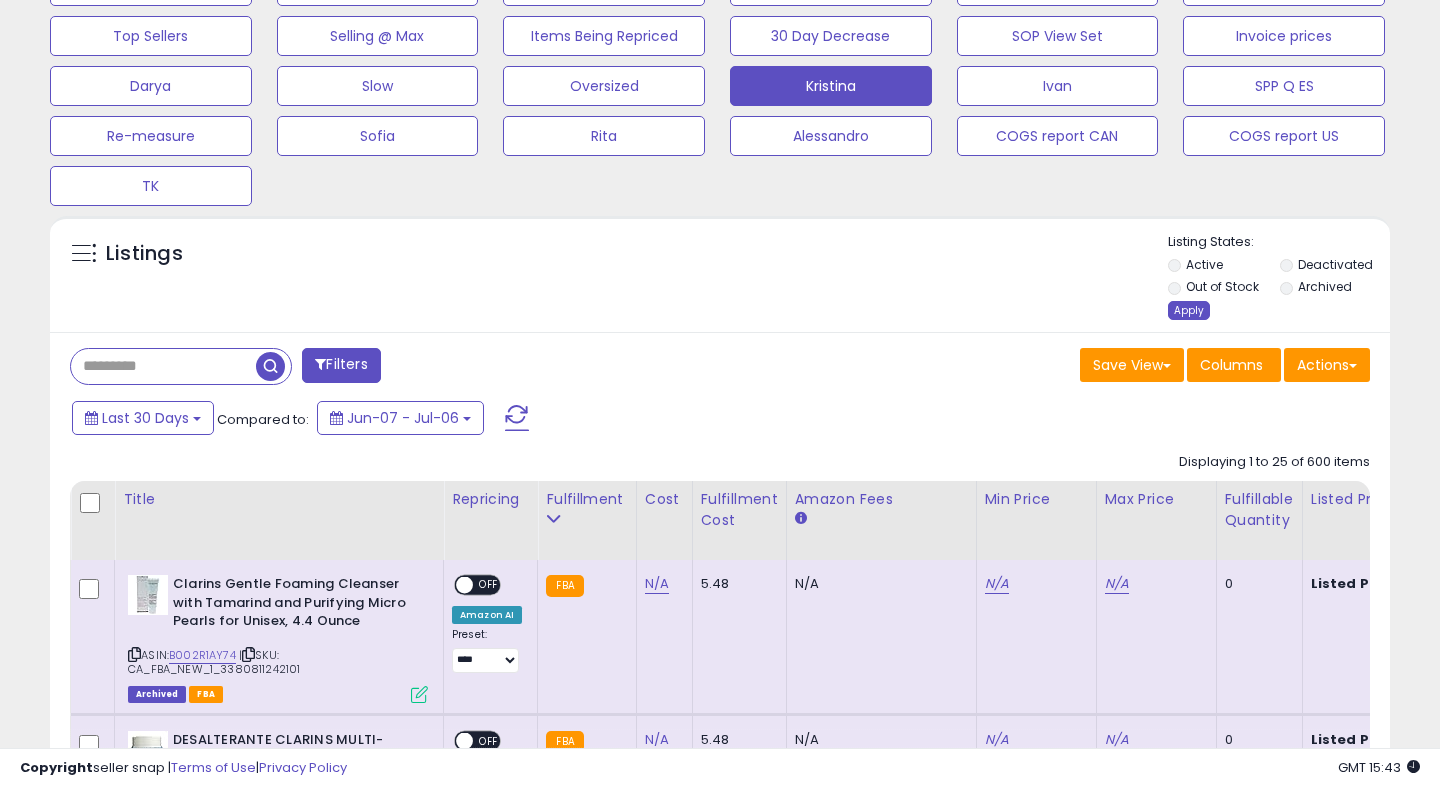 click on "Apply" at bounding box center (1189, 310) 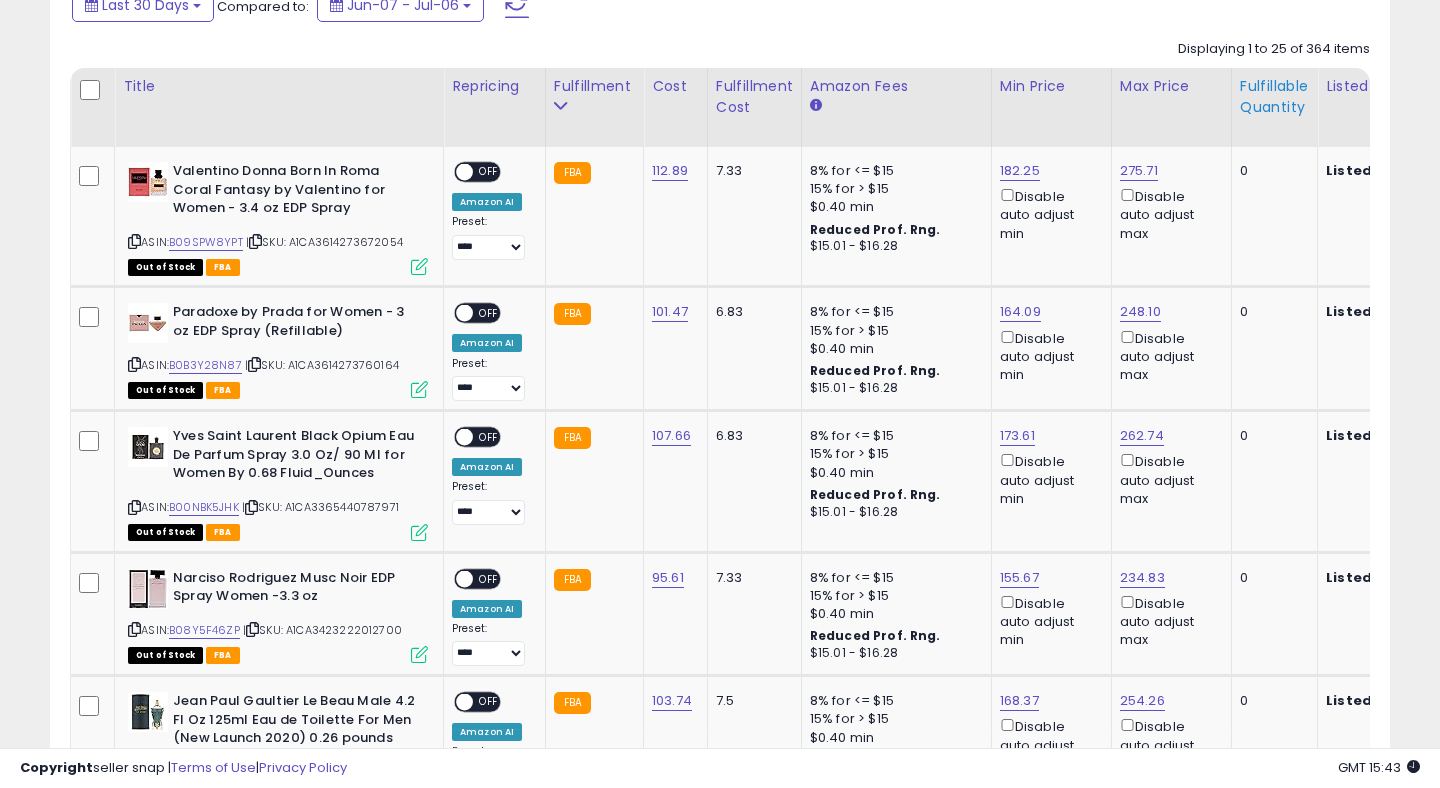 click on "Fulfillable Quantity" at bounding box center [1274, 97] 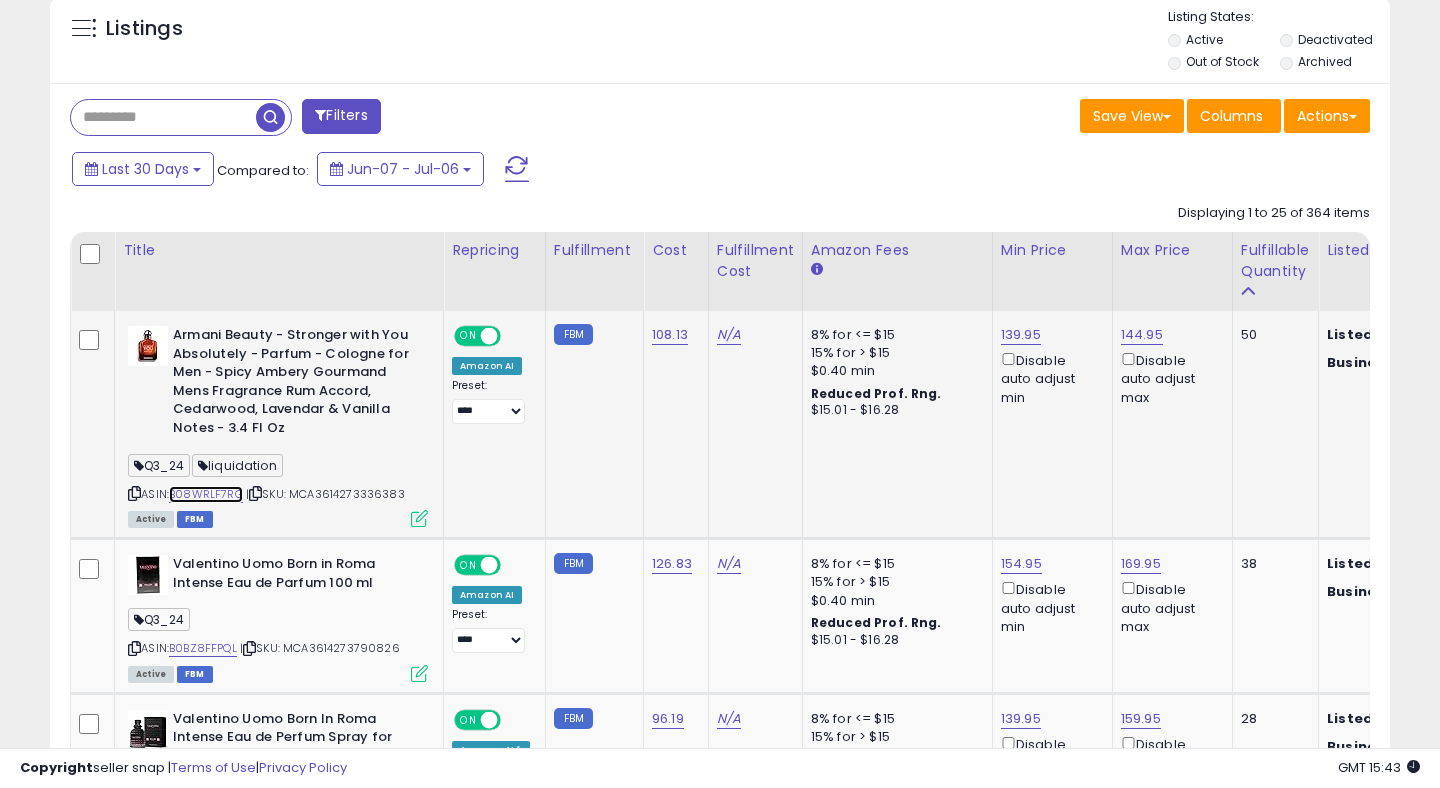 click on "B08WRLF7RG" at bounding box center (206, 494) 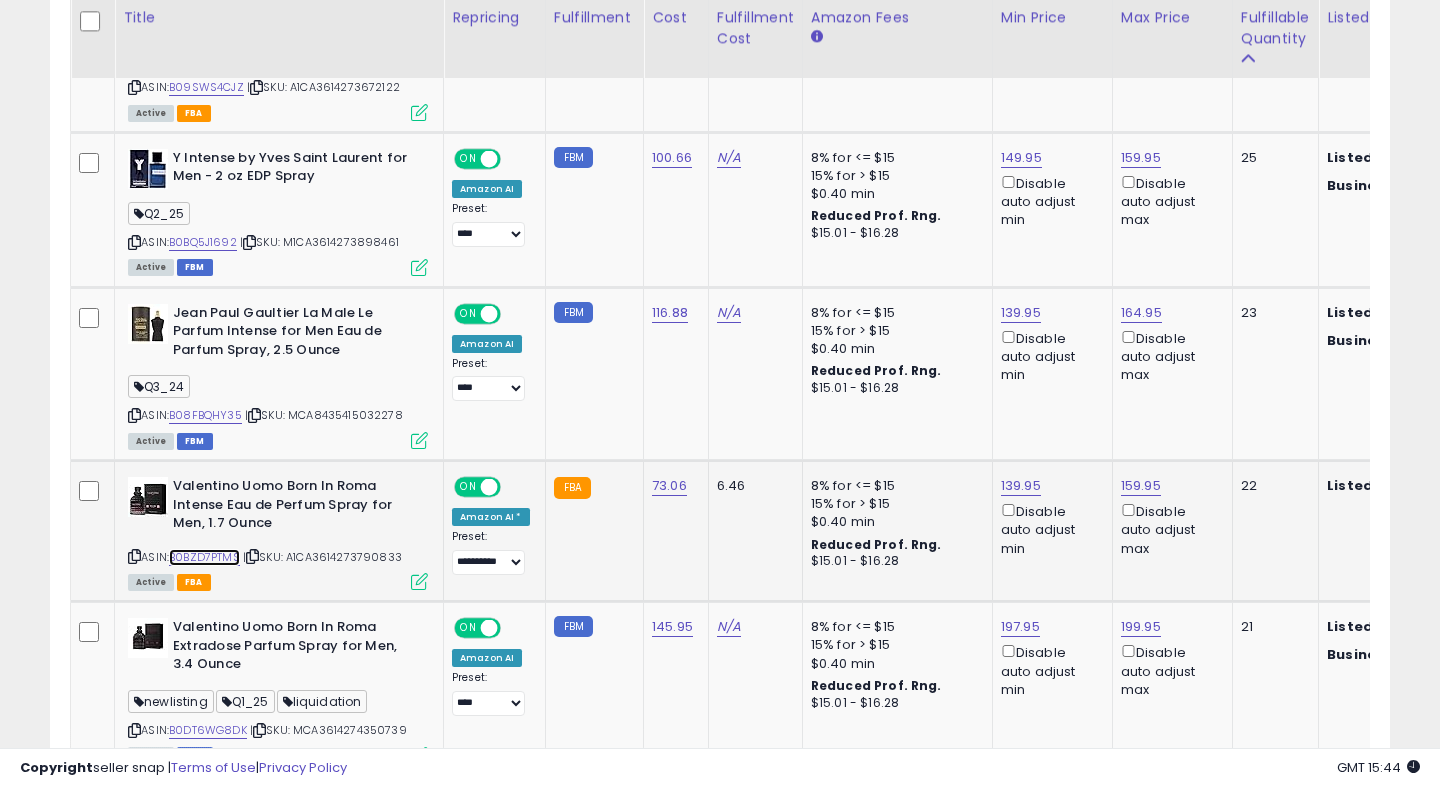 click on "B0BZD7PTMS" at bounding box center [204, 557] 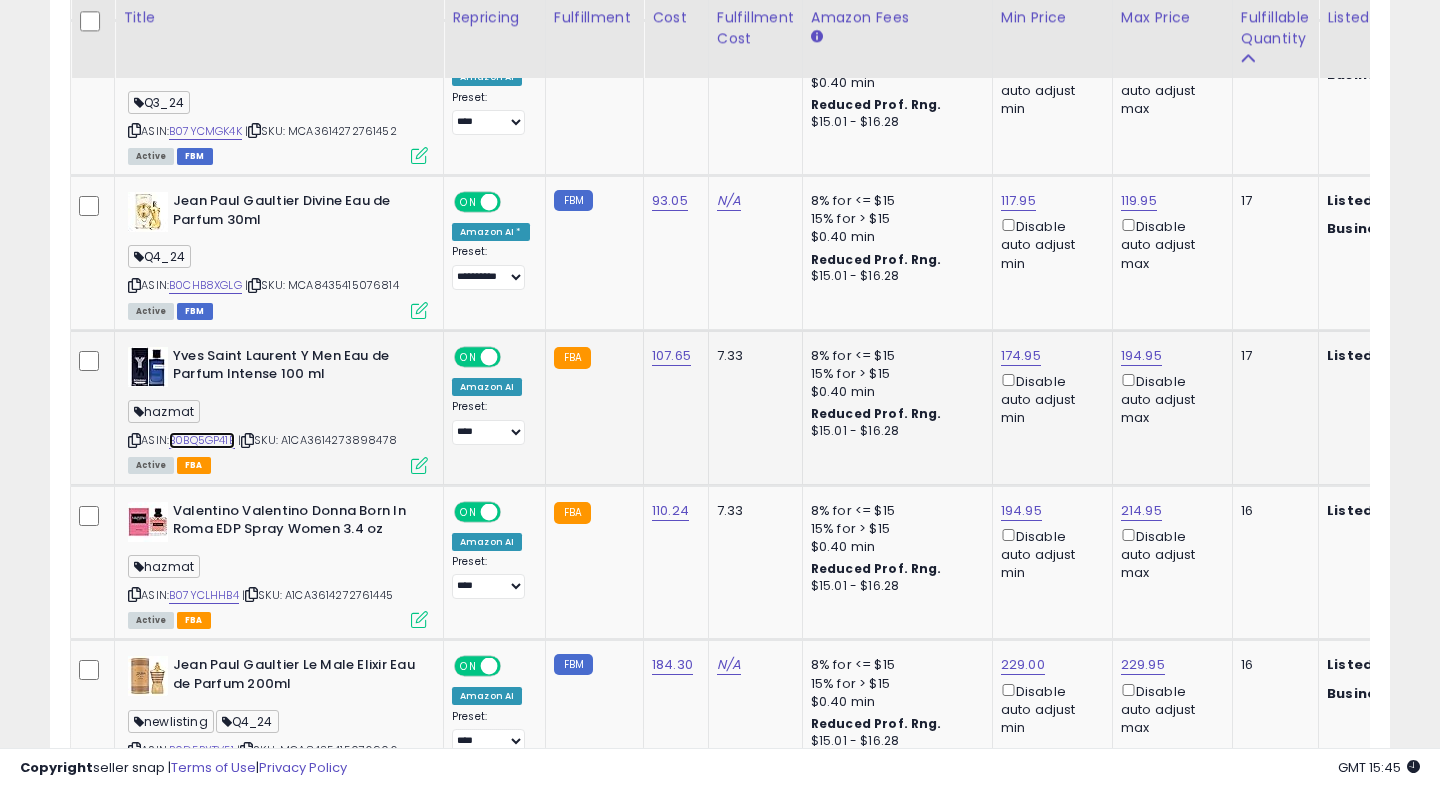 click on "B0BQ5GP41B" at bounding box center [202, 440] 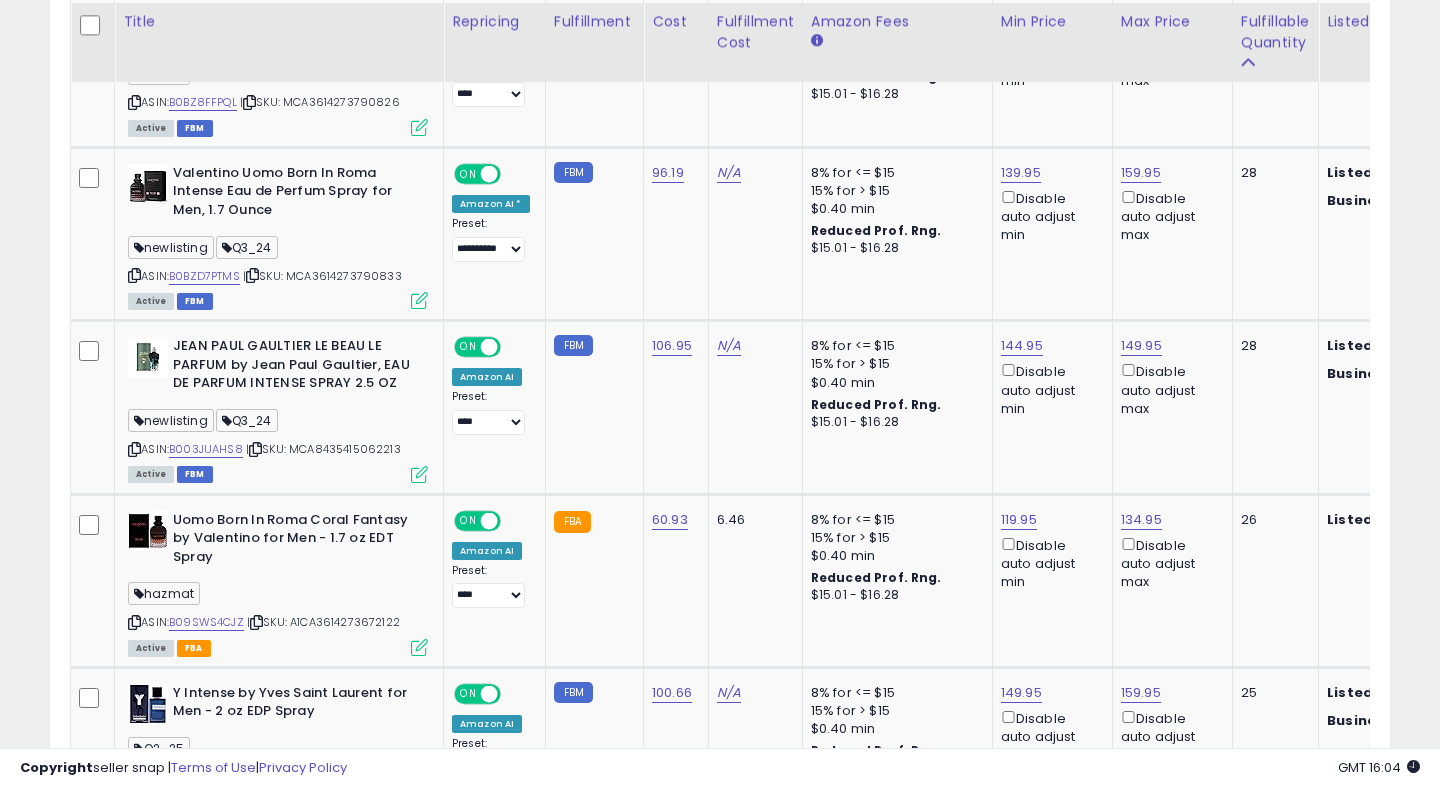 scroll, scrollTop: 1440, scrollLeft: 0, axis: vertical 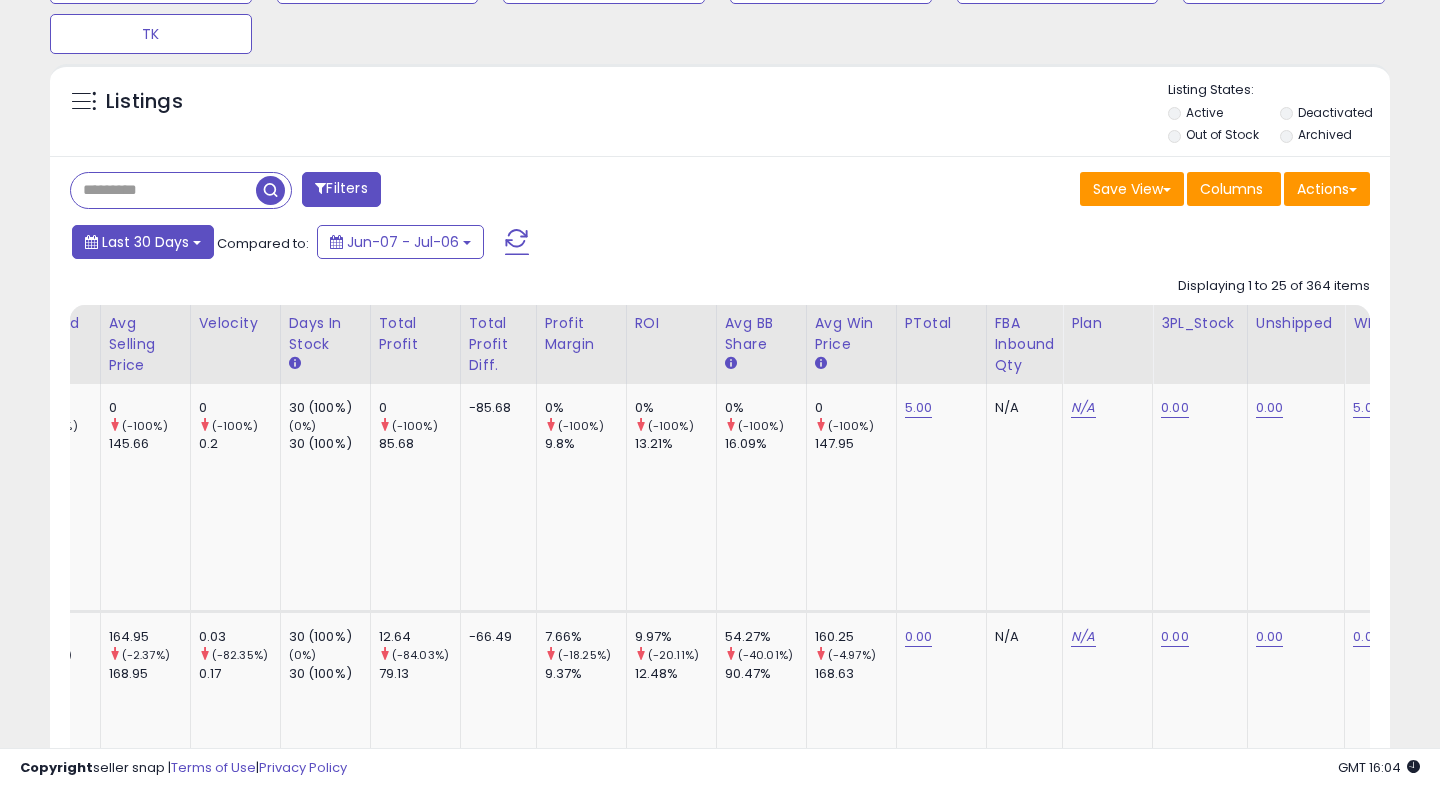 click on "Last 30 Days" at bounding box center [145, 242] 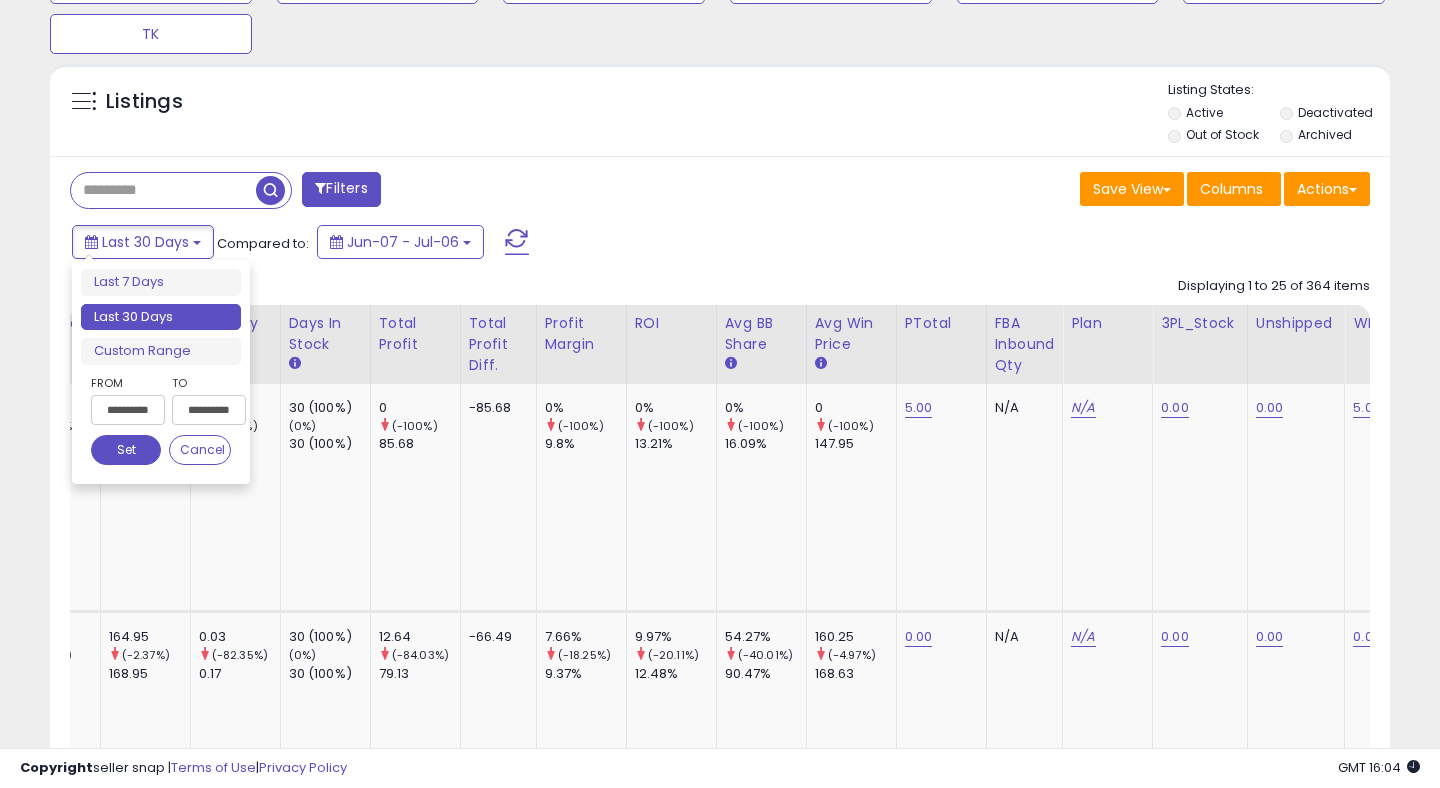 click on "**********" at bounding box center (128, 410) 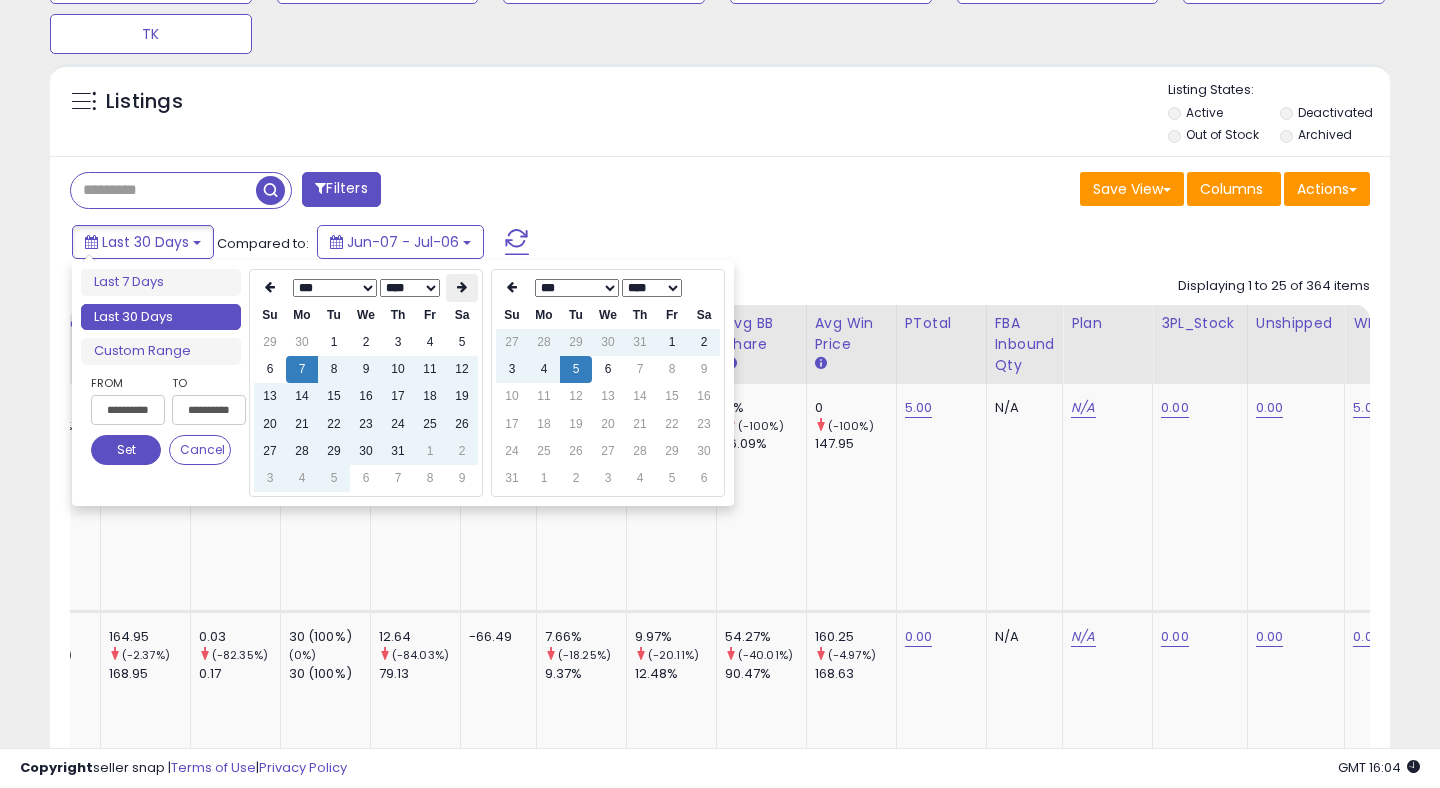 click at bounding box center [462, 287] 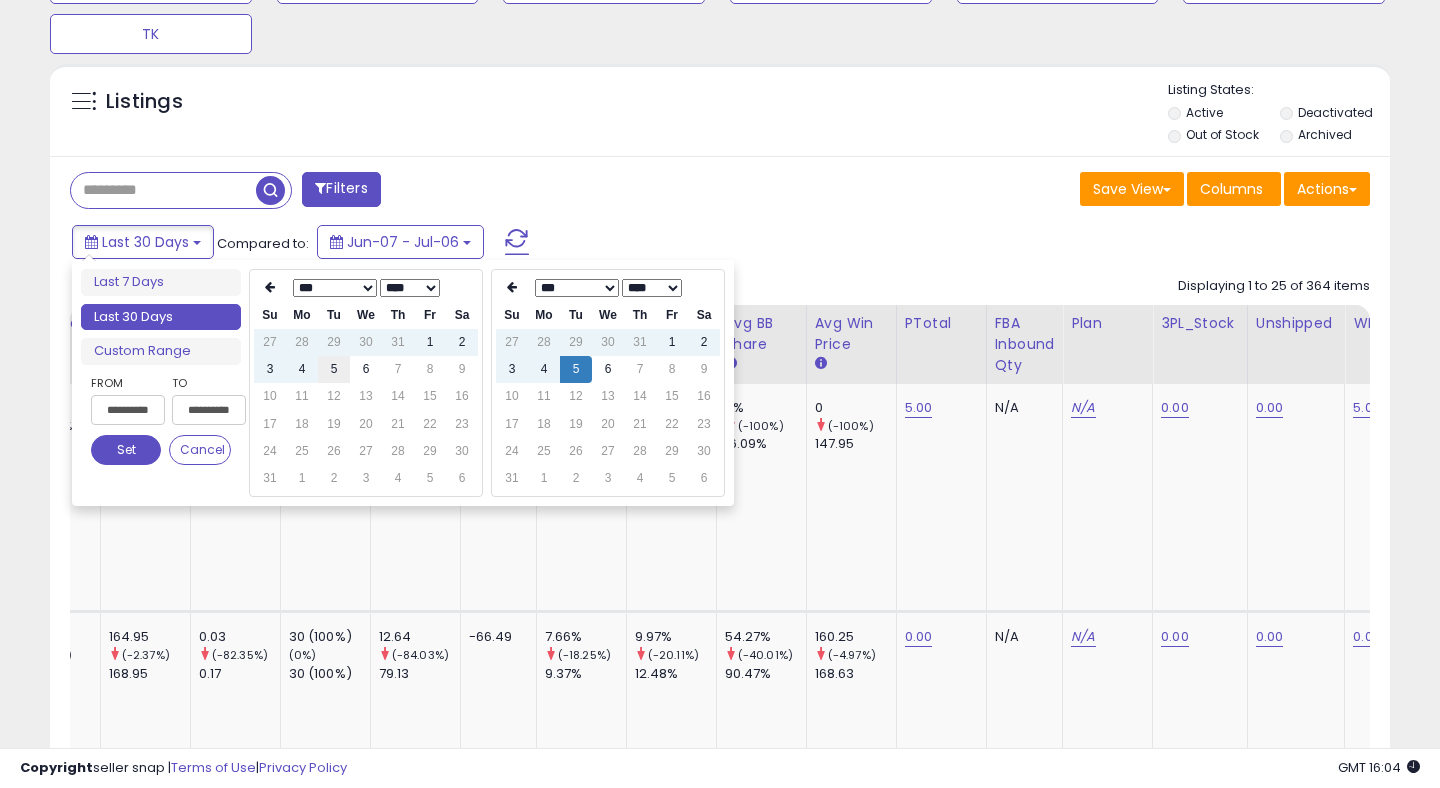 click on "5" at bounding box center (334, 369) 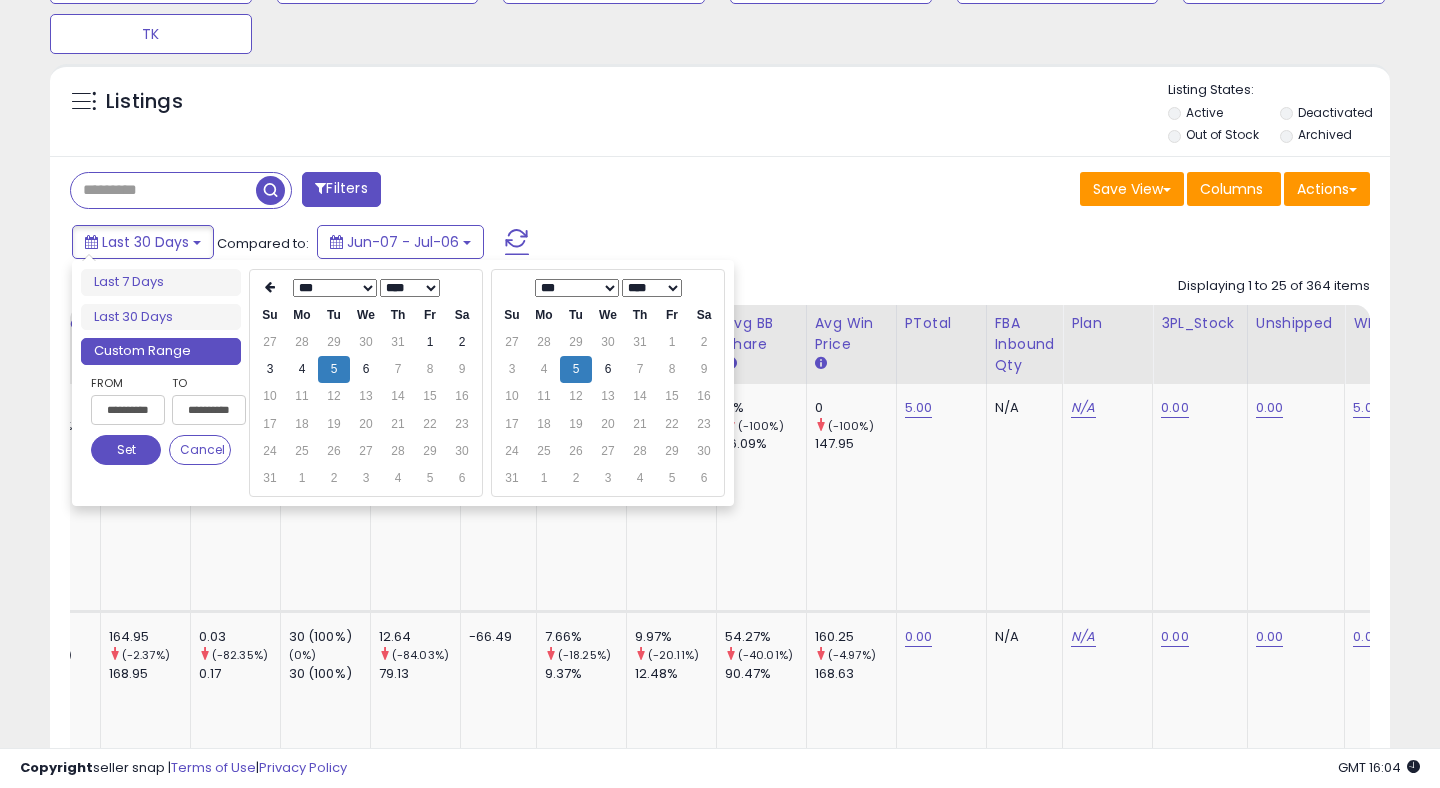 type on "**********" 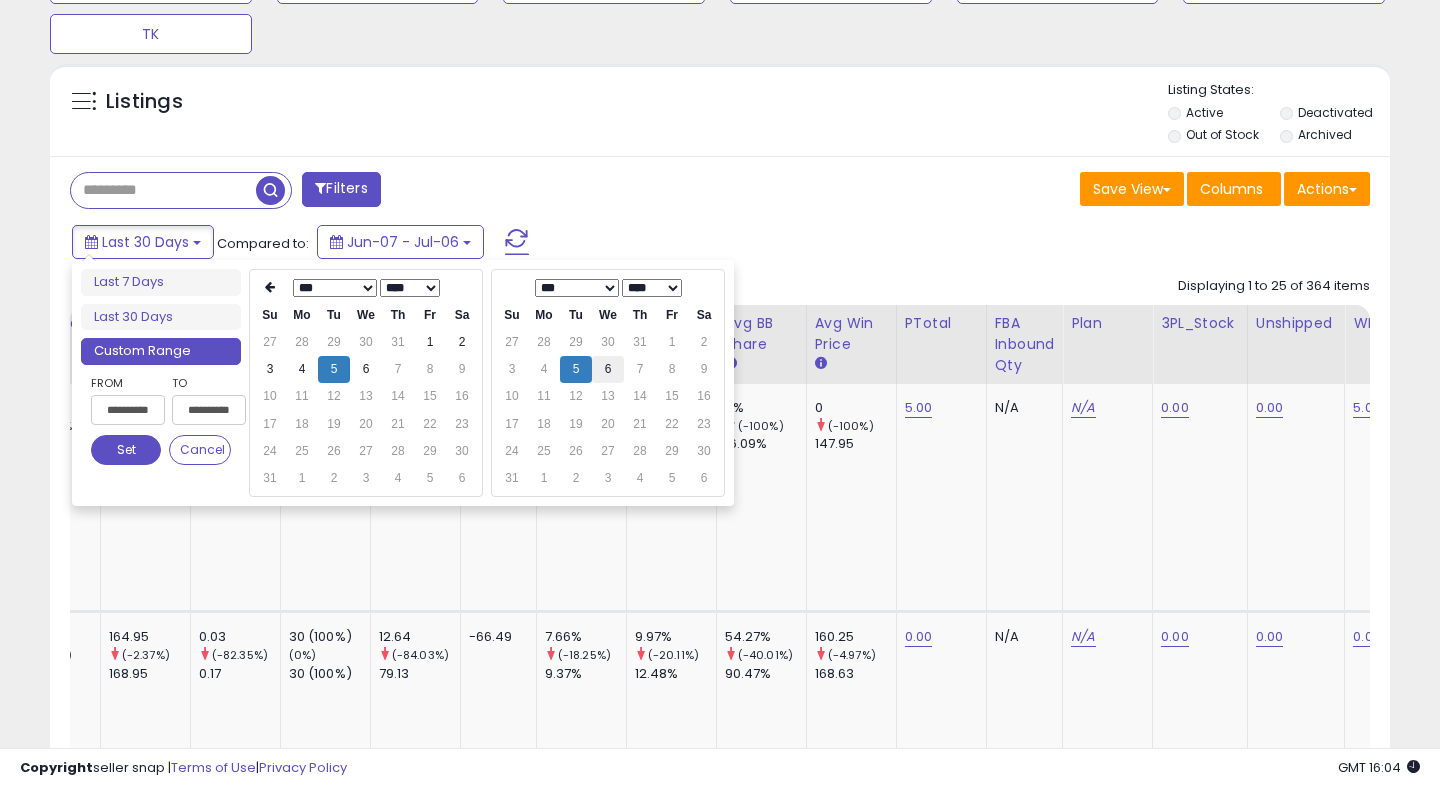 click on "6" at bounding box center (608, 369) 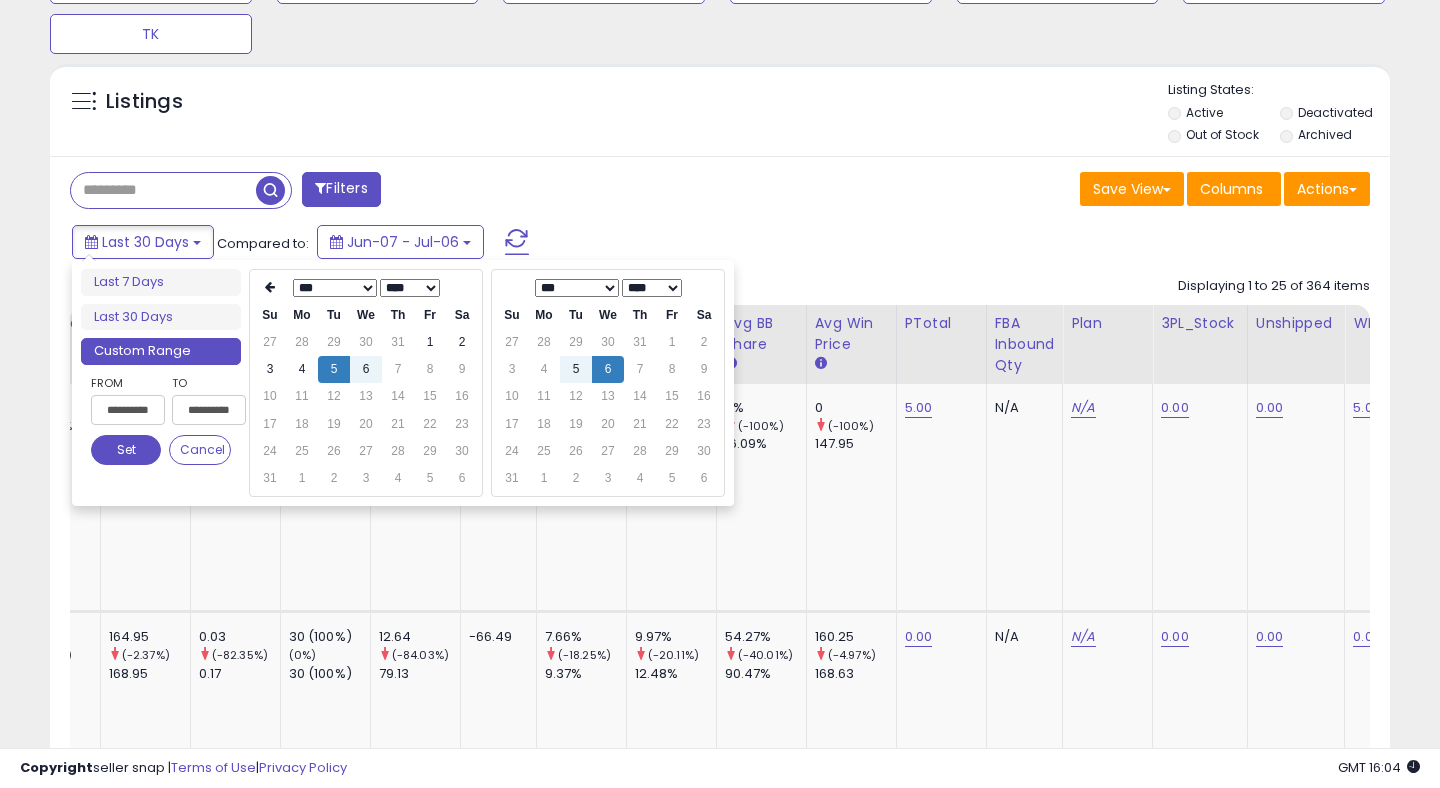 type on "**********" 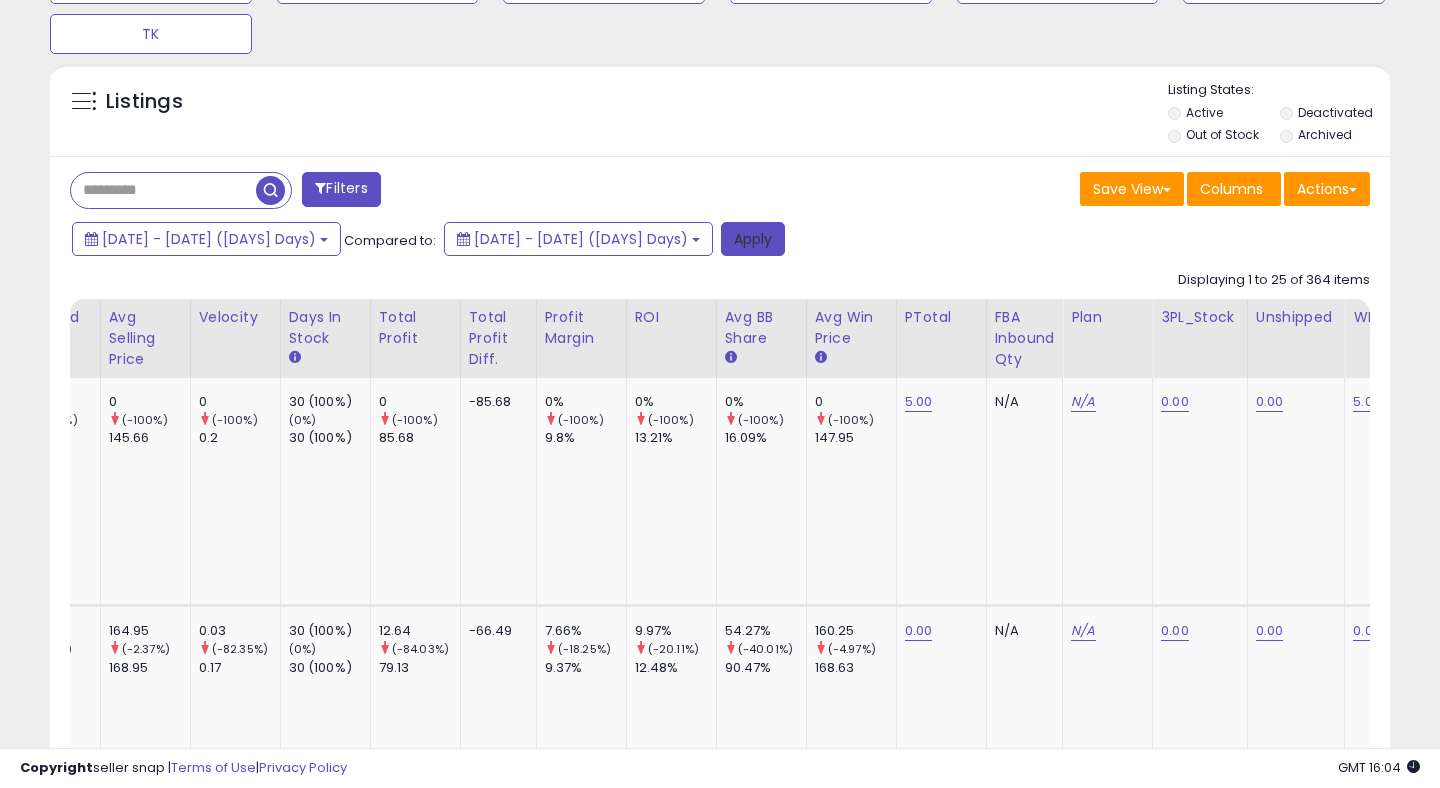 click on "Apply" at bounding box center [753, 239] 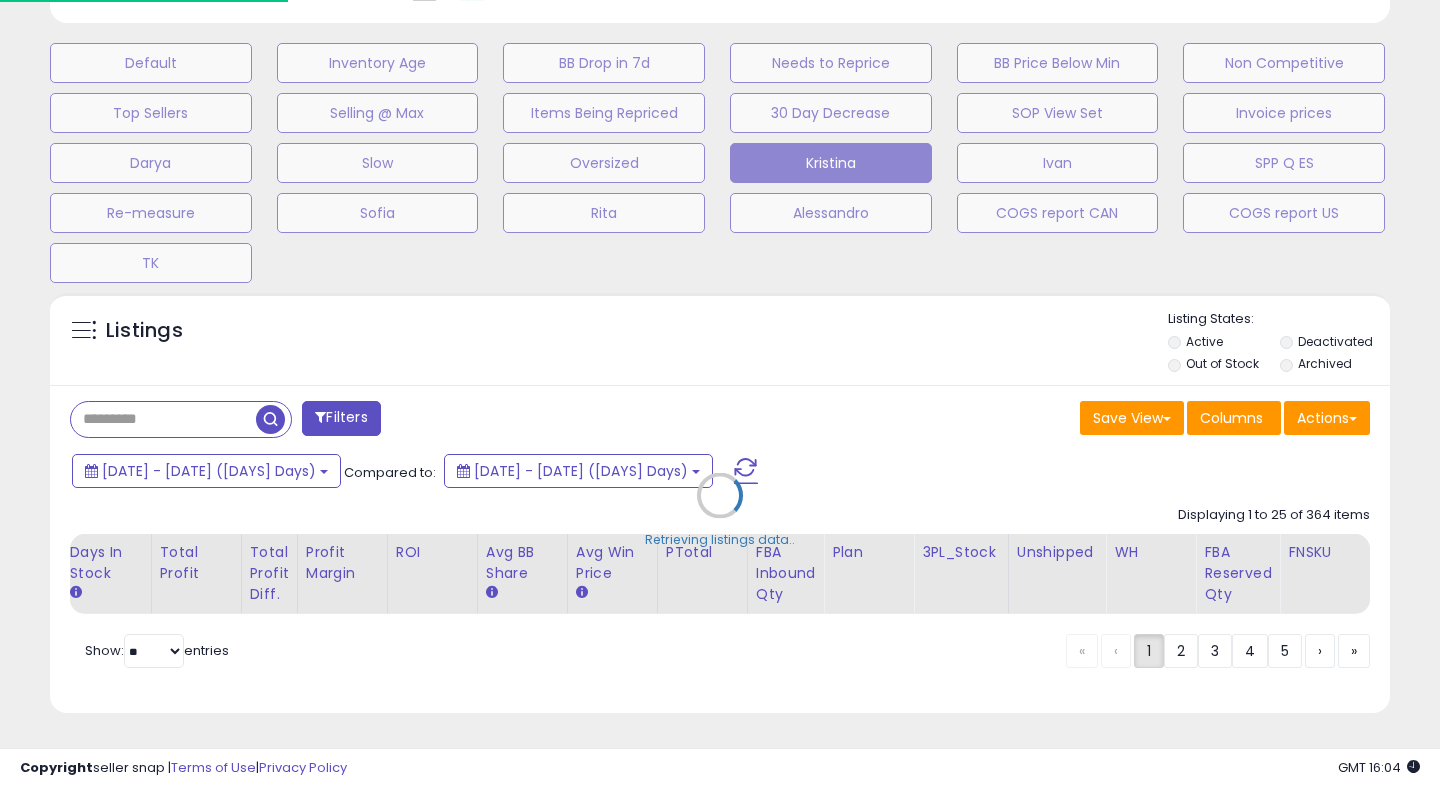 scroll, scrollTop: 0, scrollLeft: 1911, axis: horizontal 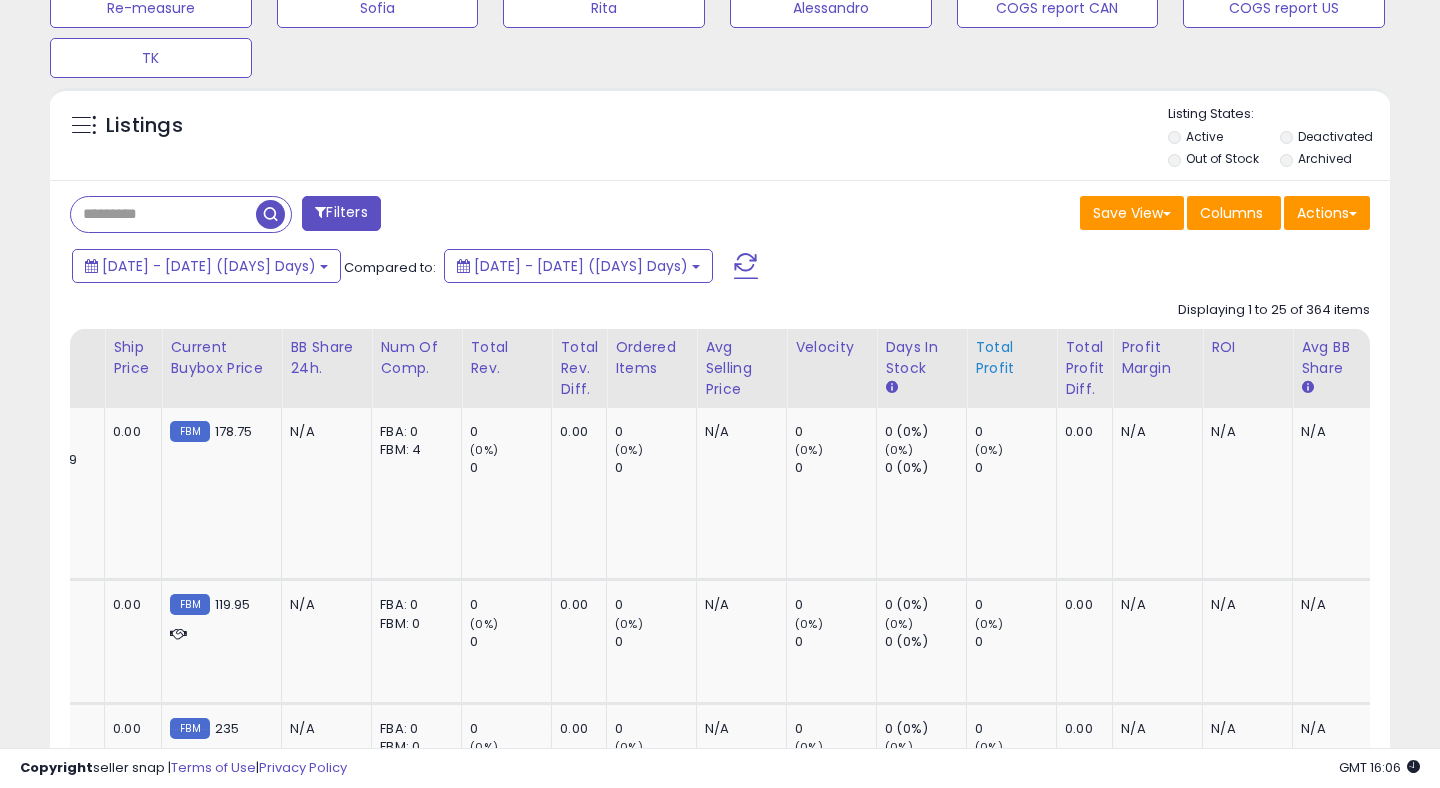 click on "Total Profit" at bounding box center (1011, 358) 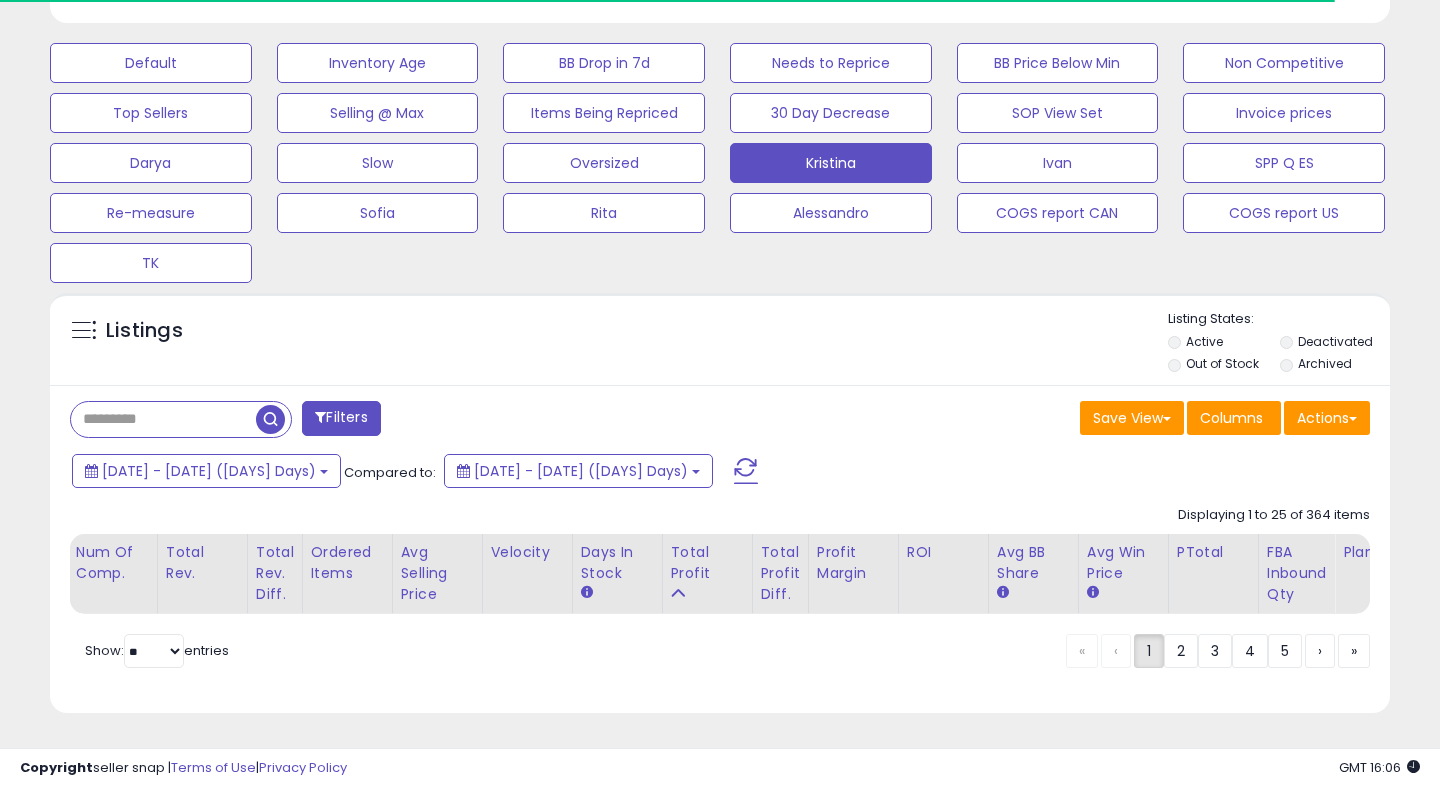 scroll, scrollTop: 792, scrollLeft: 0, axis: vertical 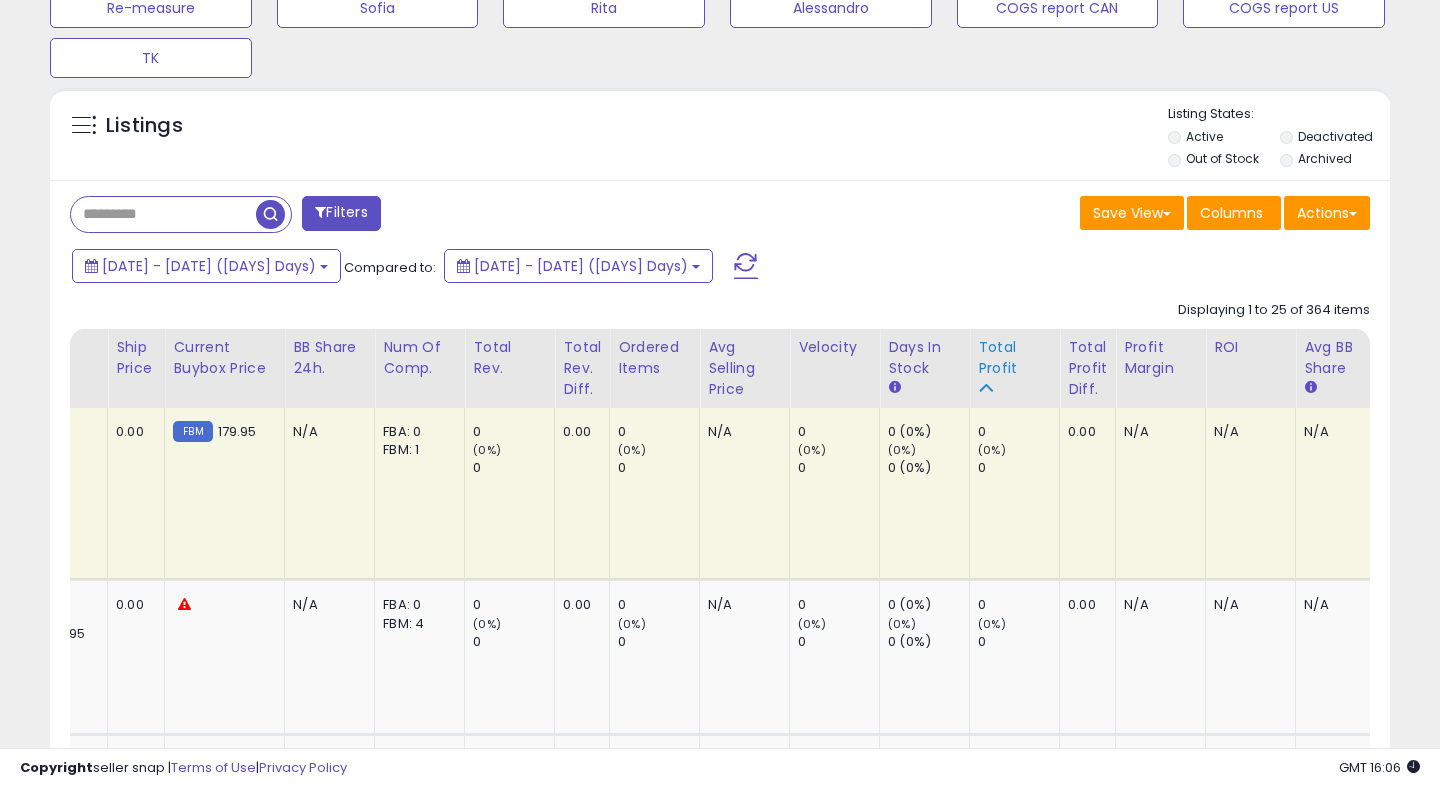 click on "Total Profit" at bounding box center [1014, 358] 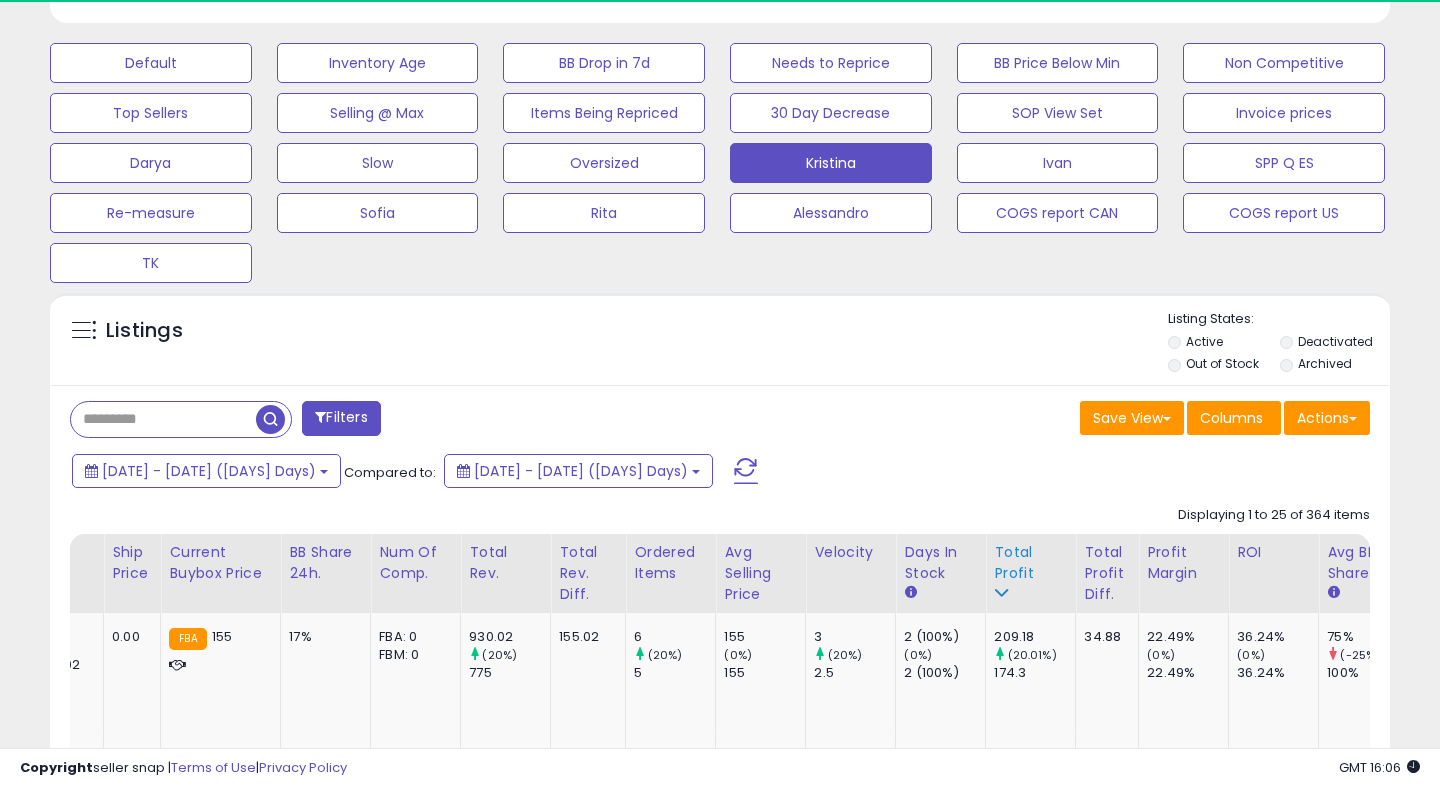 scroll, scrollTop: 792, scrollLeft: 0, axis: vertical 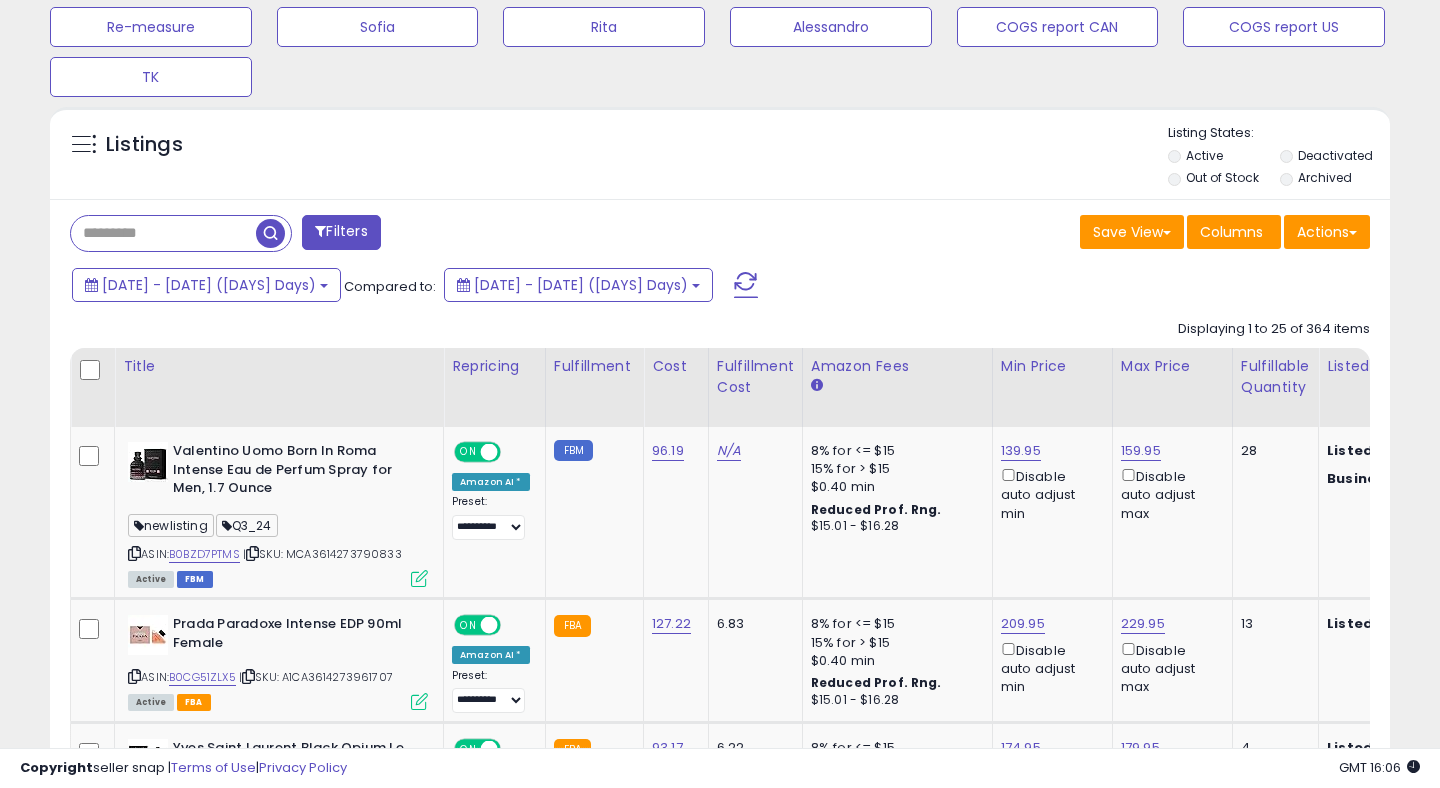 click on "Filters" at bounding box center [341, 232] 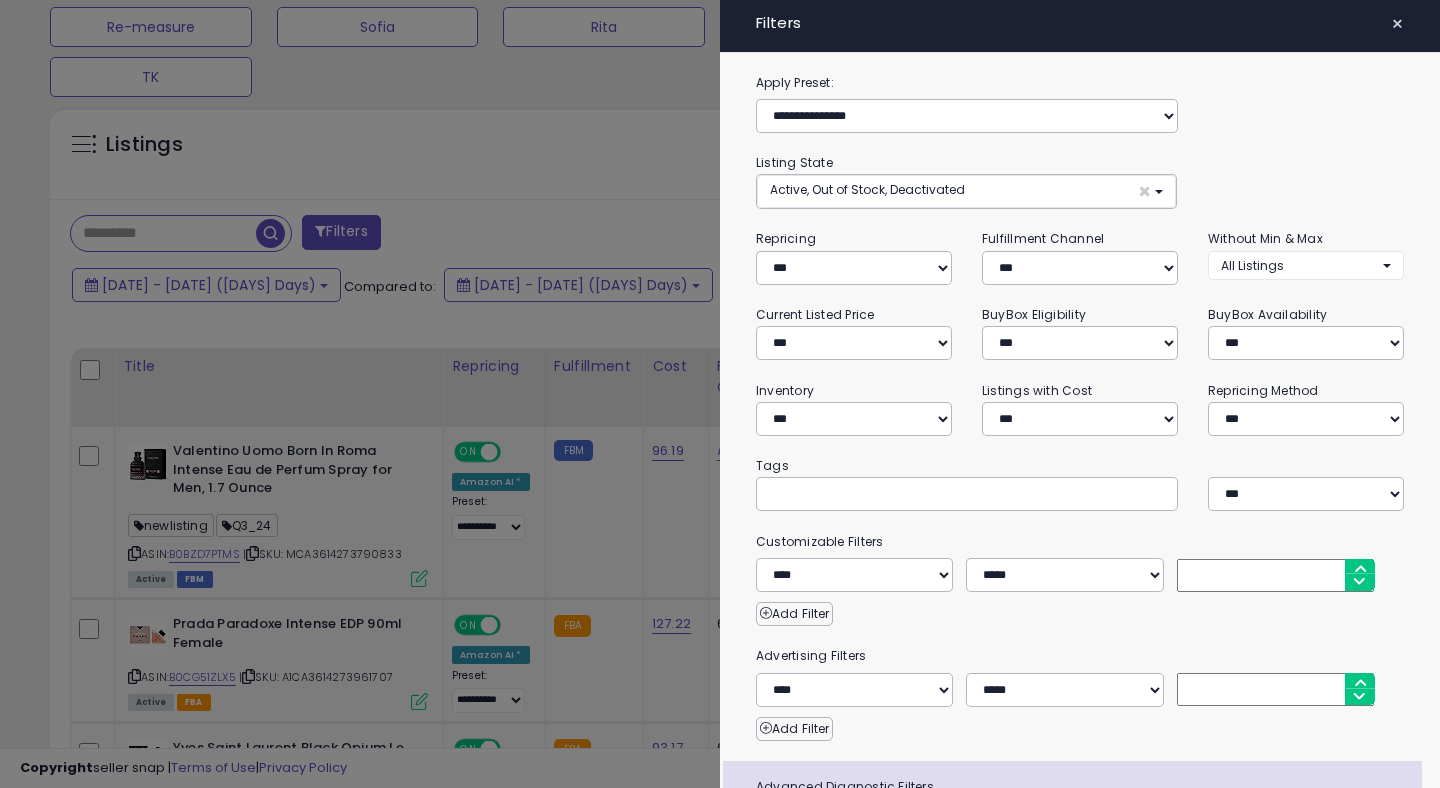 click at bounding box center (967, 494) 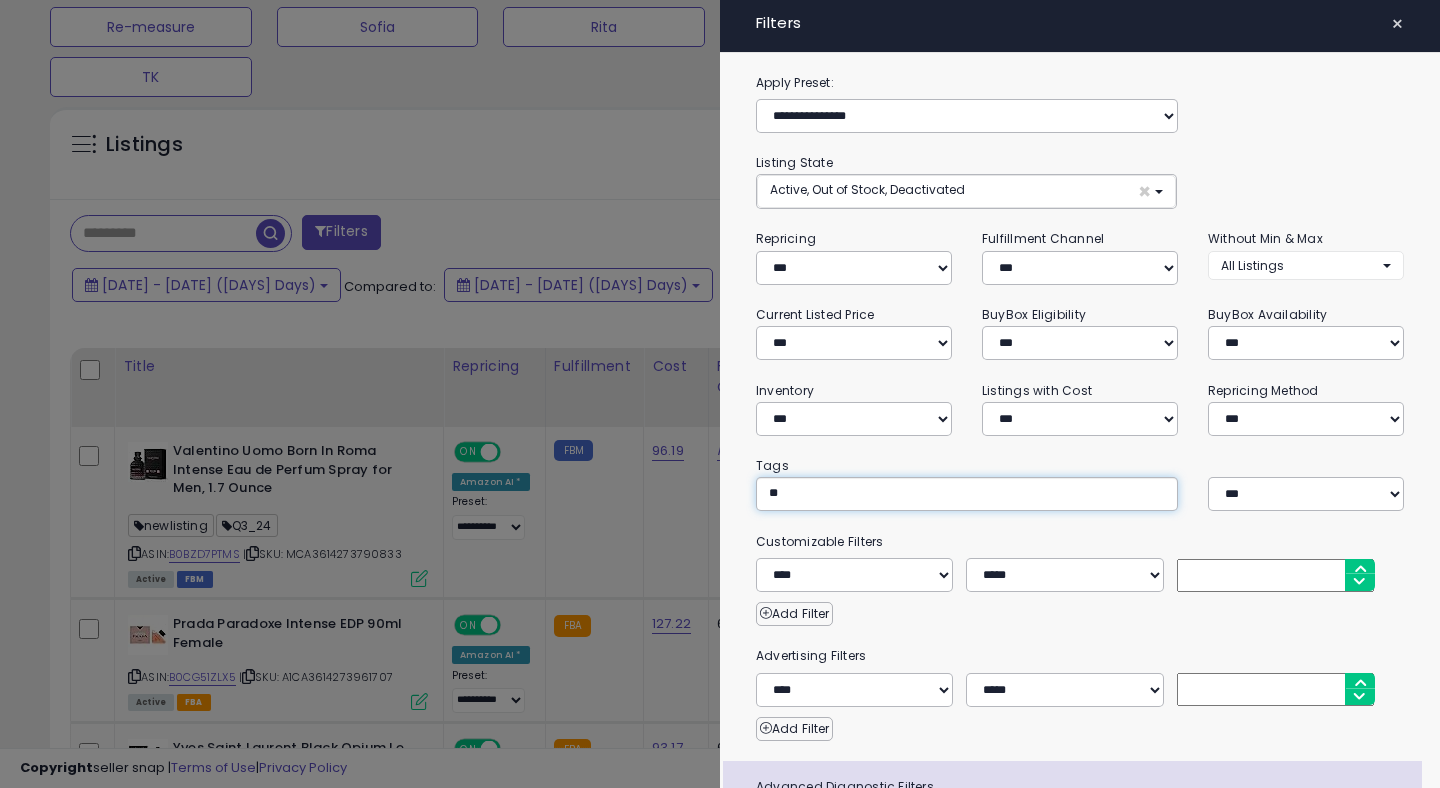 type on "***" 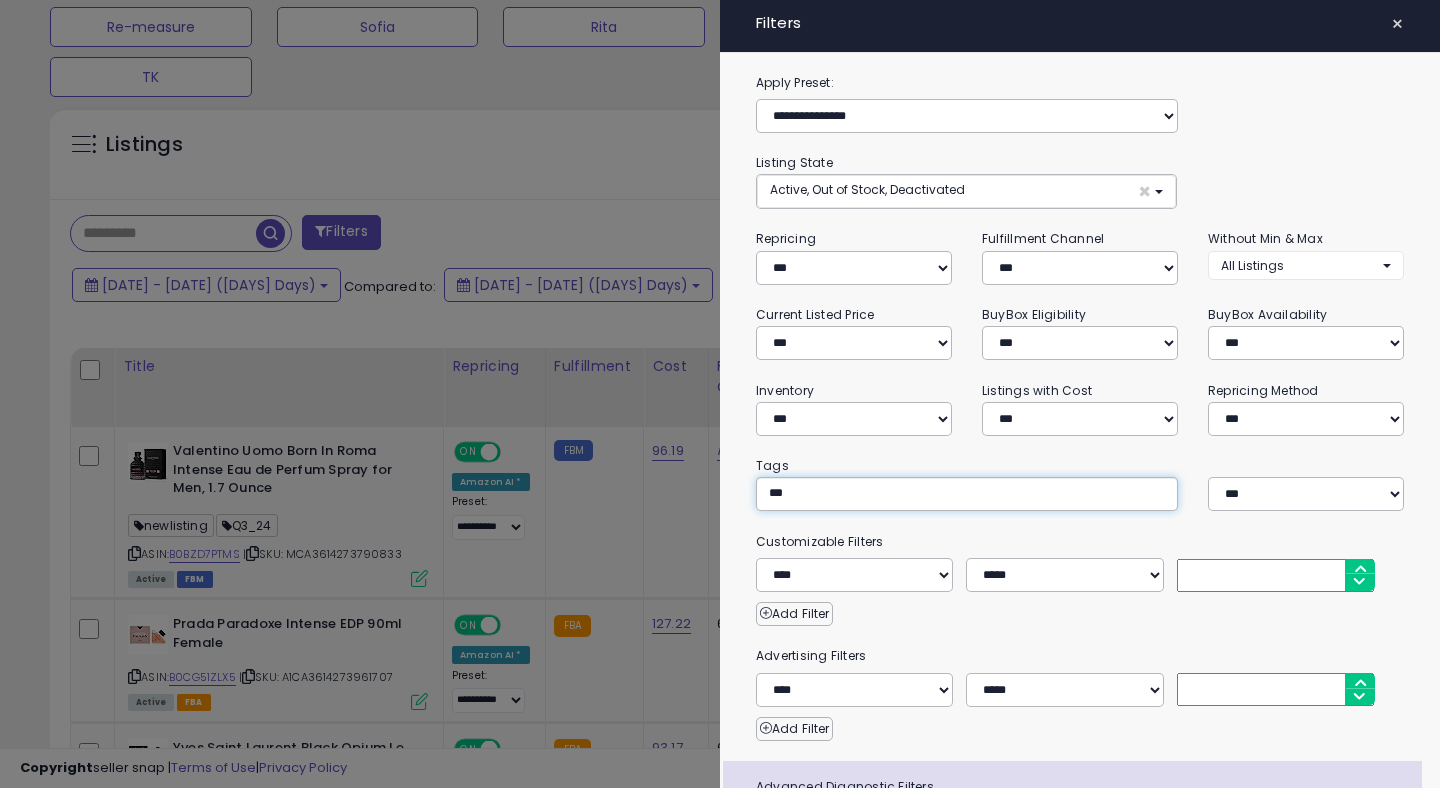 type on "***" 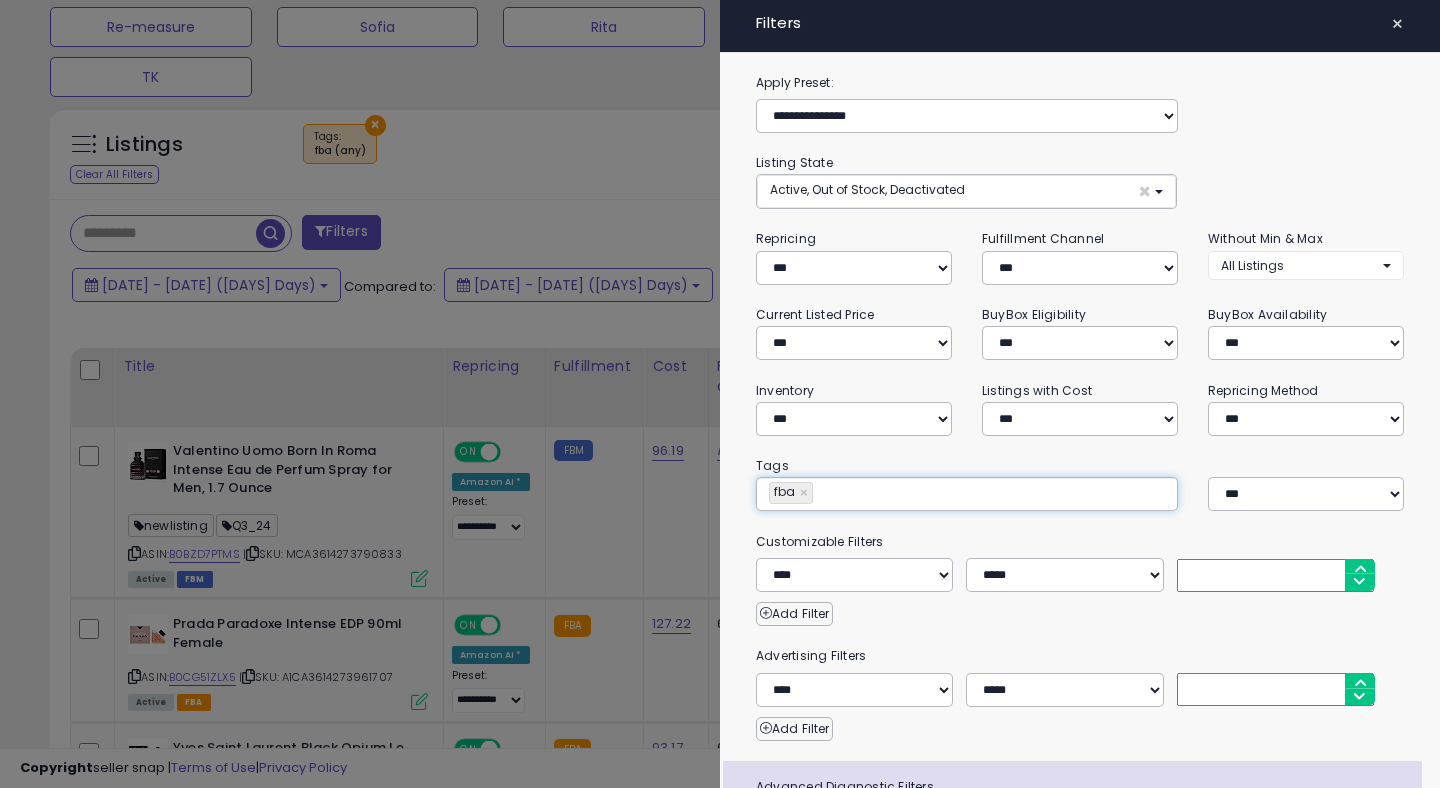 click at bounding box center (720, 394) 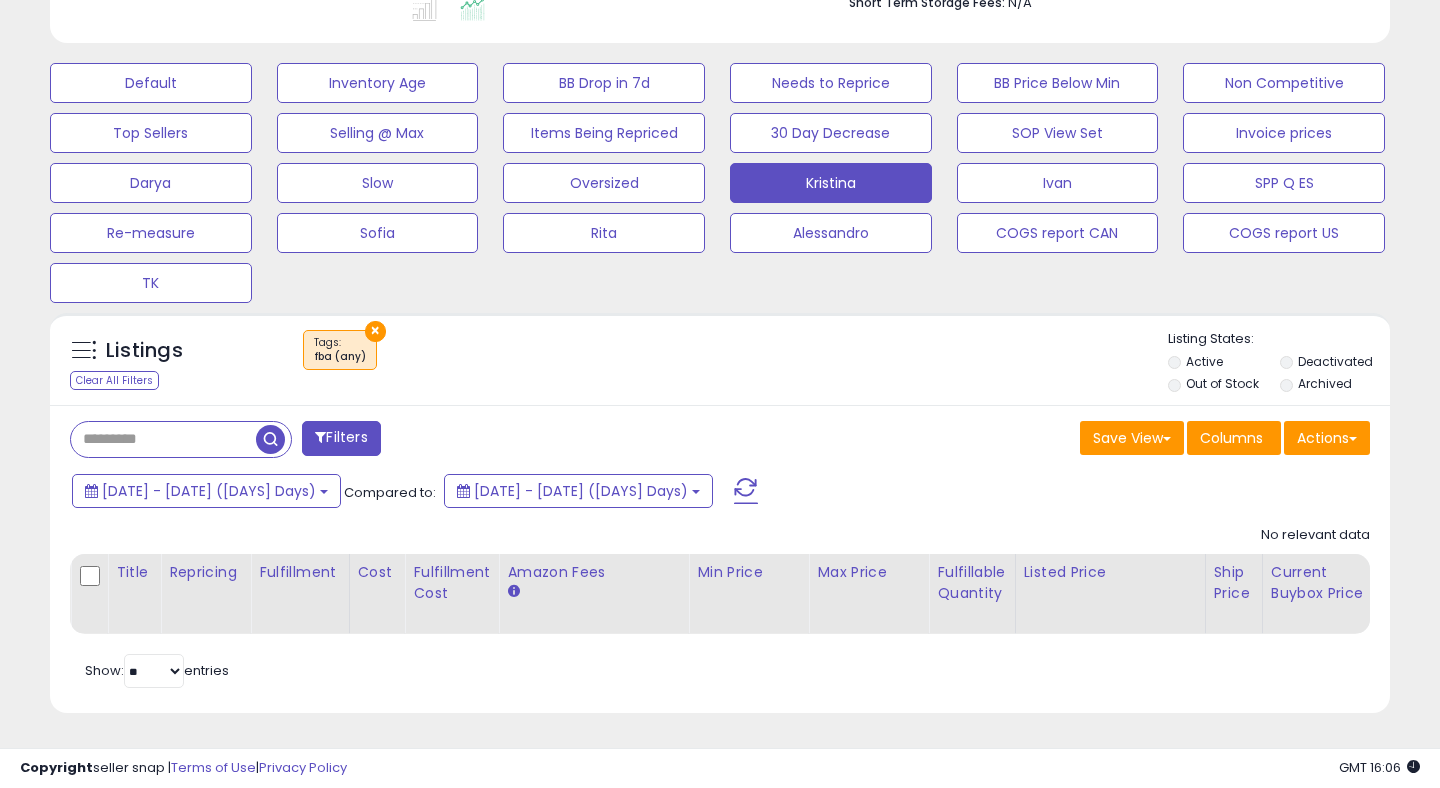 click on "×" at bounding box center [375, 331] 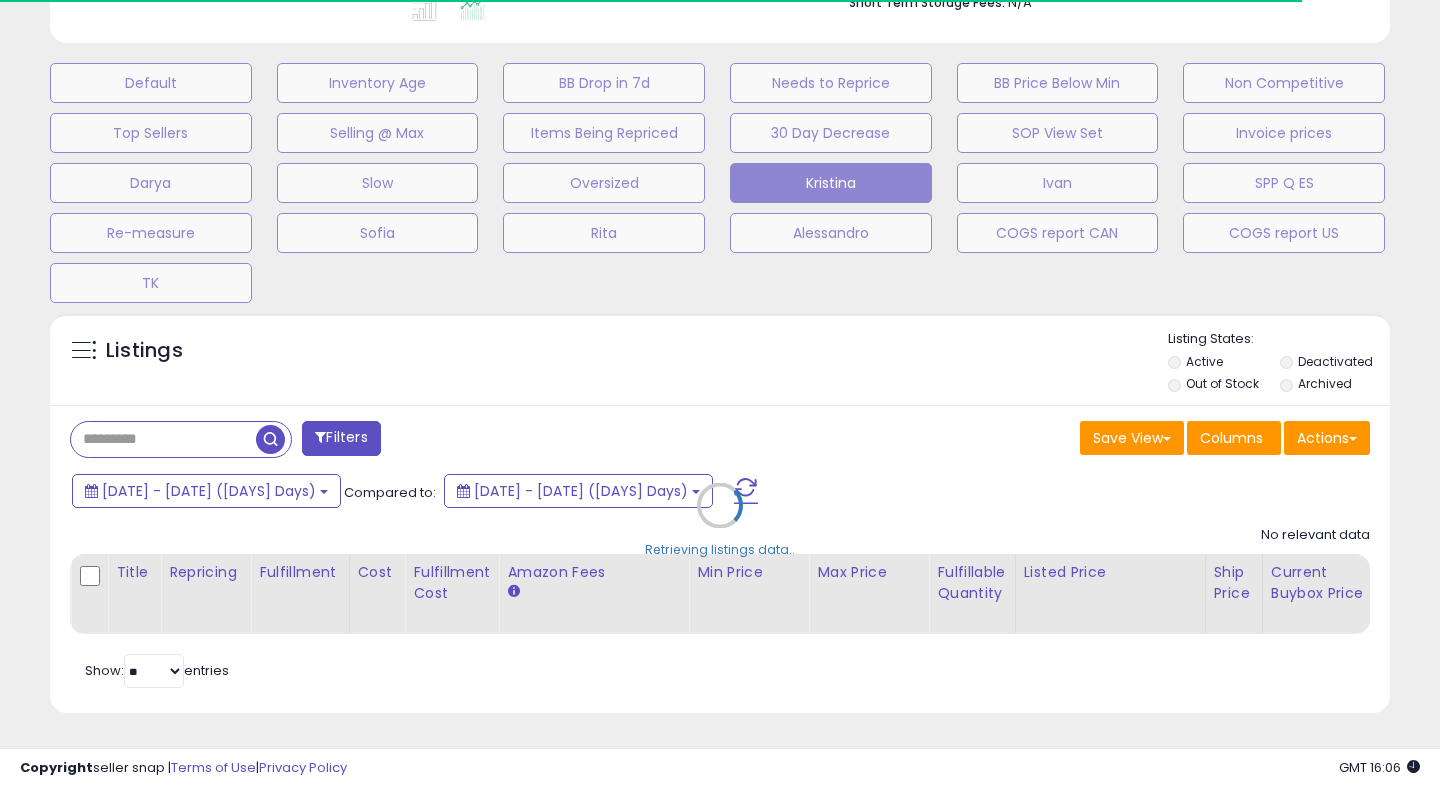 click on "Retrieving listings data.." at bounding box center [720, 520] 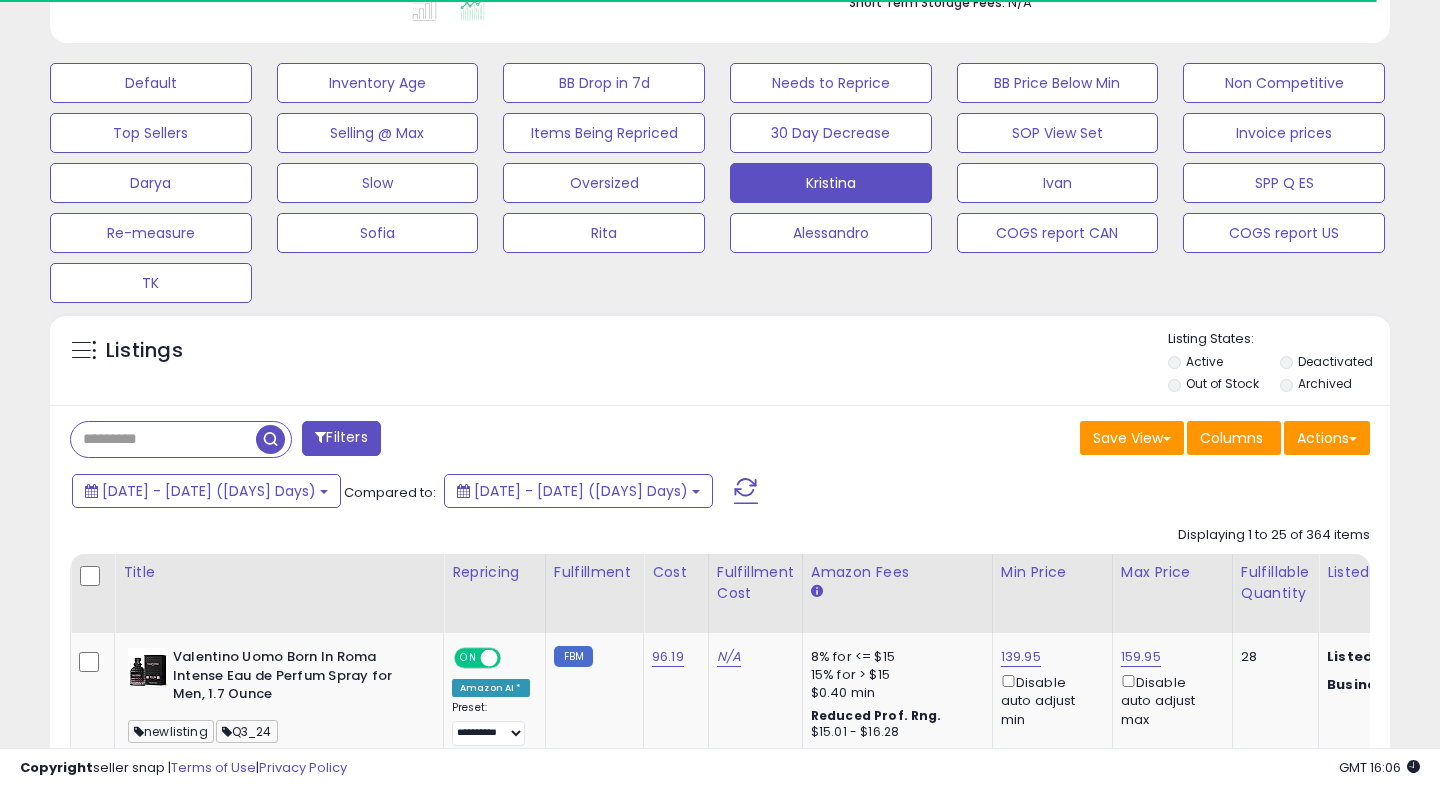 click on "Filters" at bounding box center (341, 438) 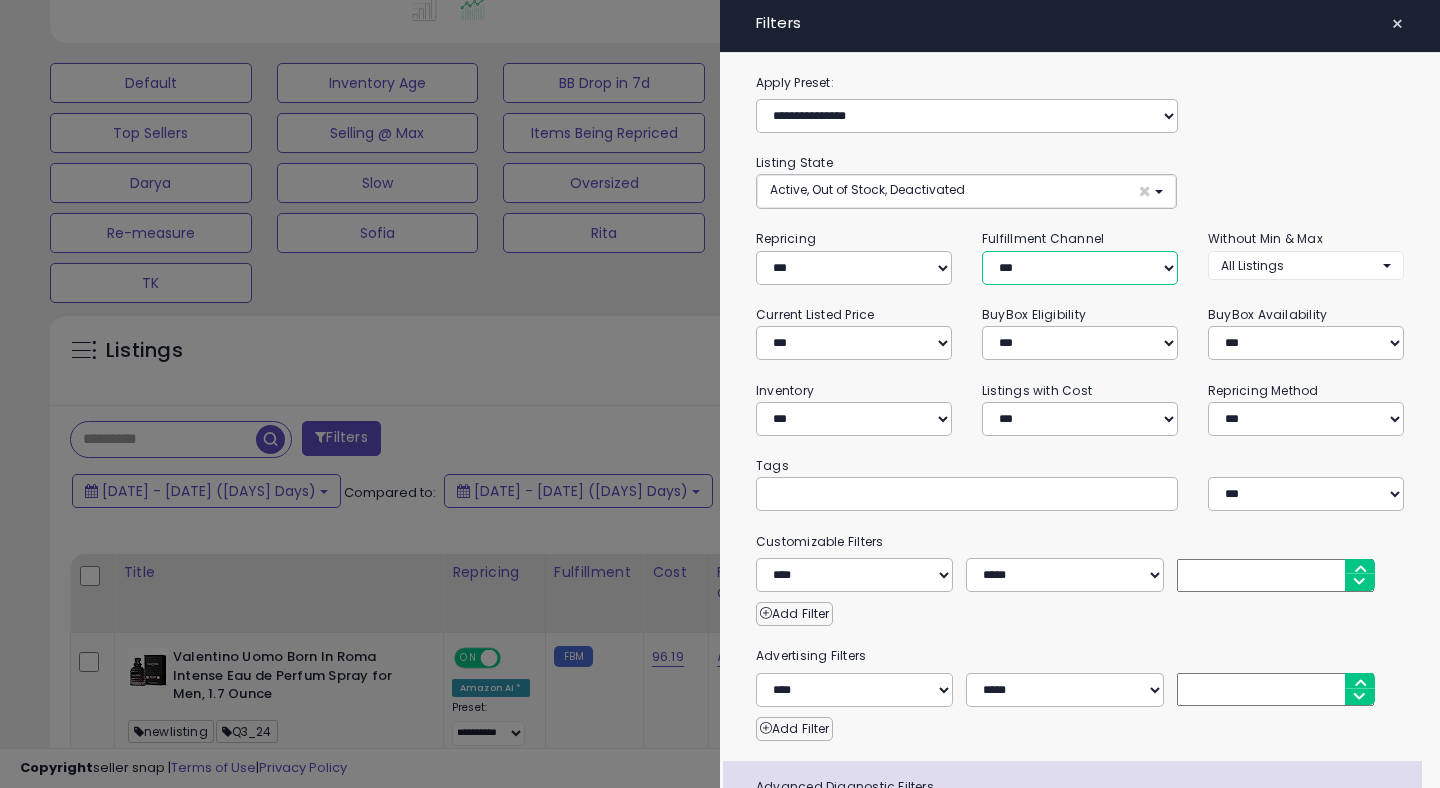 click on "***
***
***
***" at bounding box center [1080, 268] 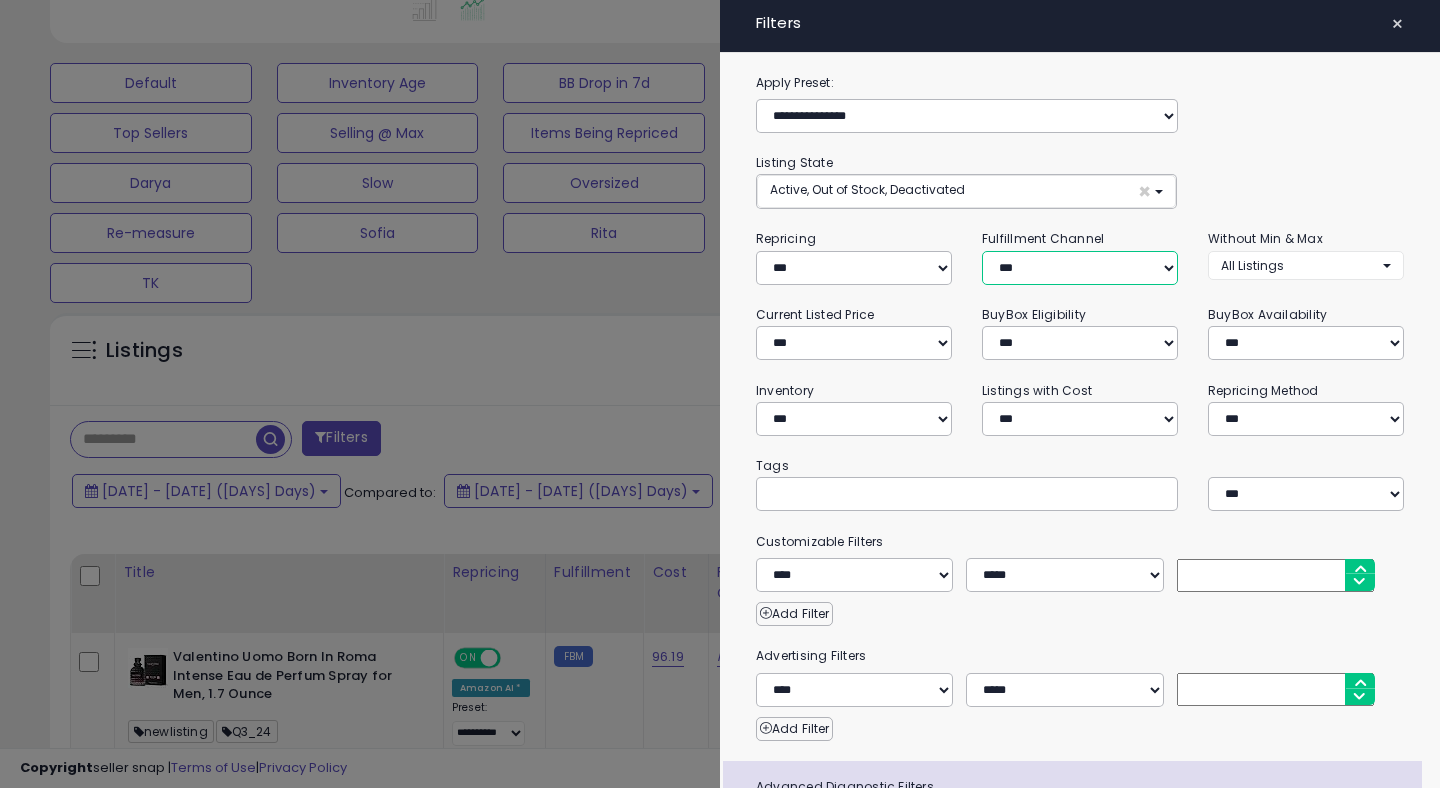 select on "***" 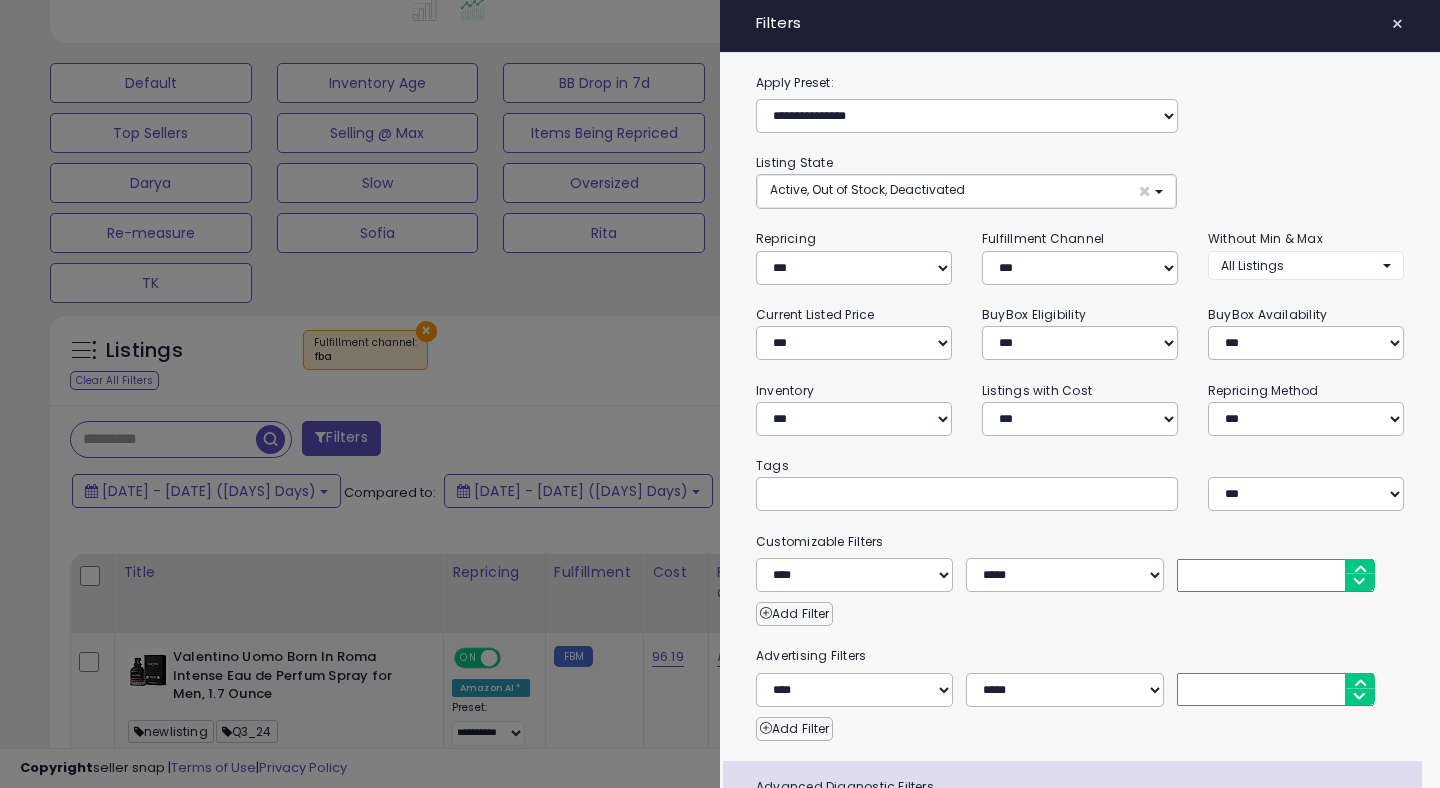 click at bounding box center [720, 394] 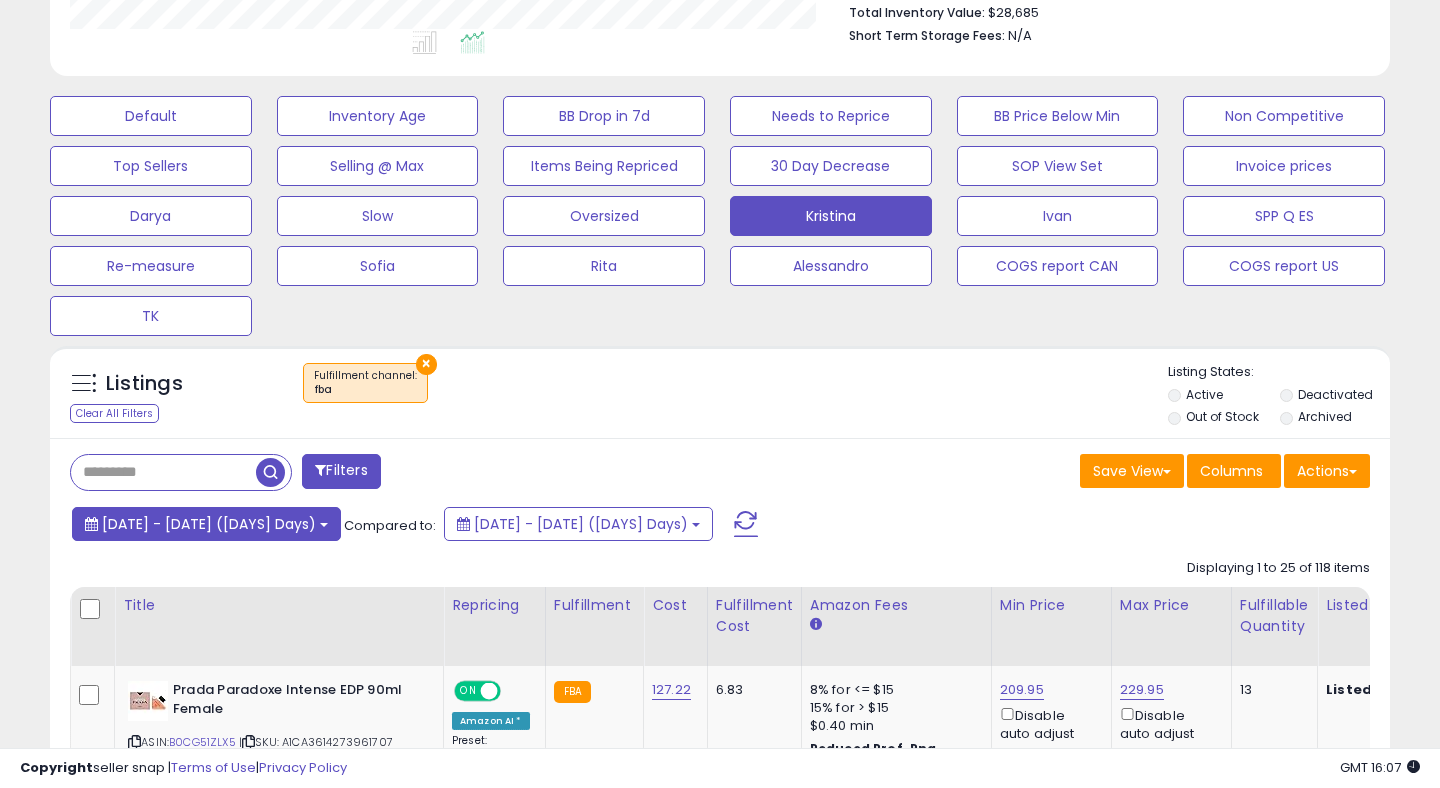 click on "Aug-05 - Aug-06 (2 Days)" at bounding box center [209, 524] 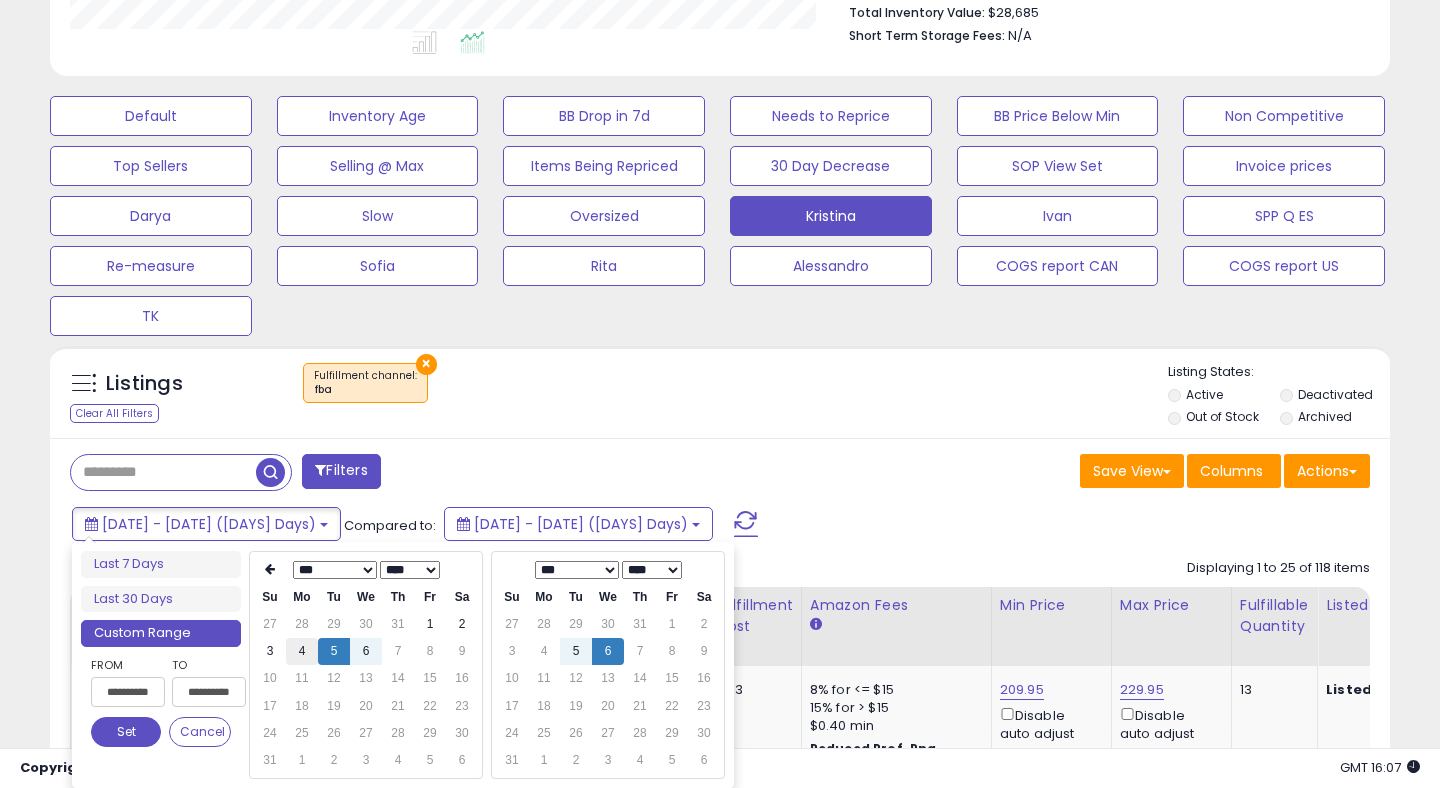 click on "4" at bounding box center (302, 651) 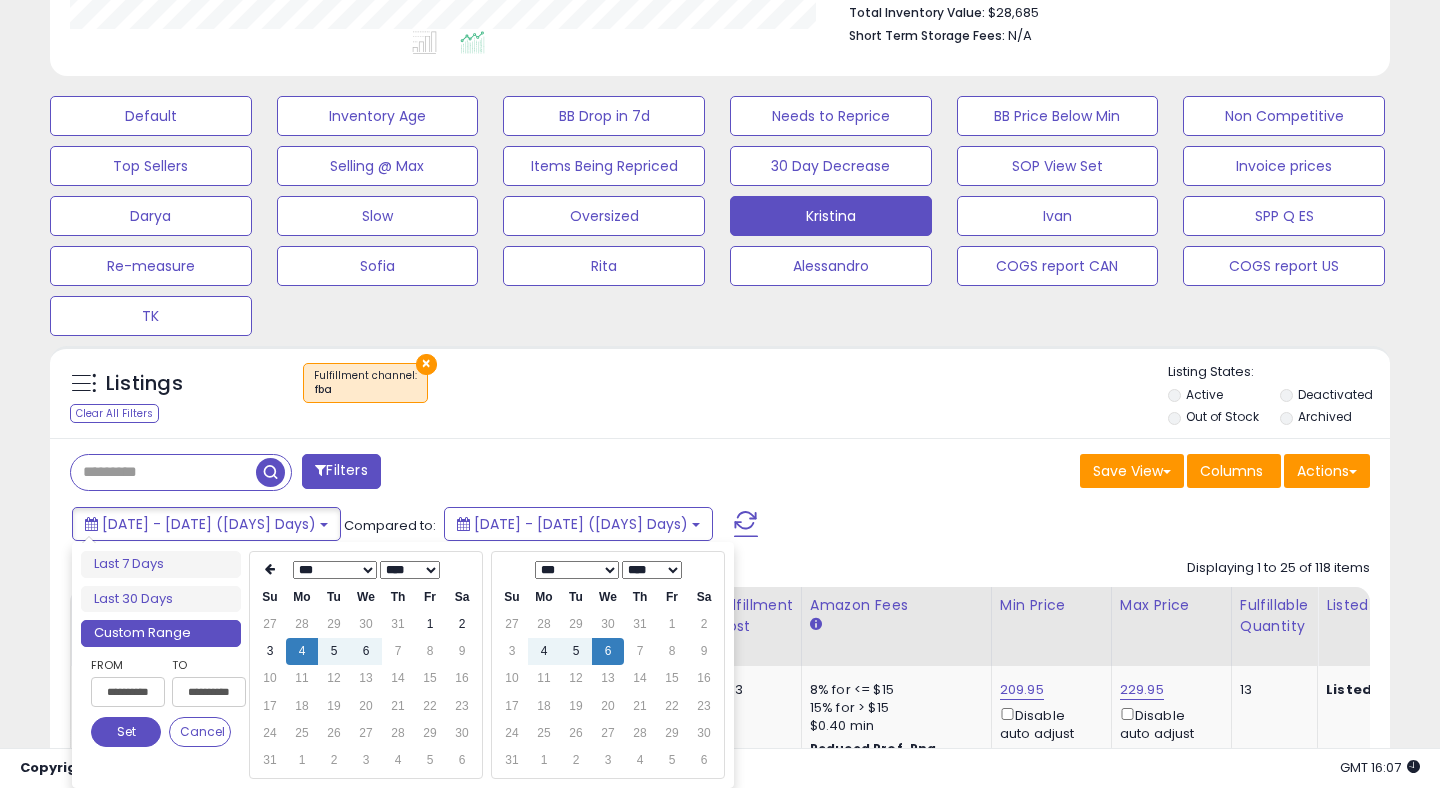 type on "**********" 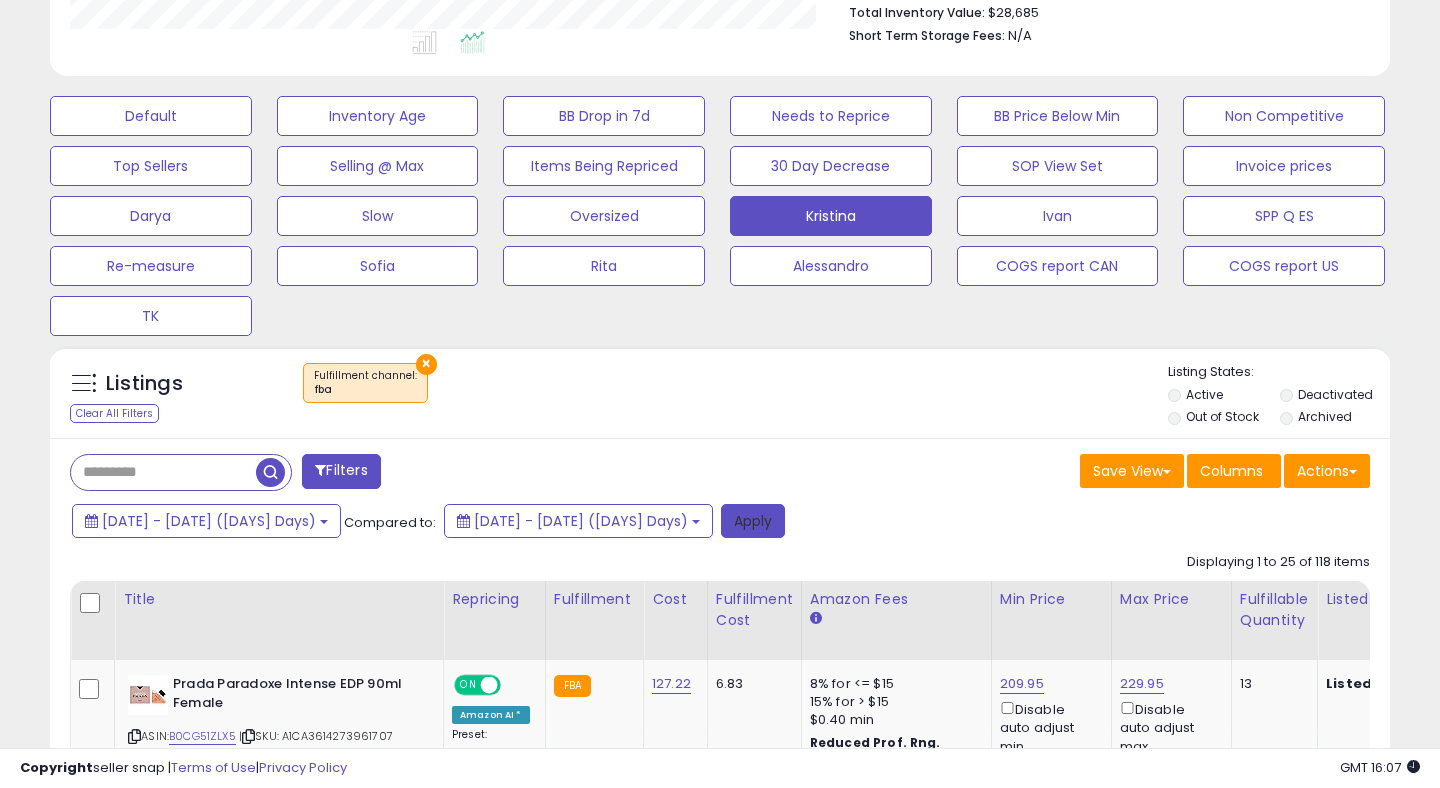 click on "Apply" at bounding box center (753, 521) 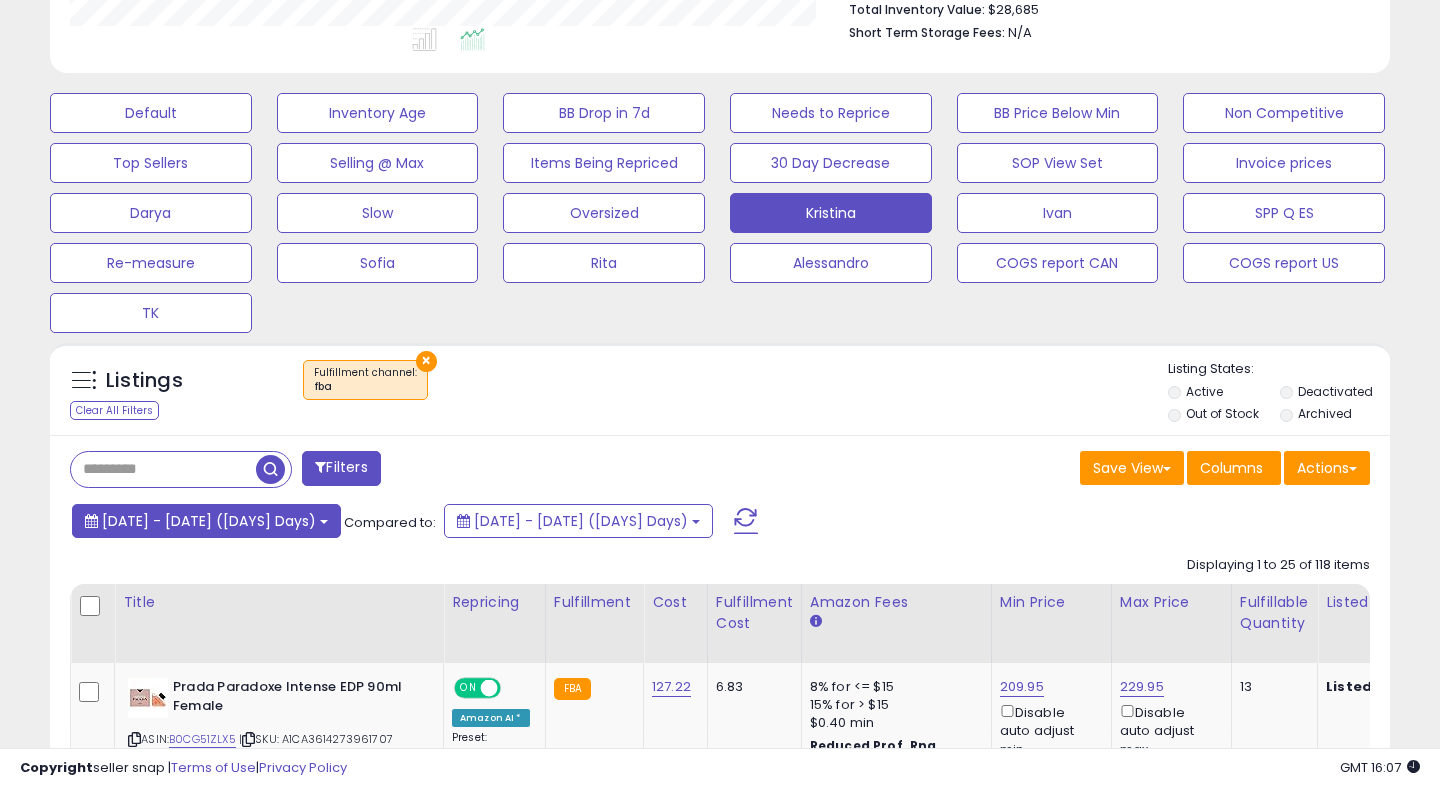 click on "Aug-04 - Aug-06 (3 Days)" at bounding box center (209, 521) 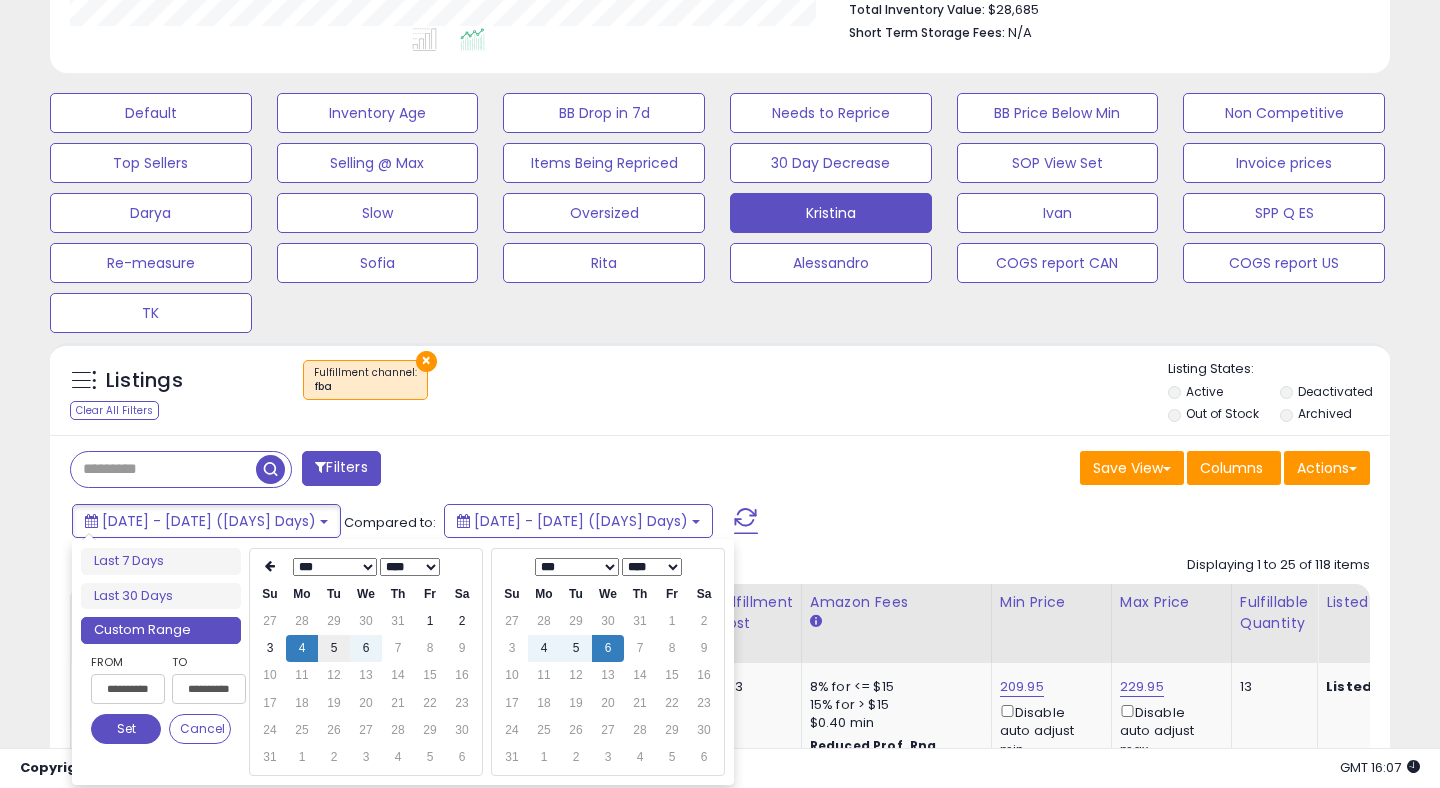click on "5" at bounding box center [334, 648] 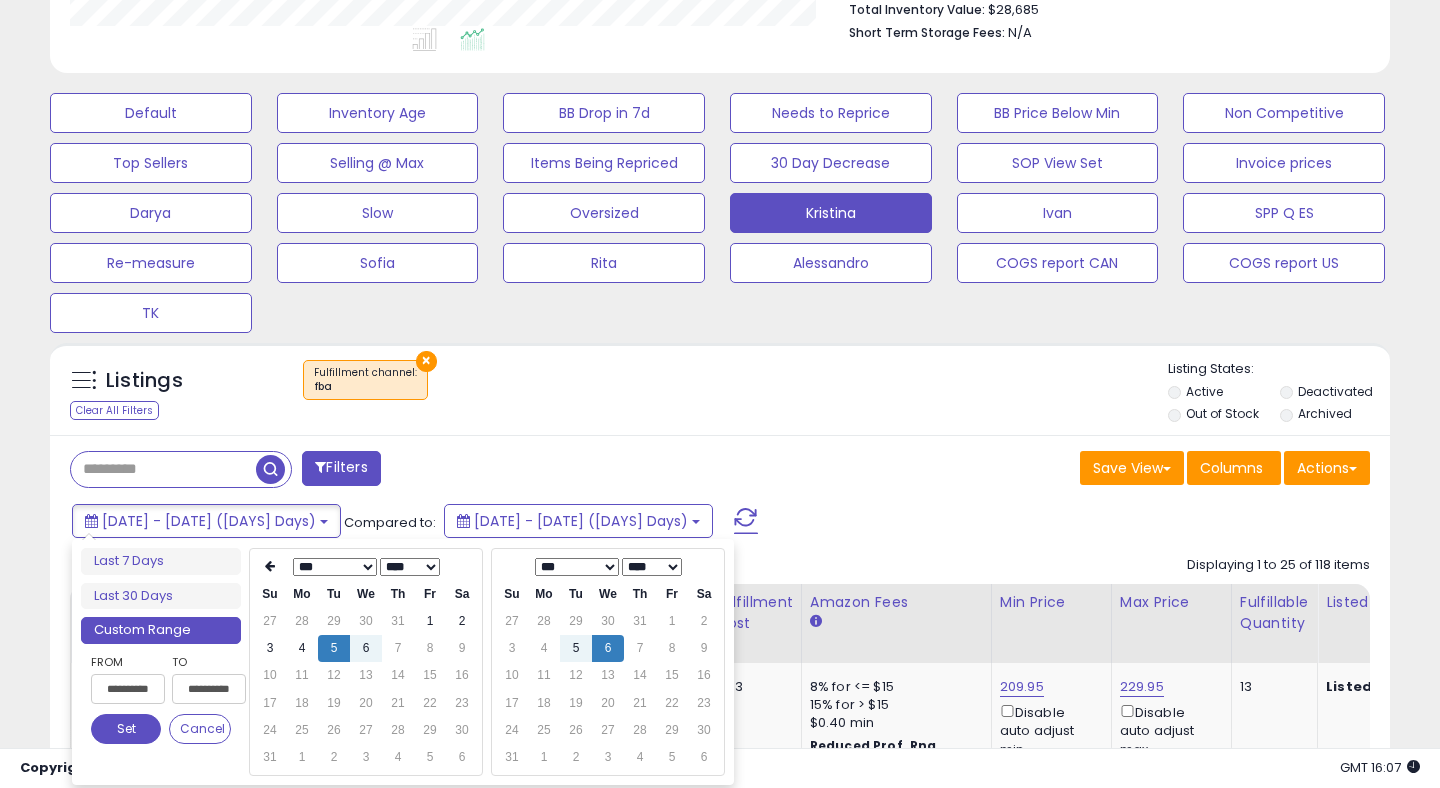 type on "**********" 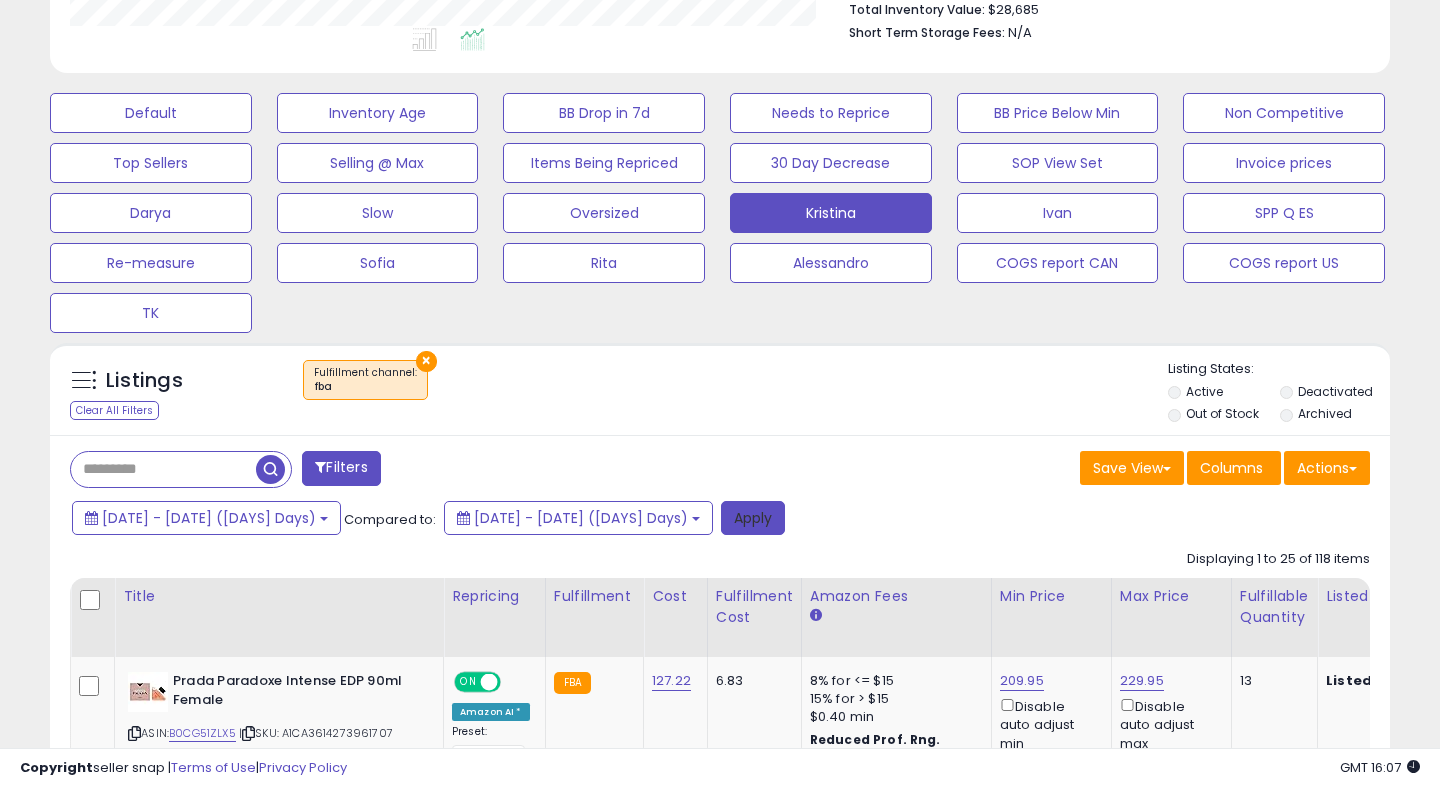 click on "Apply" at bounding box center (753, 518) 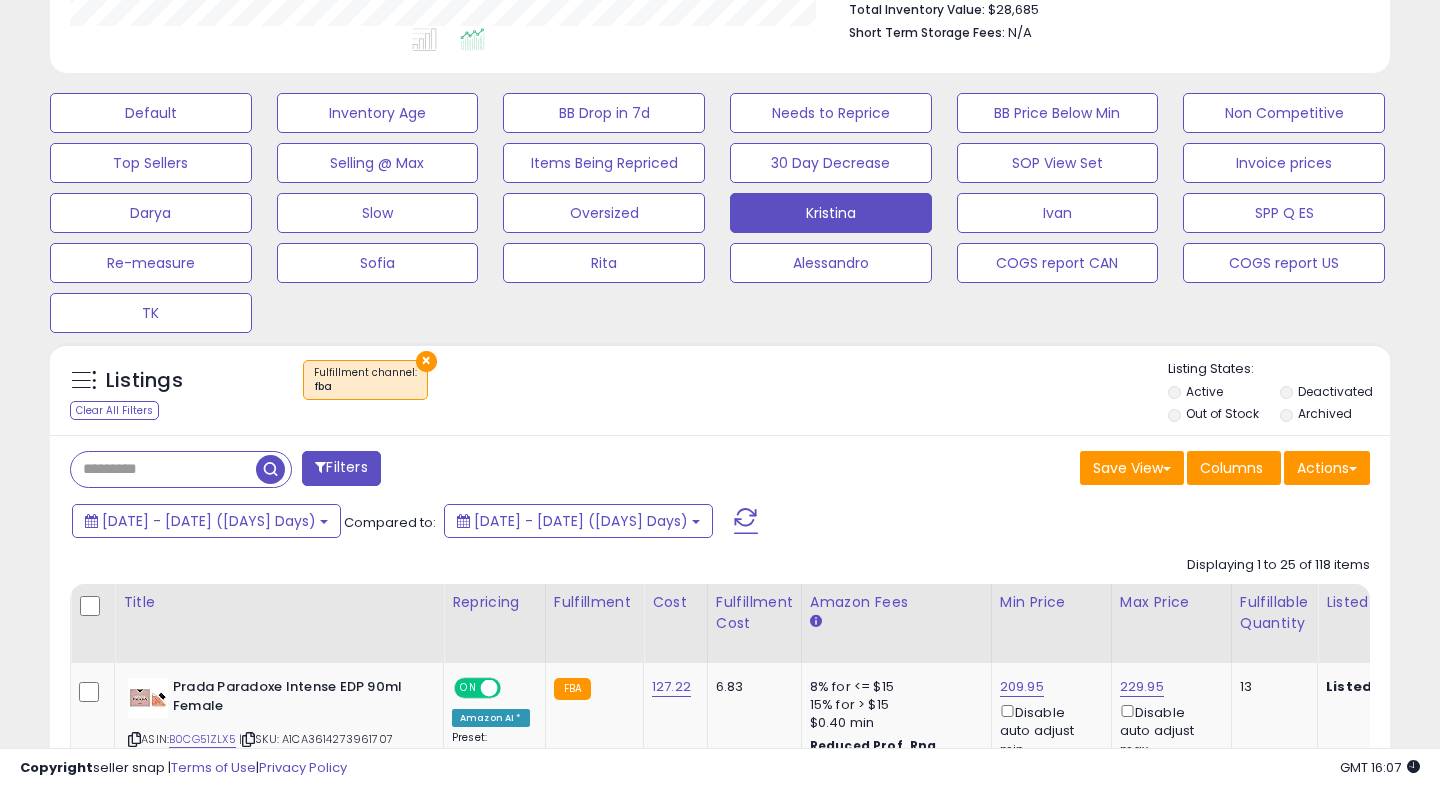scroll, scrollTop: 999590, scrollLeft: 999224, axis: both 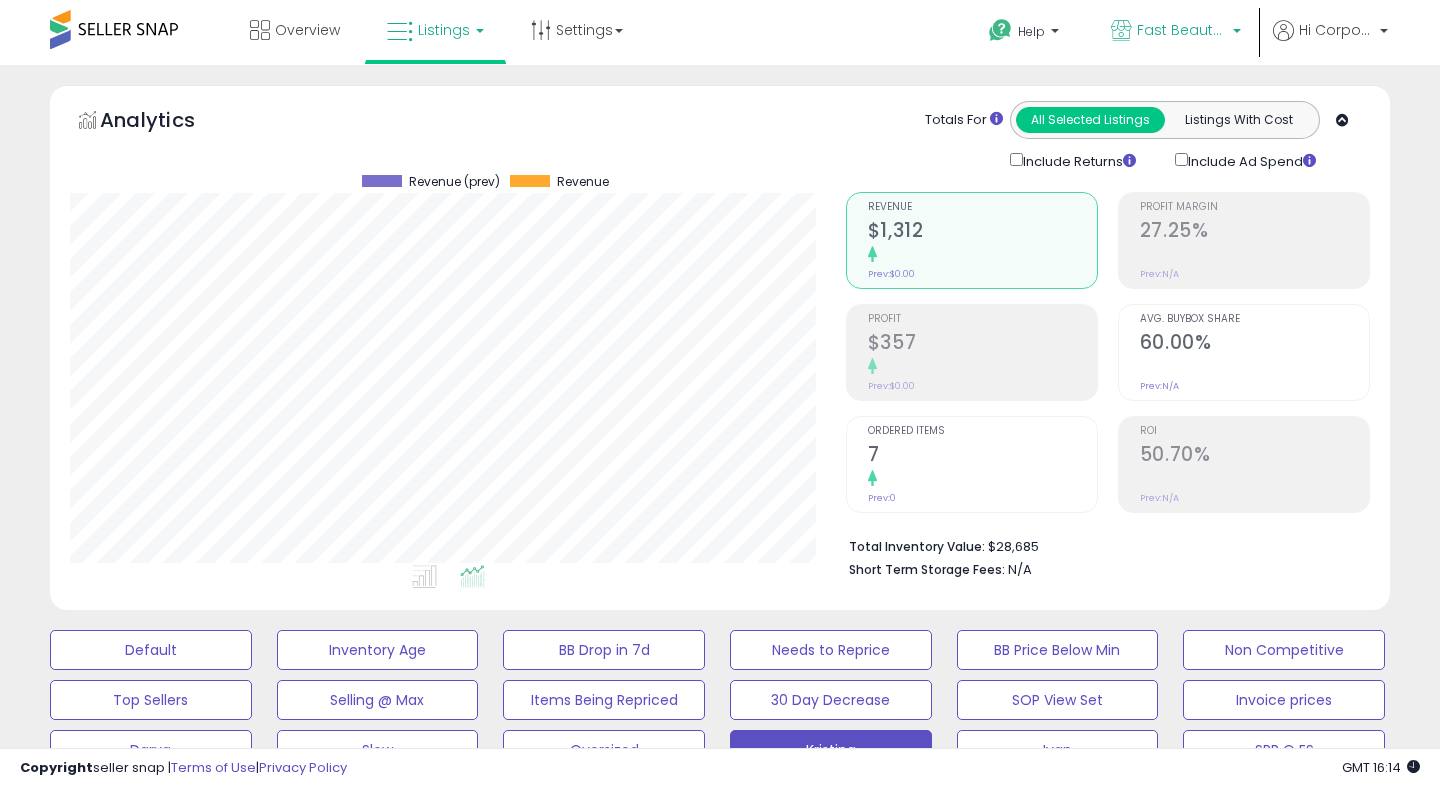 click on "Fast Beauty (Canada)" at bounding box center (1182, 30) 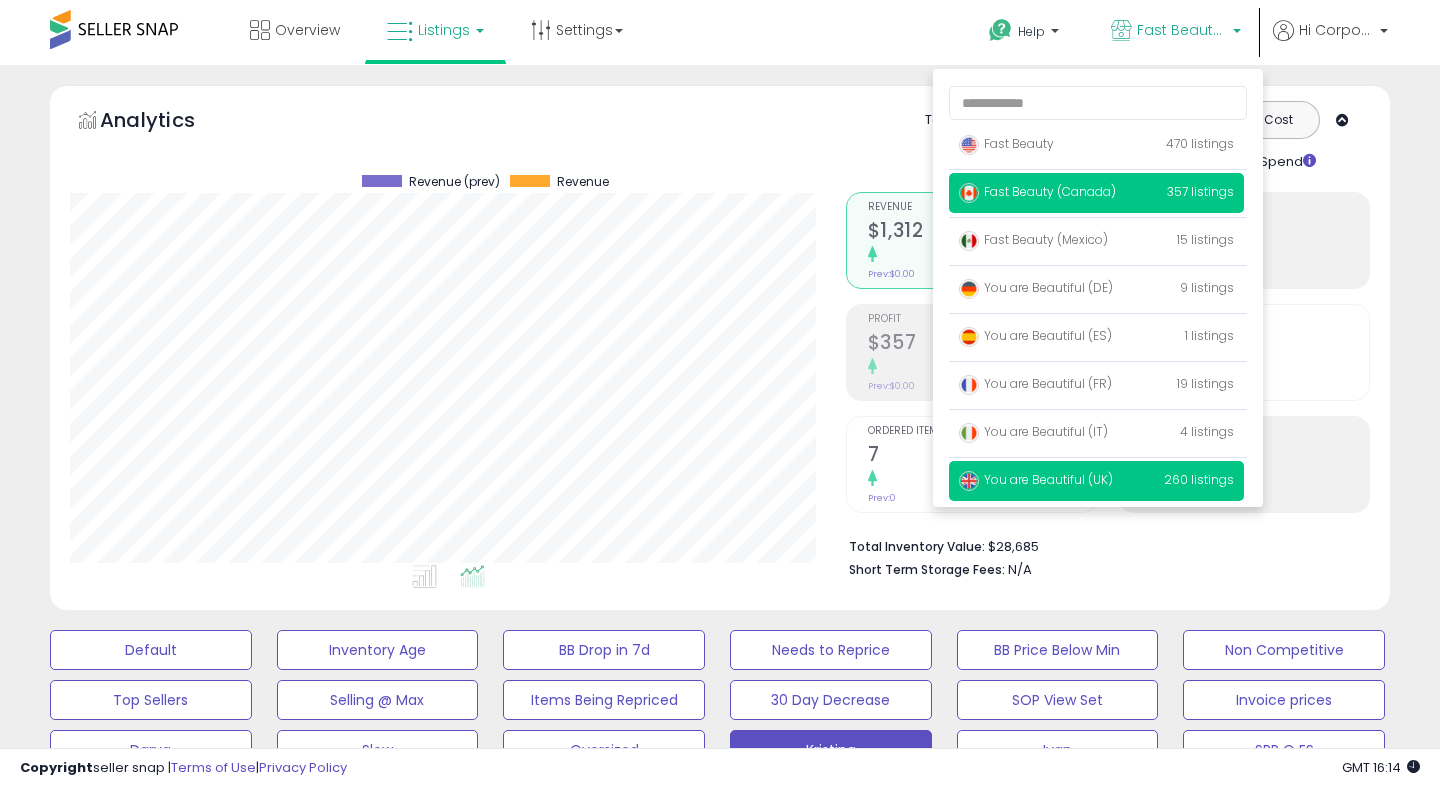 click on "You are Beautiful (UK)" at bounding box center (1036, 479) 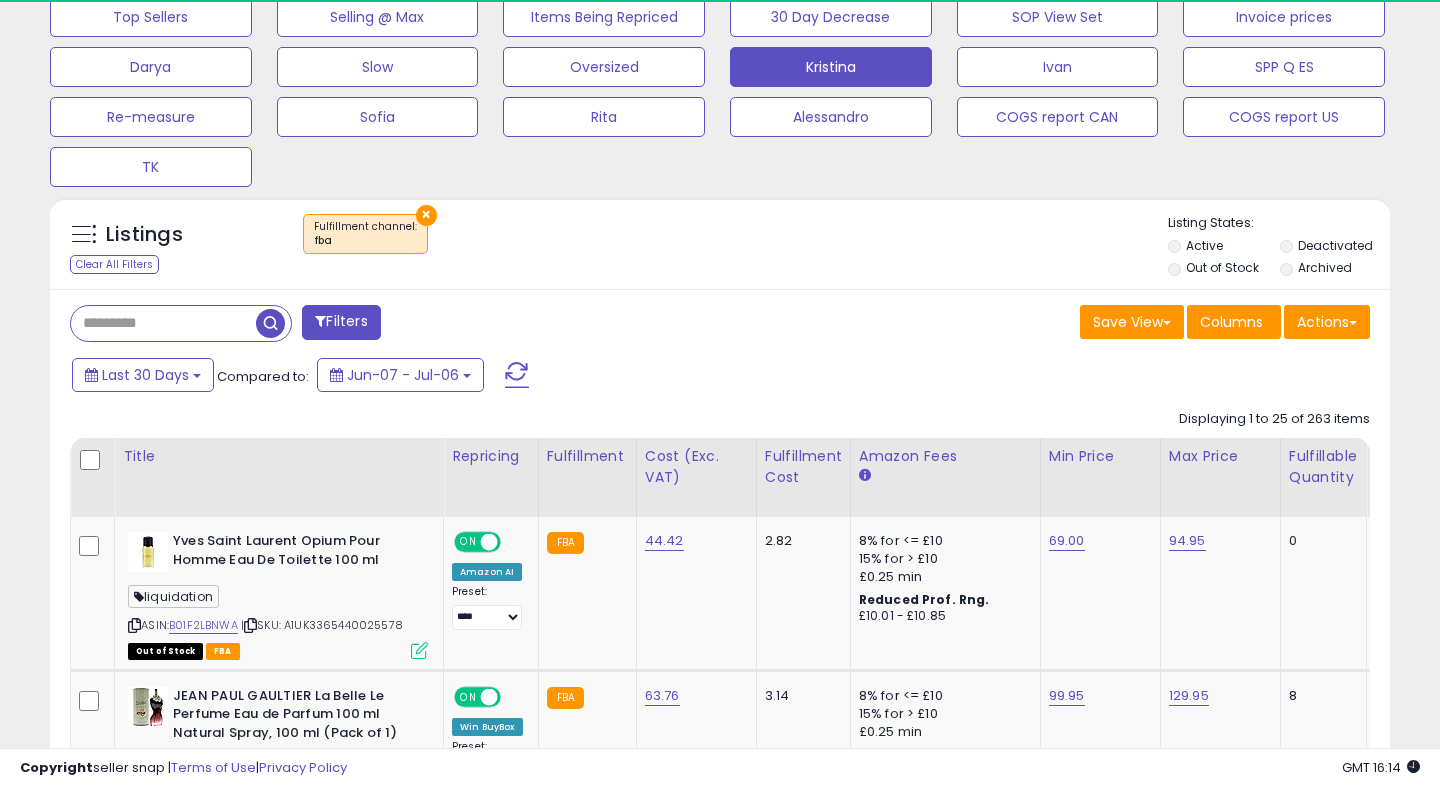 scroll, scrollTop: 681, scrollLeft: 0, axis: vertical 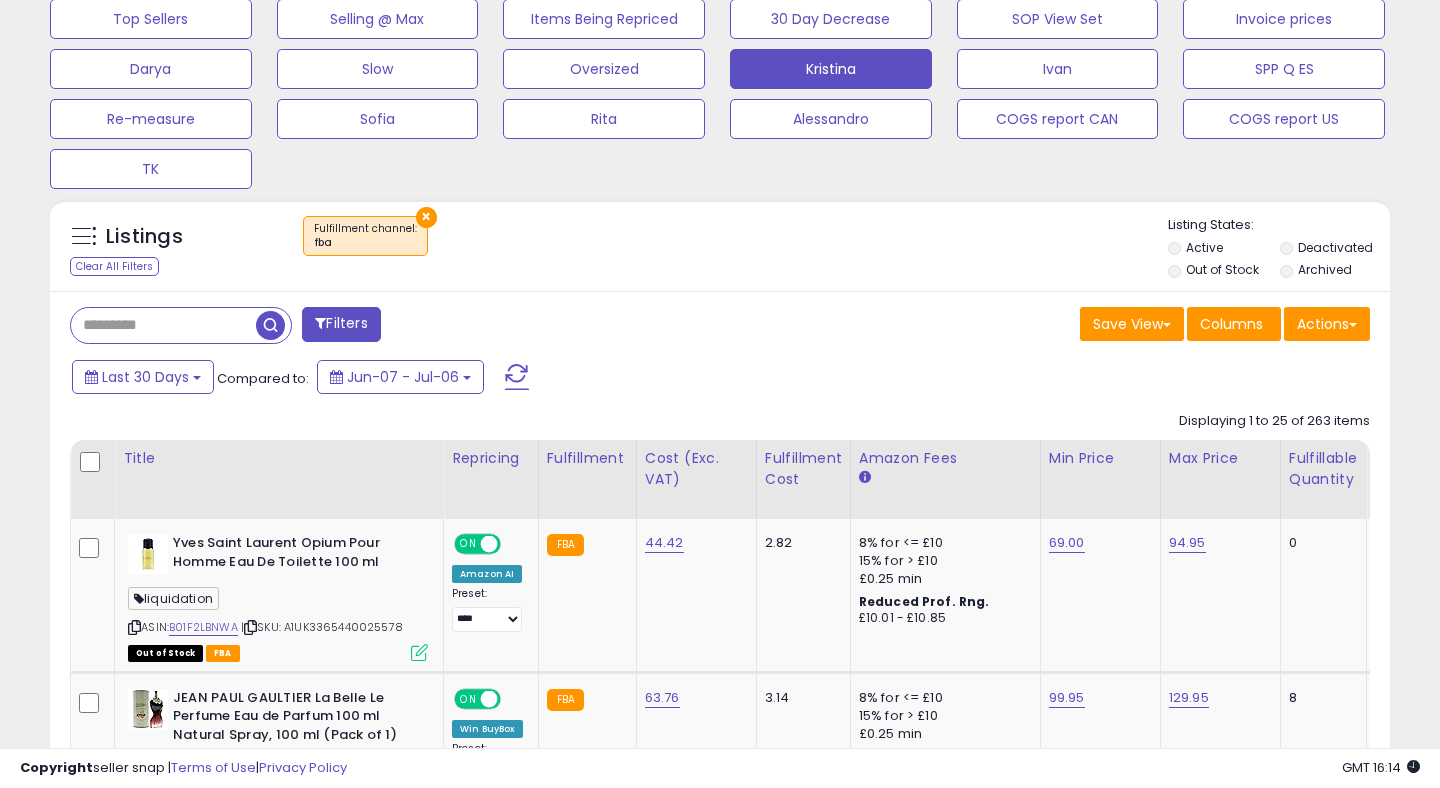 click on "×" at bounding box center [426, 217] 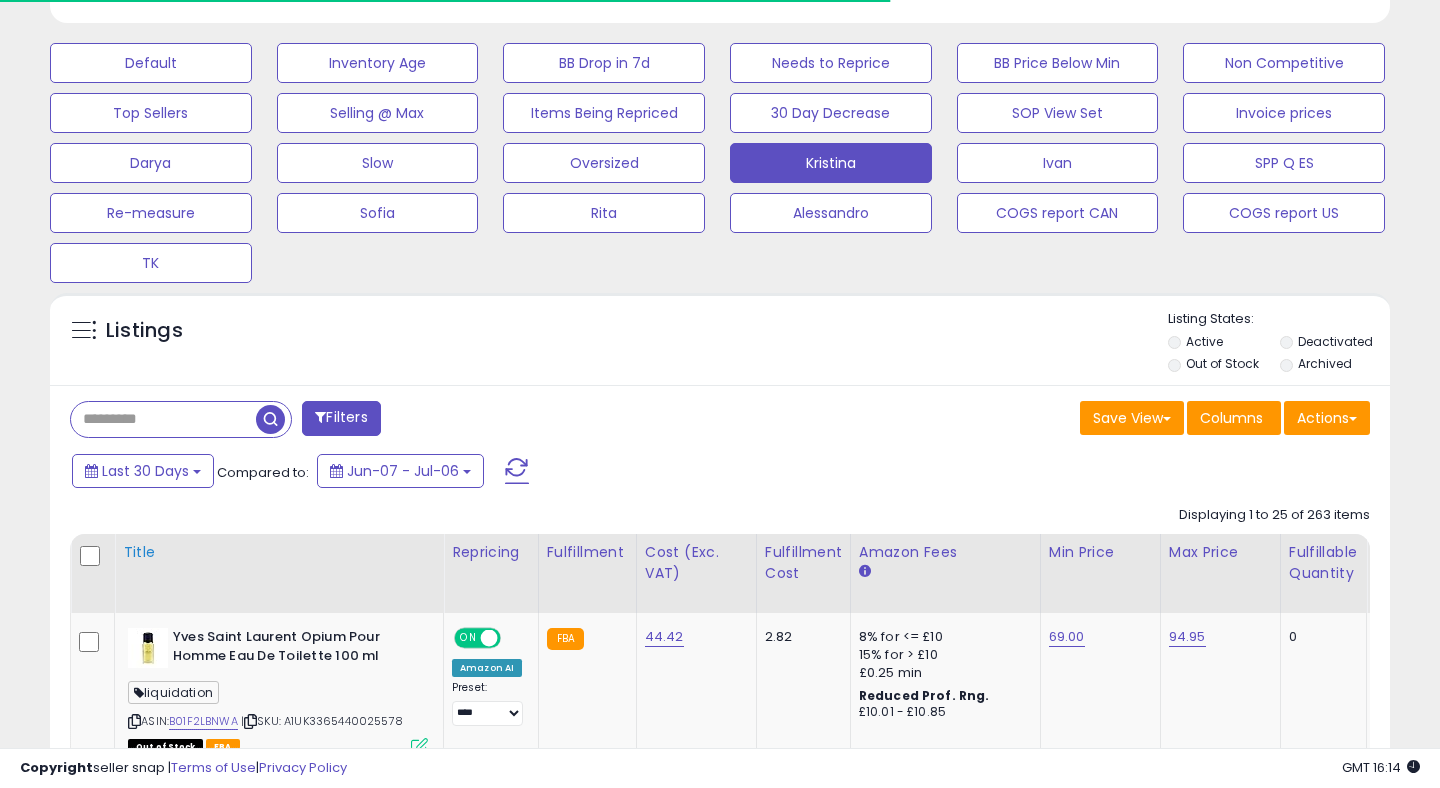 scroll, scrollTop: 681, scrollLeft: 0, axis: vertical 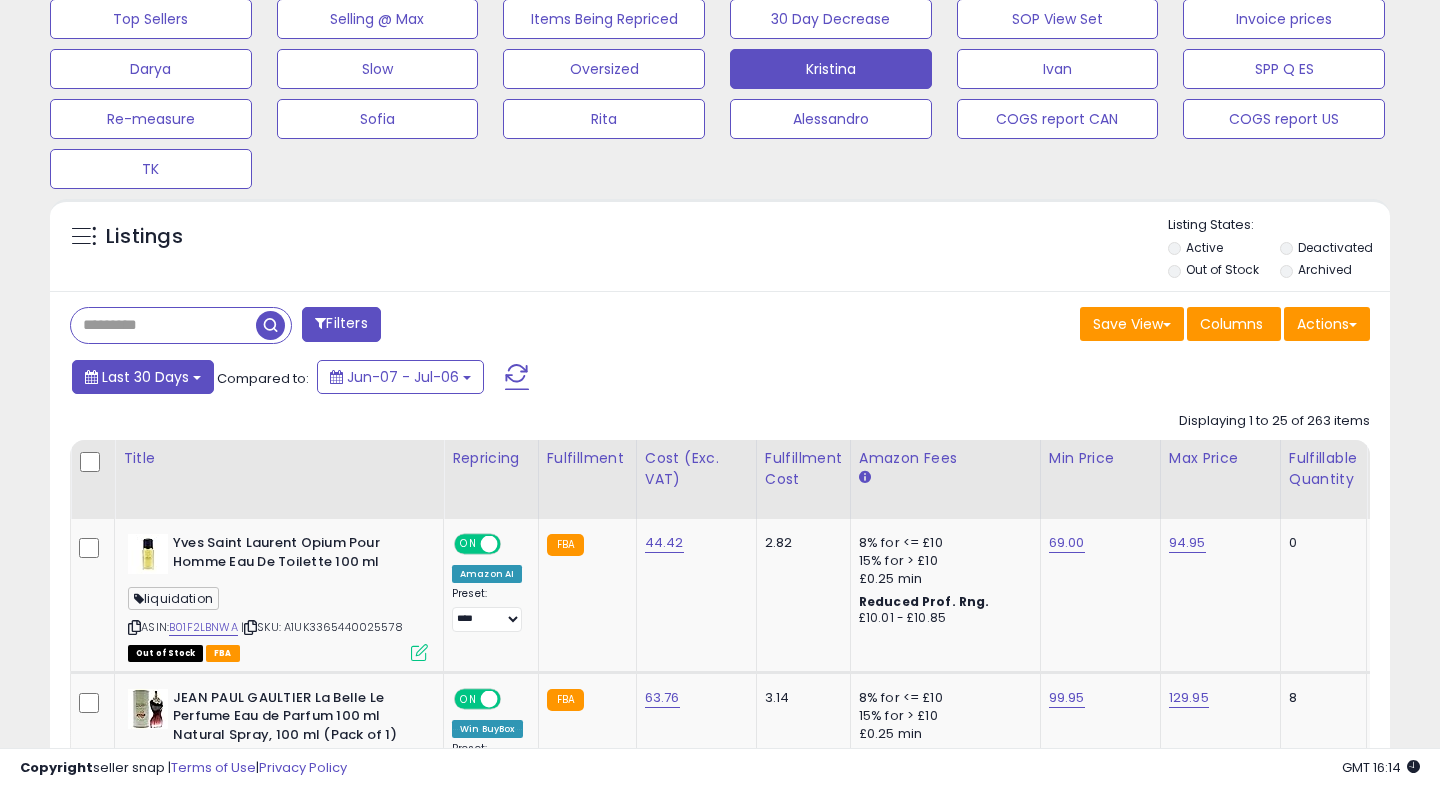 click on "Last 30 Days" at bounding box center (145, 377) 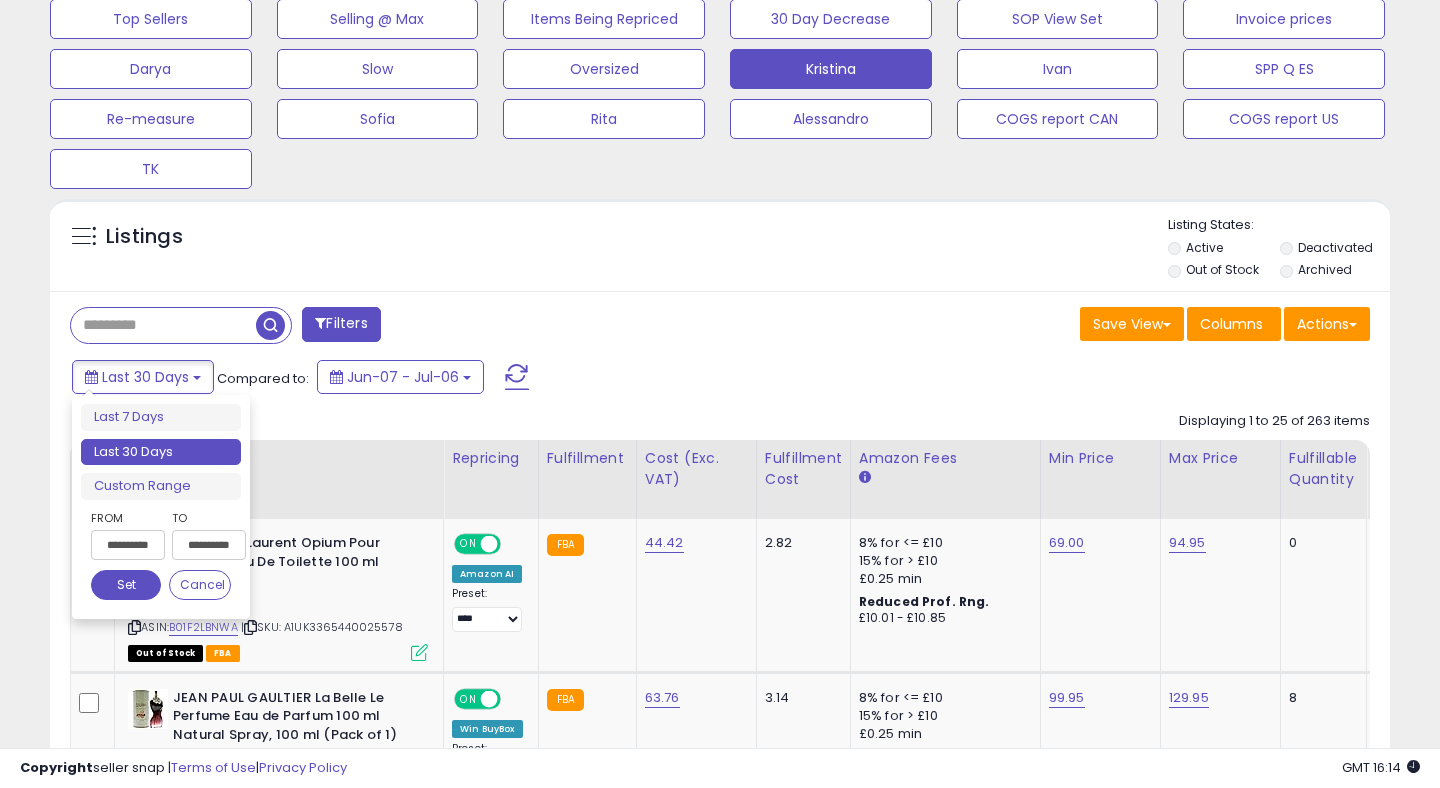 click on "**********" at bounding box center (128, 545) 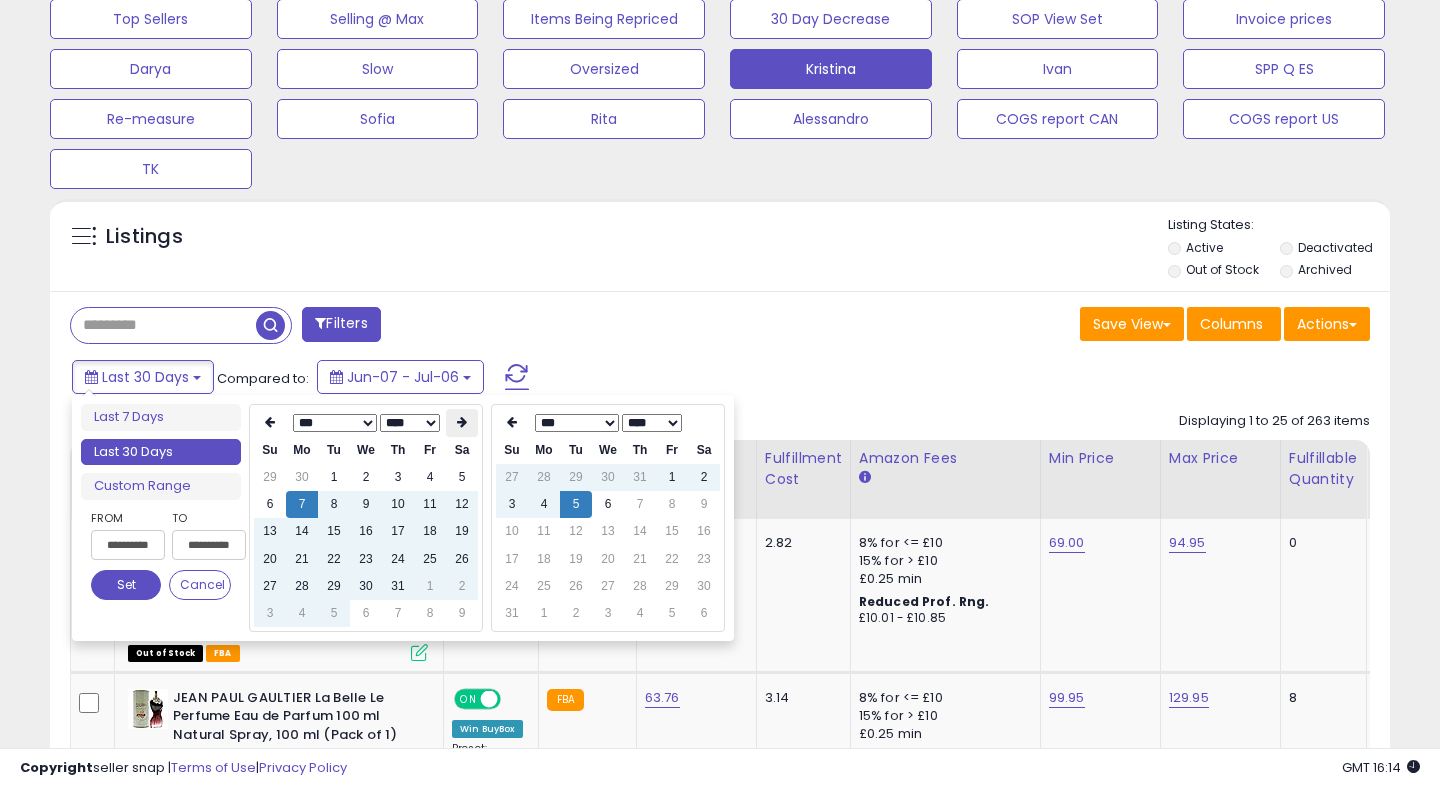 click at bounding box center (462, 423) 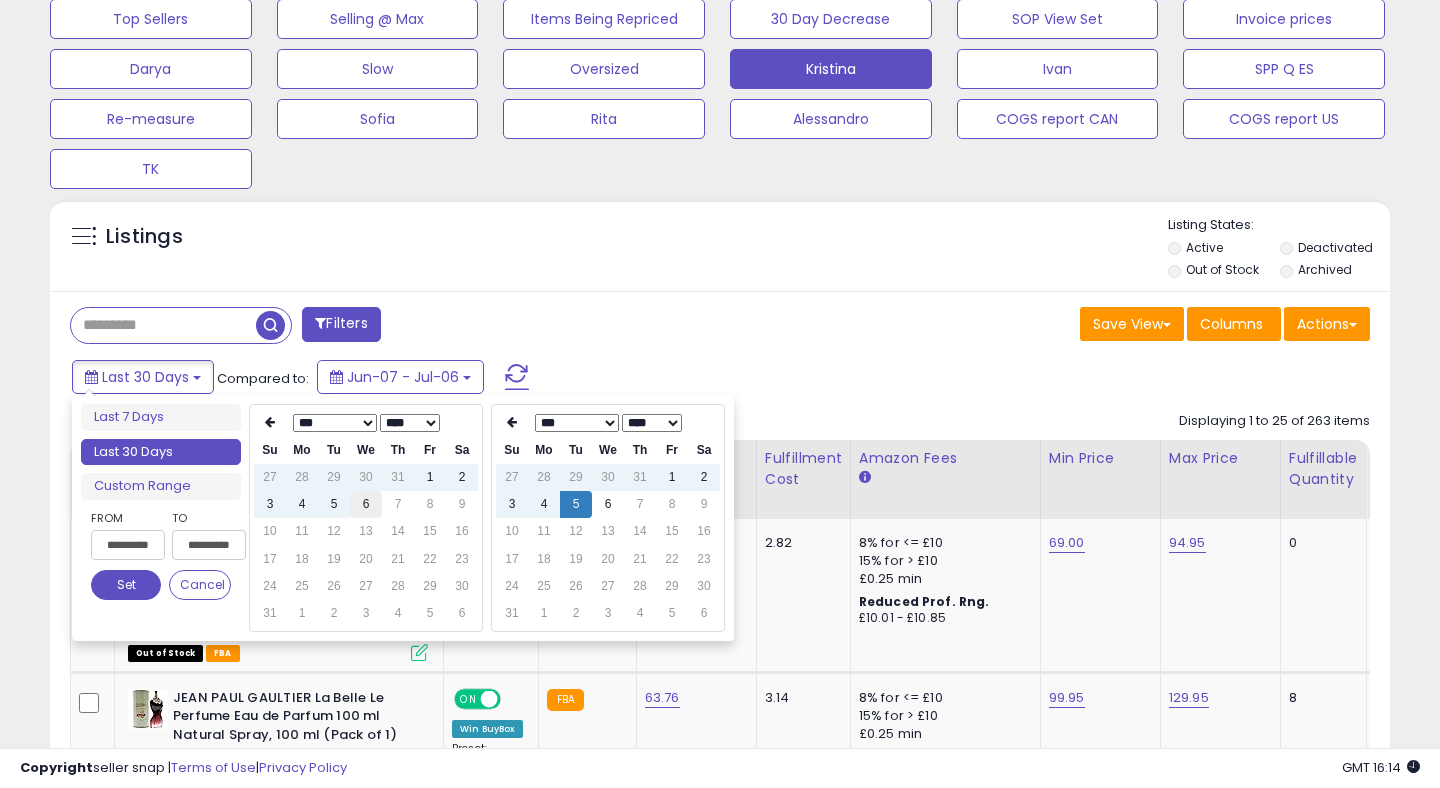 type on "**********" 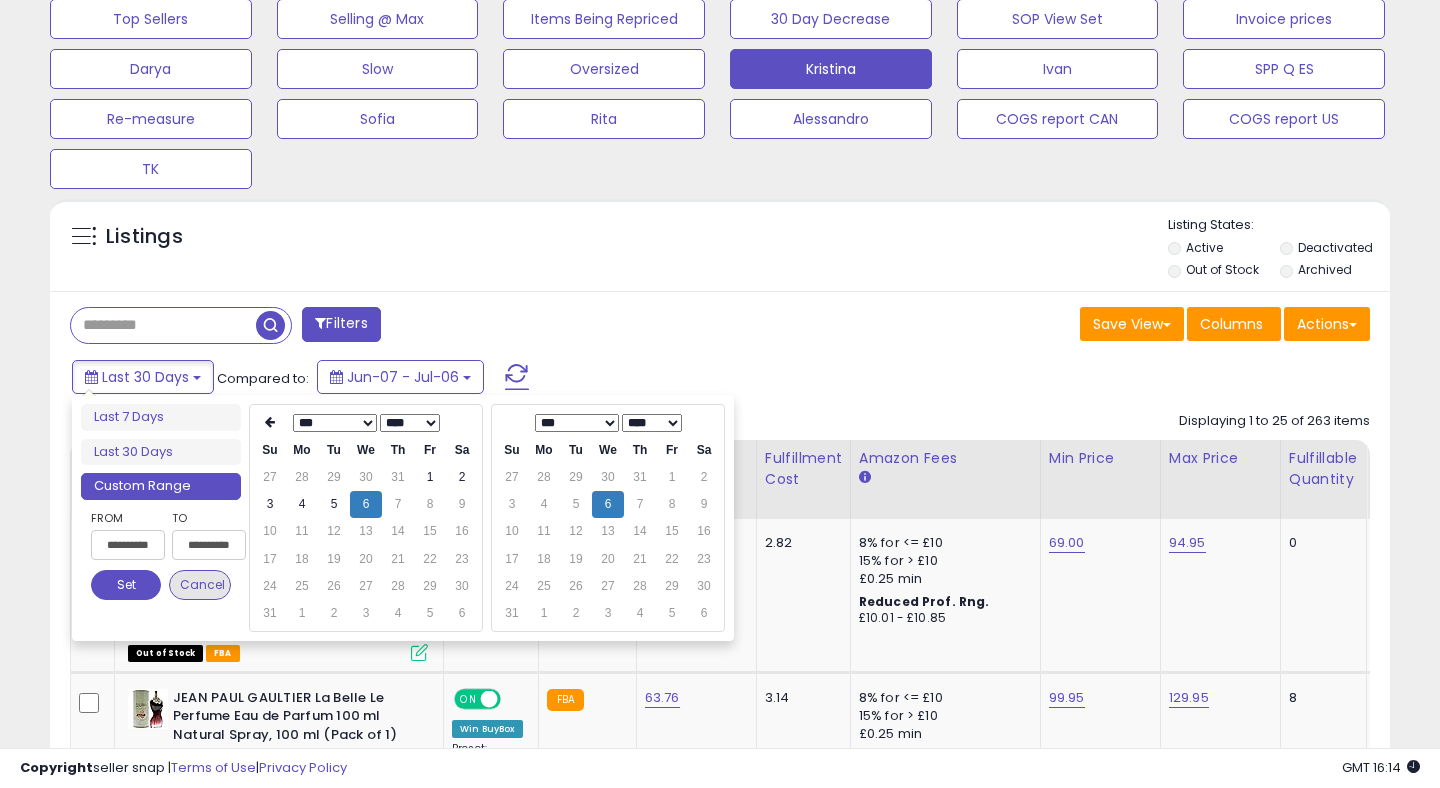 type on "**********" 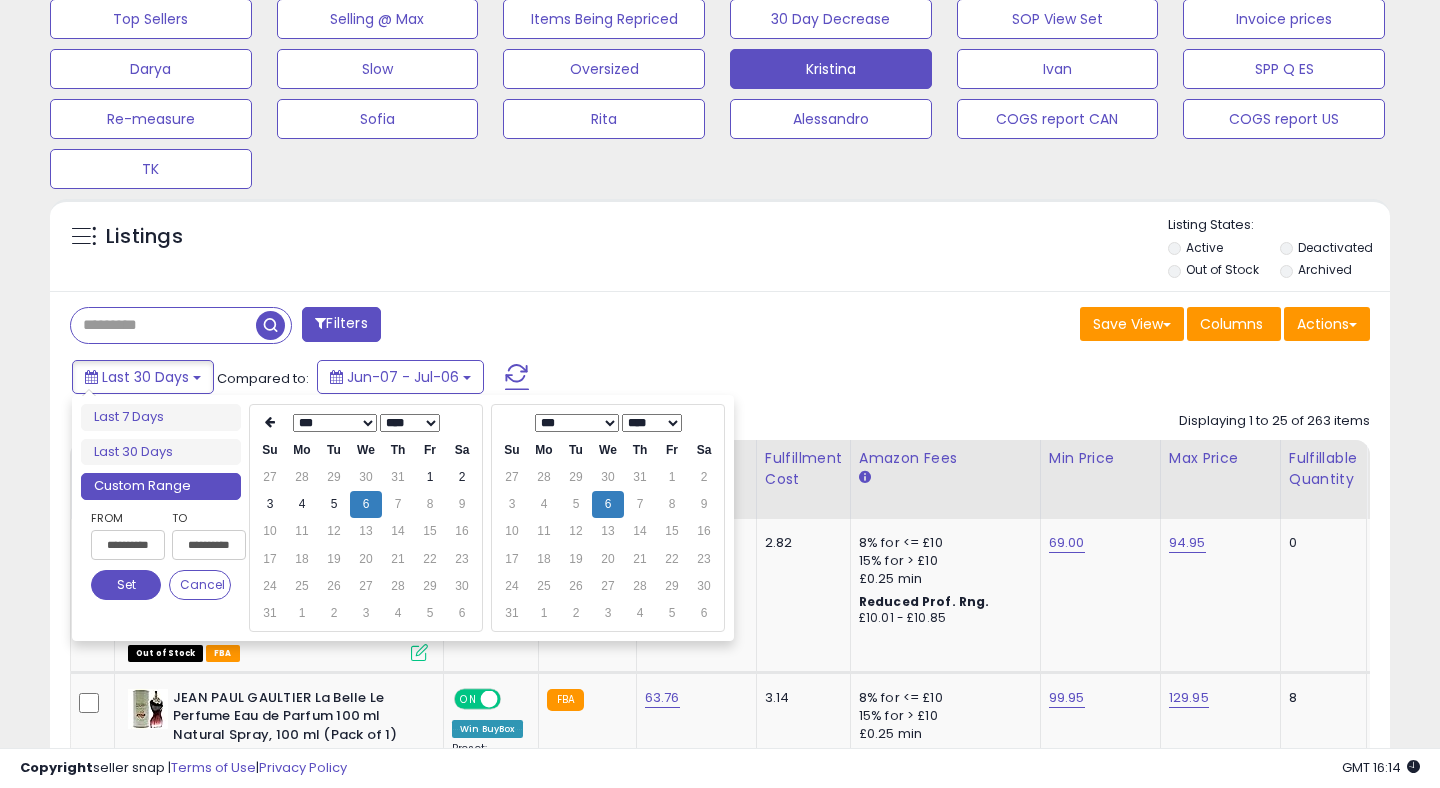 click on "Set" at bounding box center (126, 585) 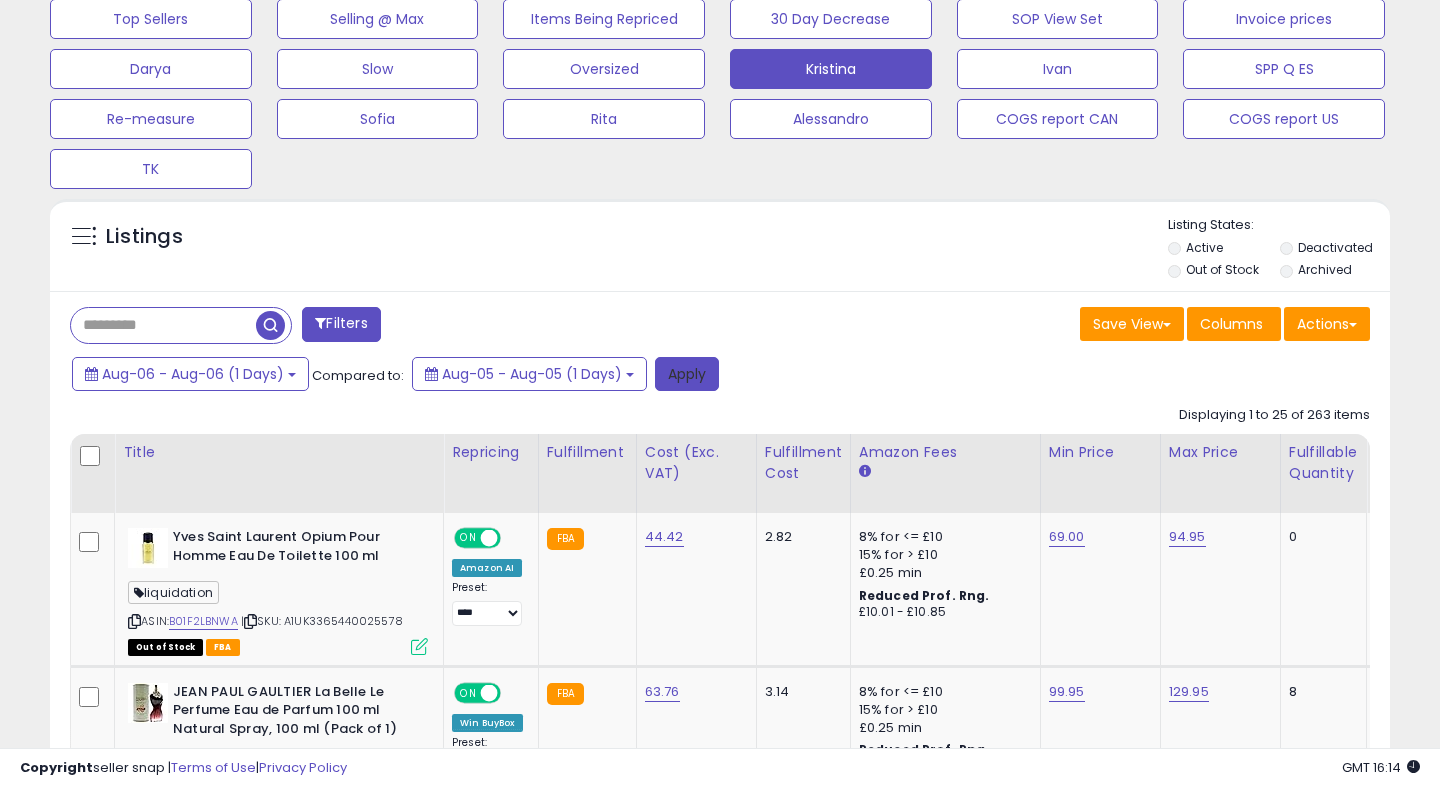click on "Apply" at bounding box center (687, 374) 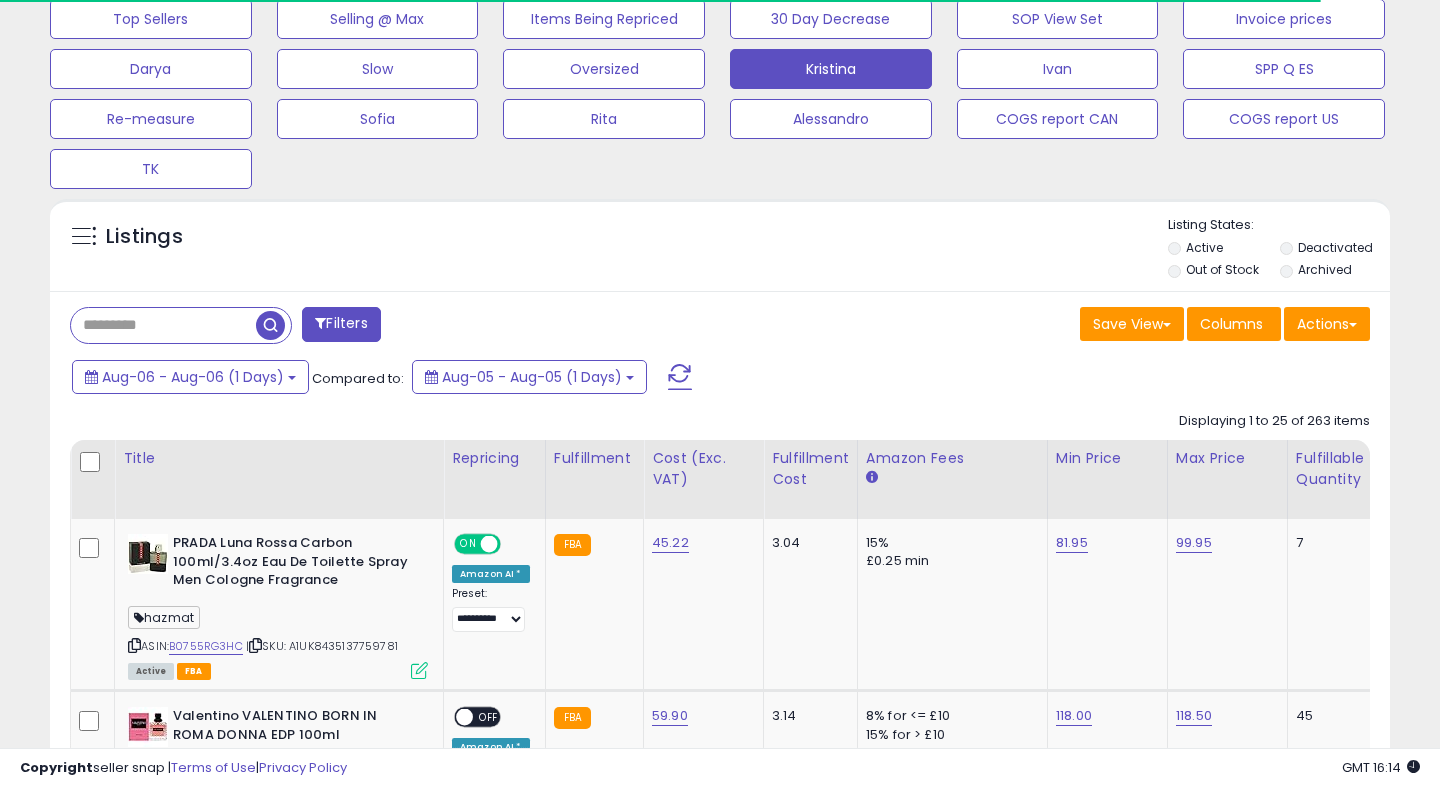 scroll, scrollTop: 0, scrollLeft: 0, axis: both 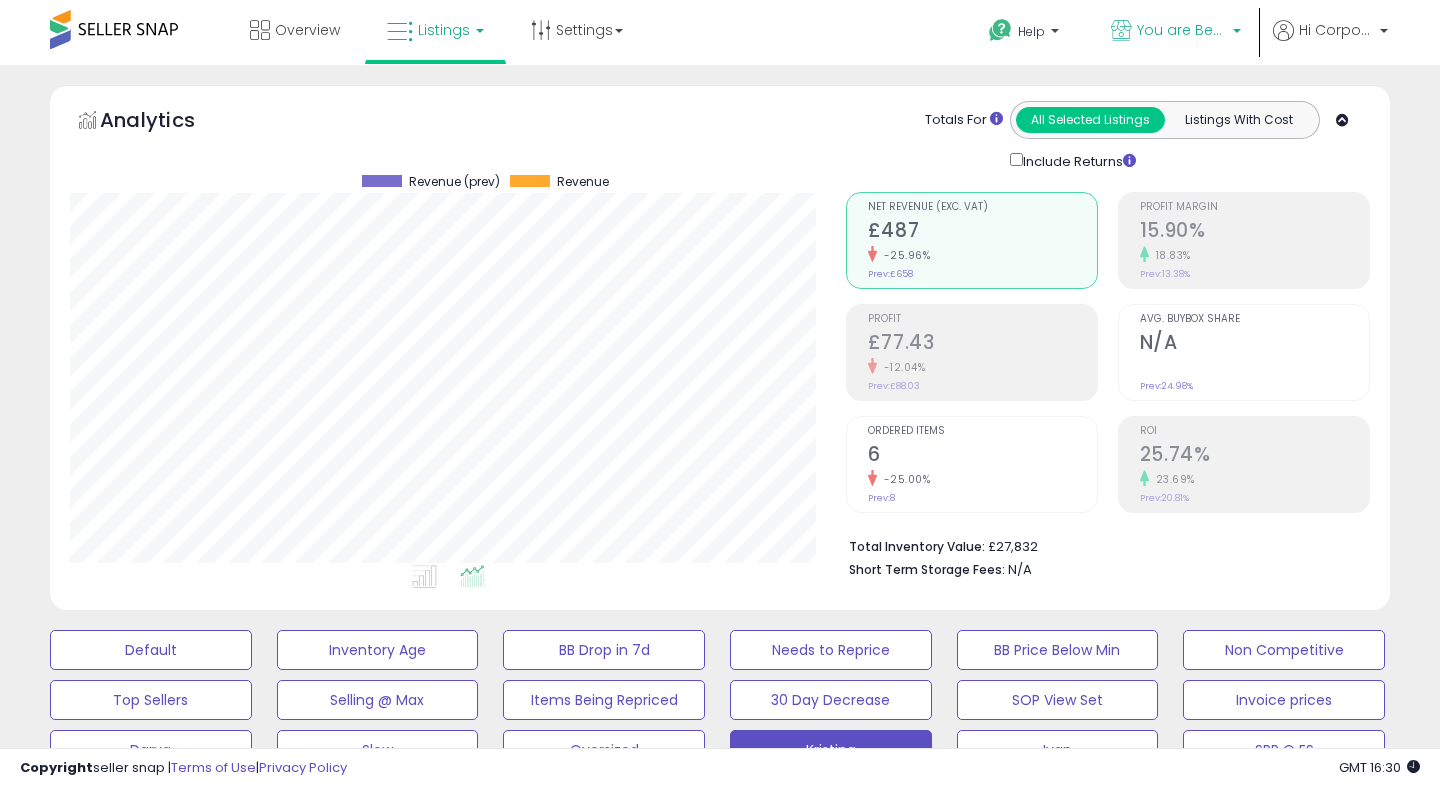 click on "You are Beautiful (UK)" at bounding box center (1182, 30) 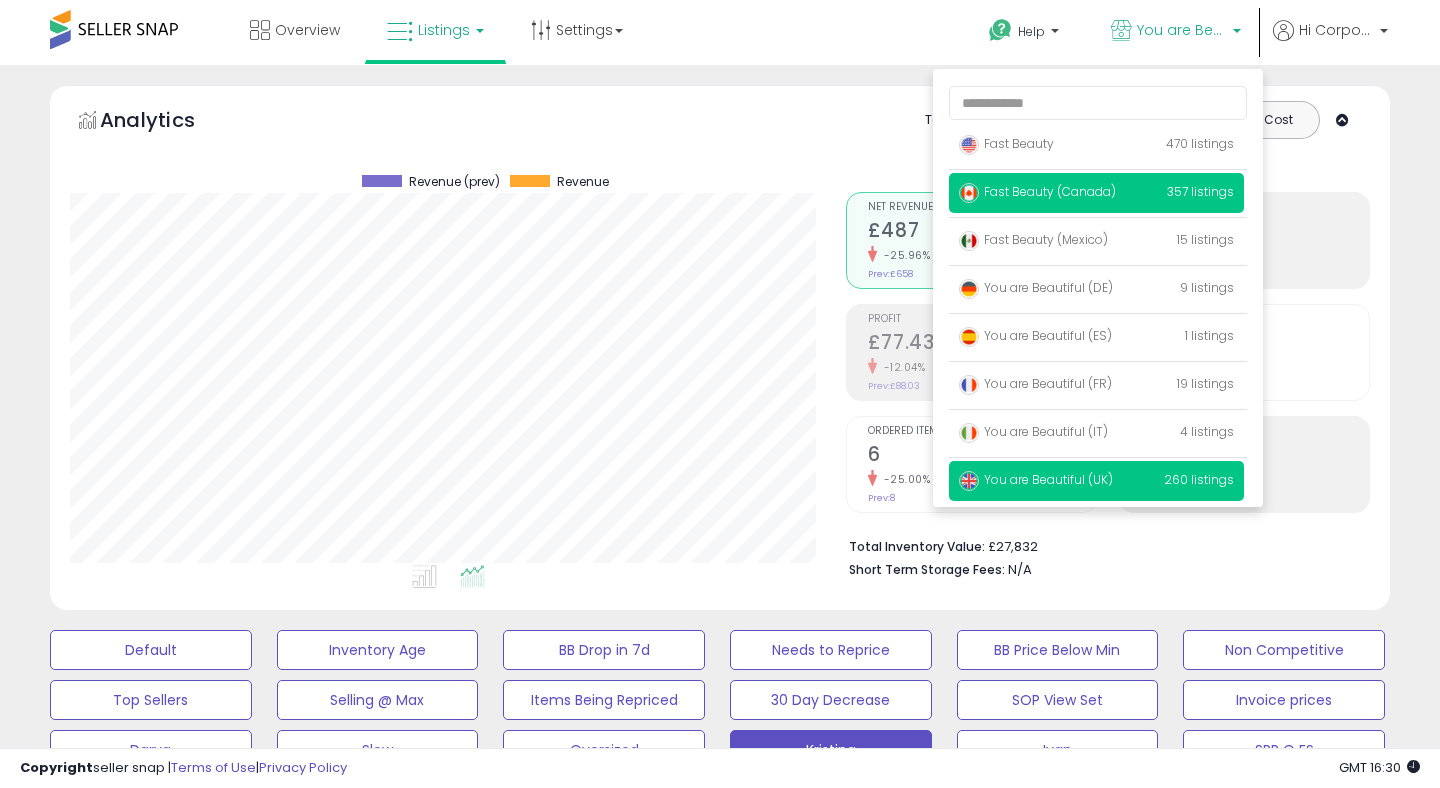 click on "Fast Beauty (Canada)" at bounding box center [1037, 191] 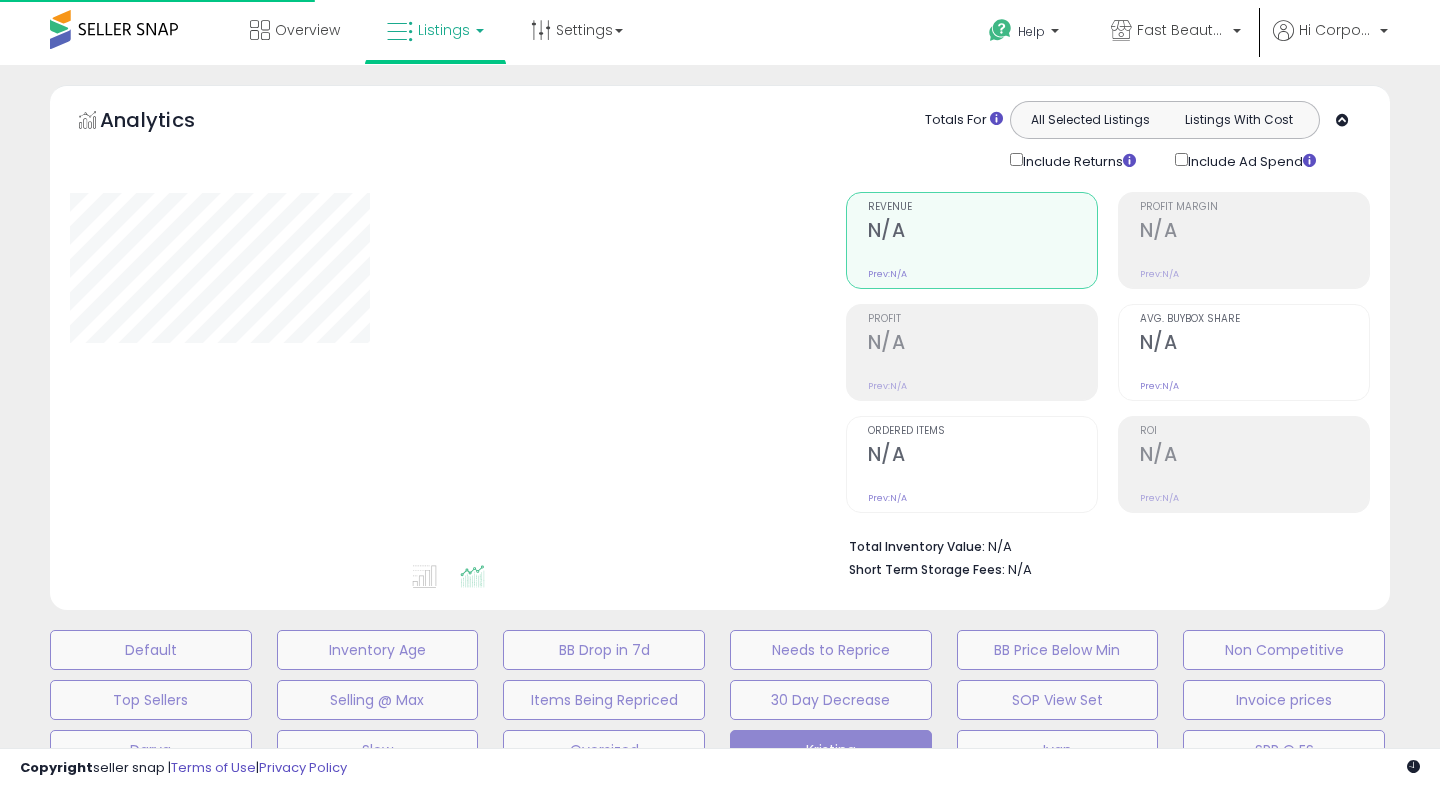 scroll, scrollTop: 0, scrollLeft: 0, axis: both 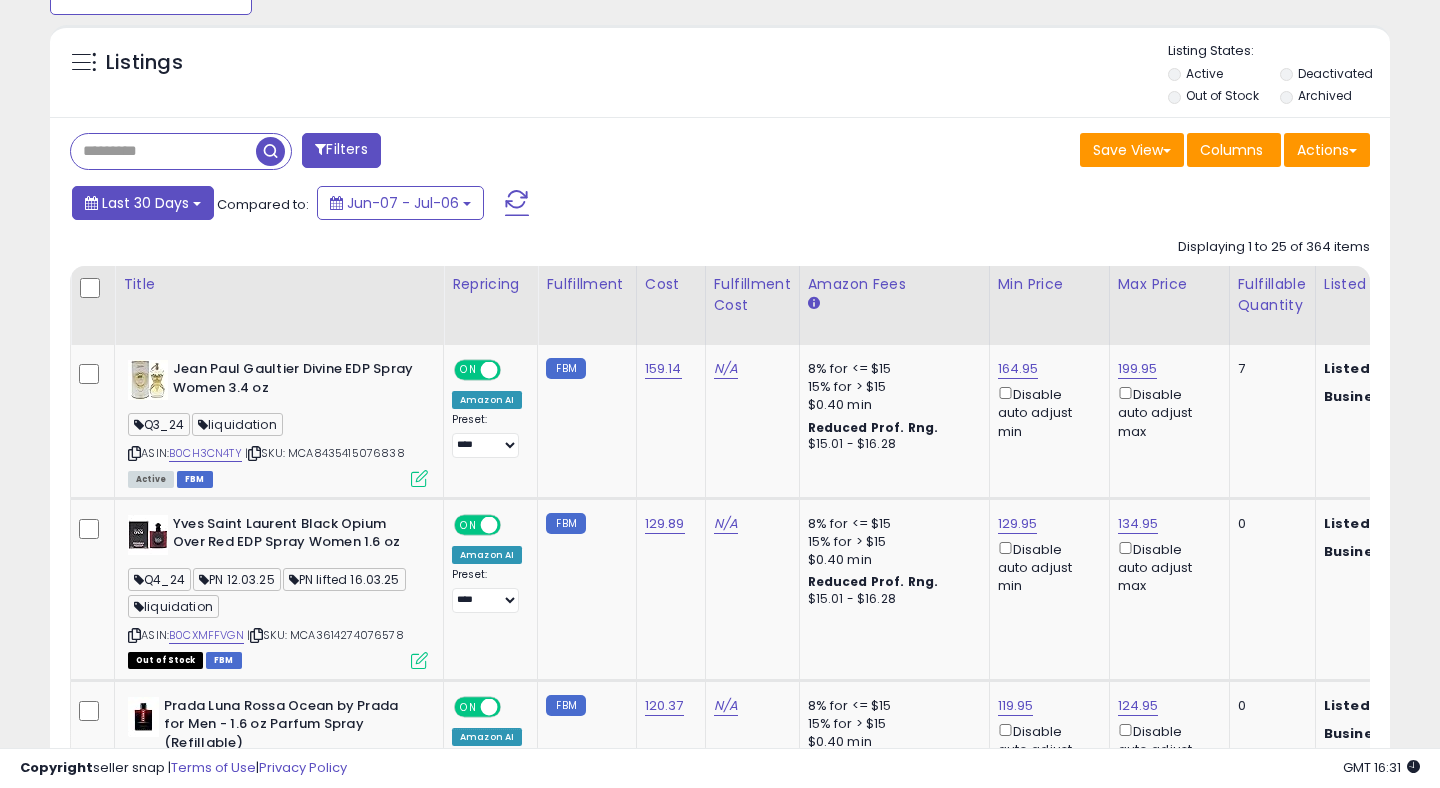 click on "Last 30 Days" at bounding box center (145, 203) 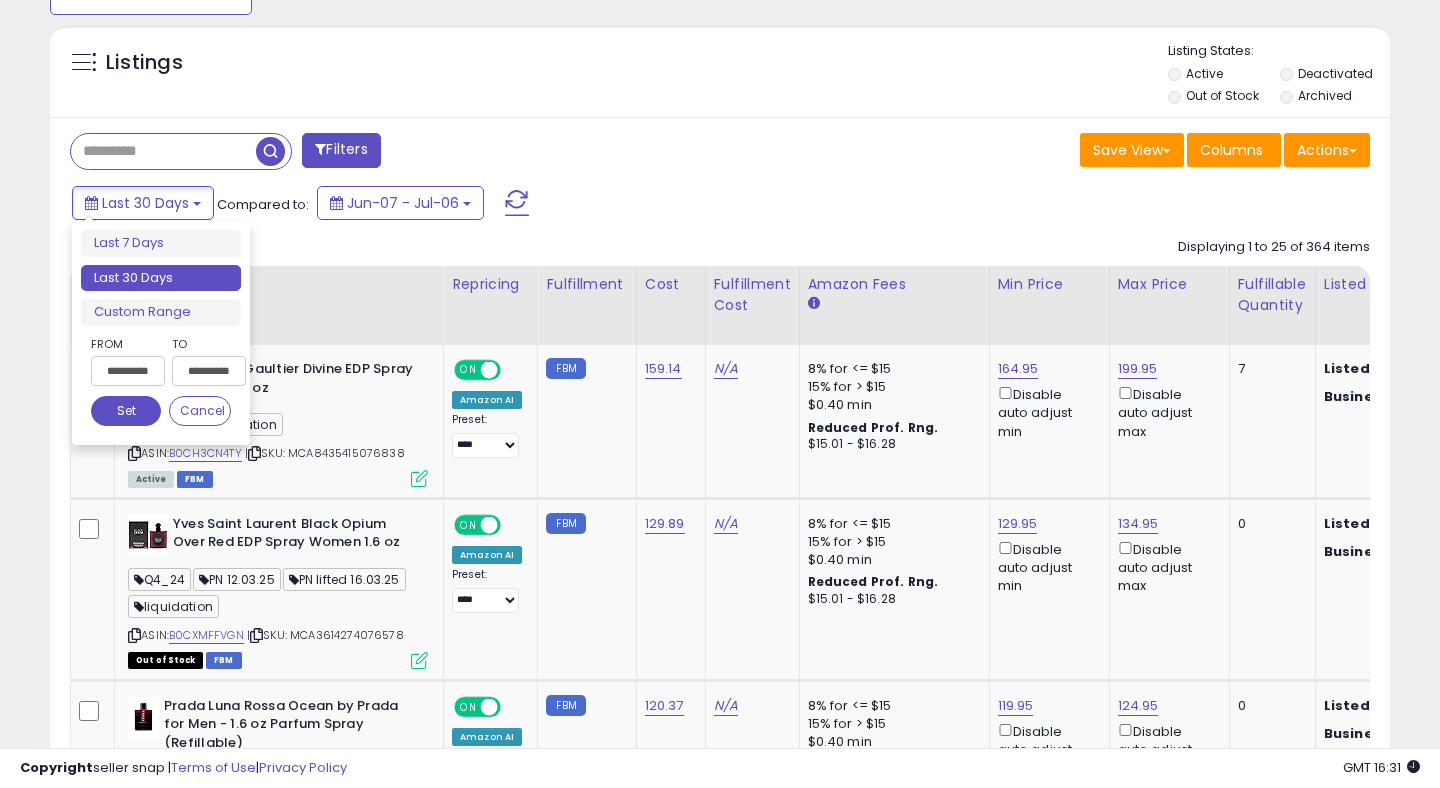 click on "**********" at bounding box center (128, 371) 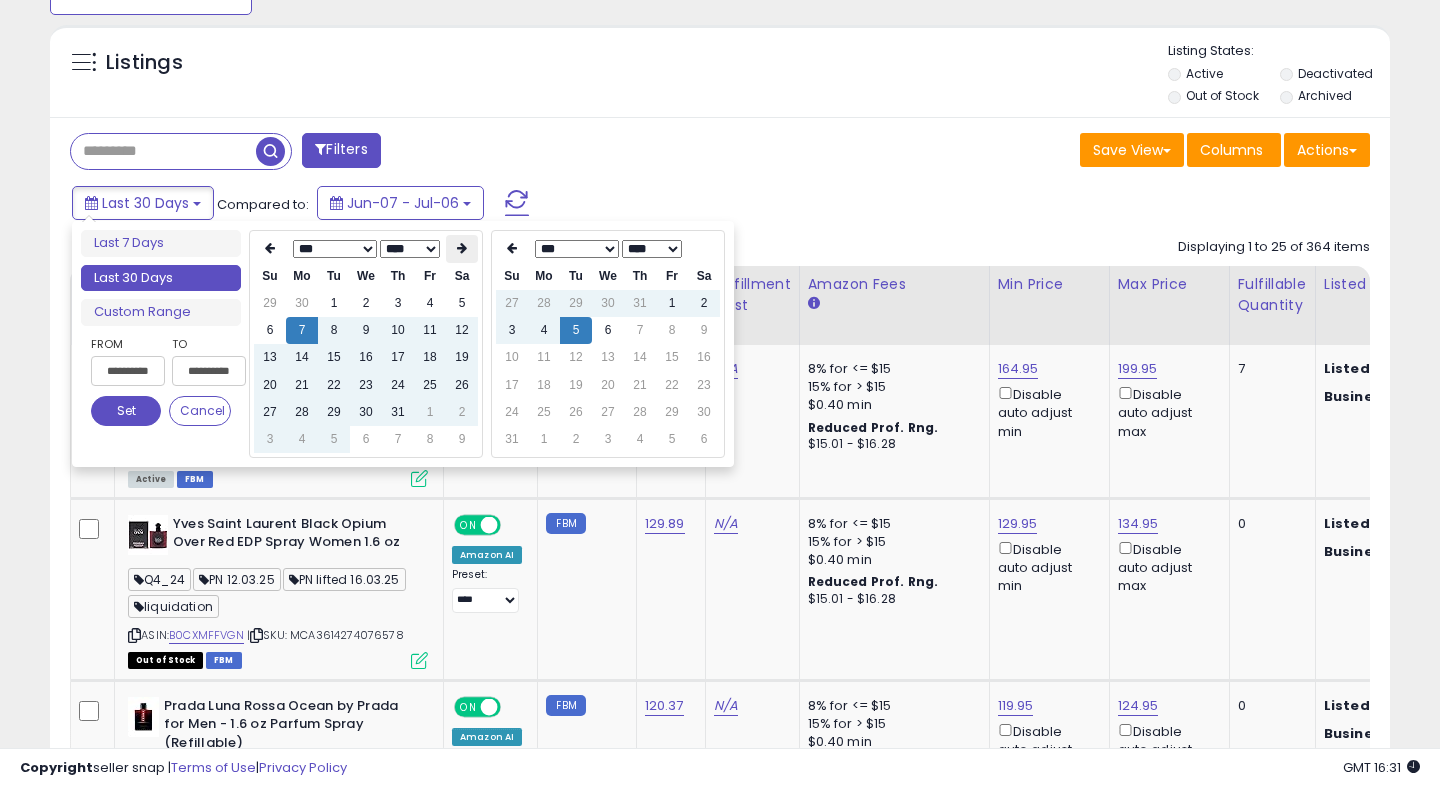 click at bounding box center (462, 249) 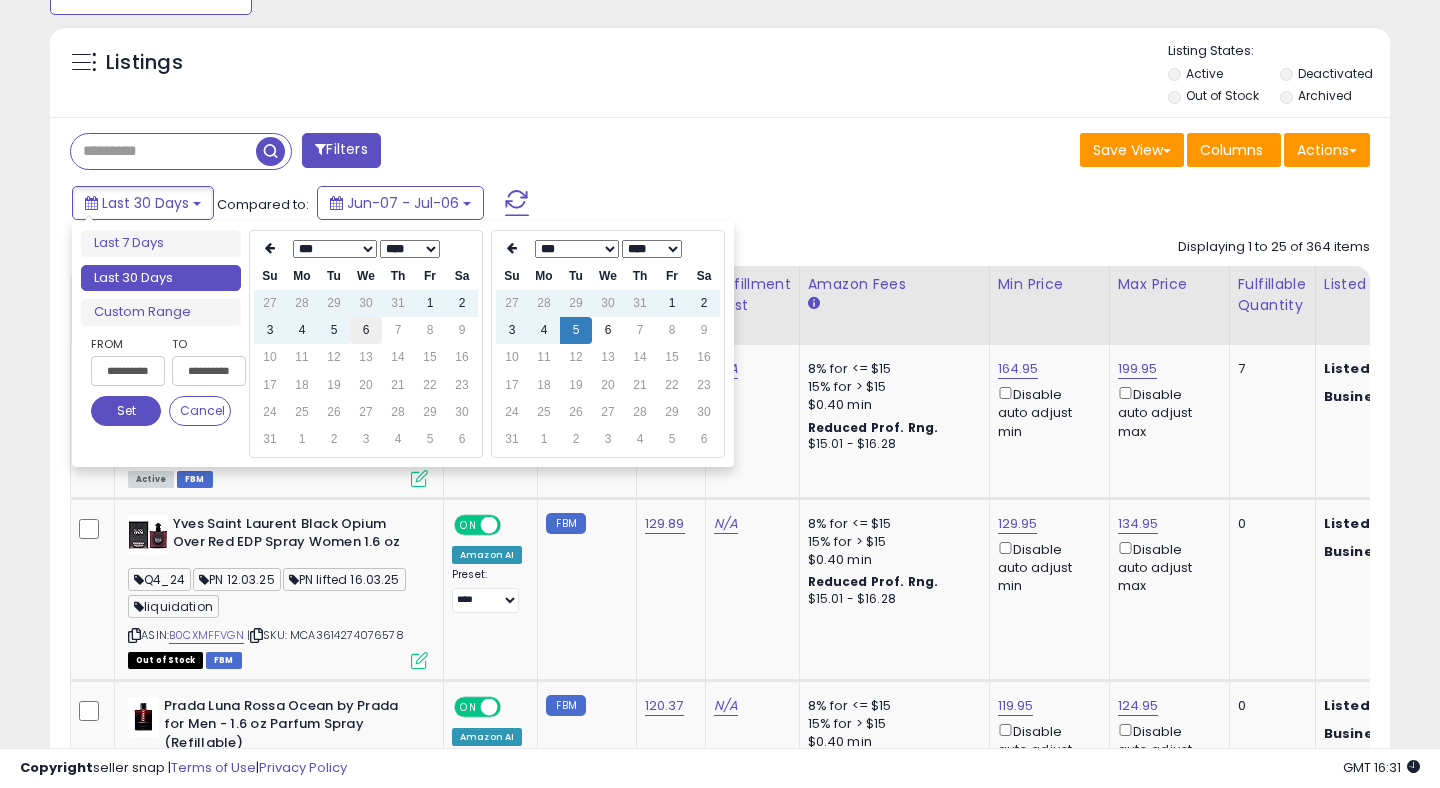 type on "**********" 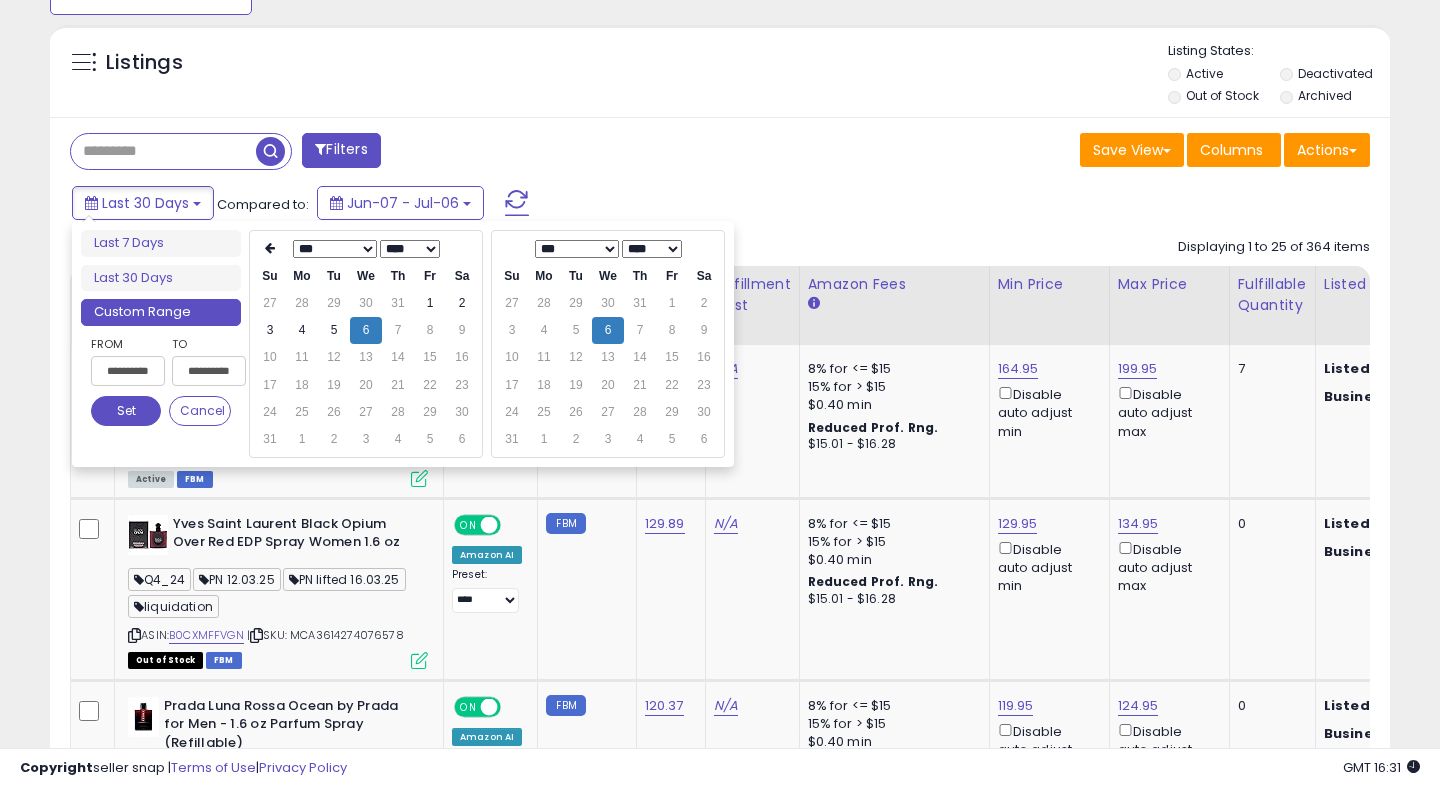 type on "**********" 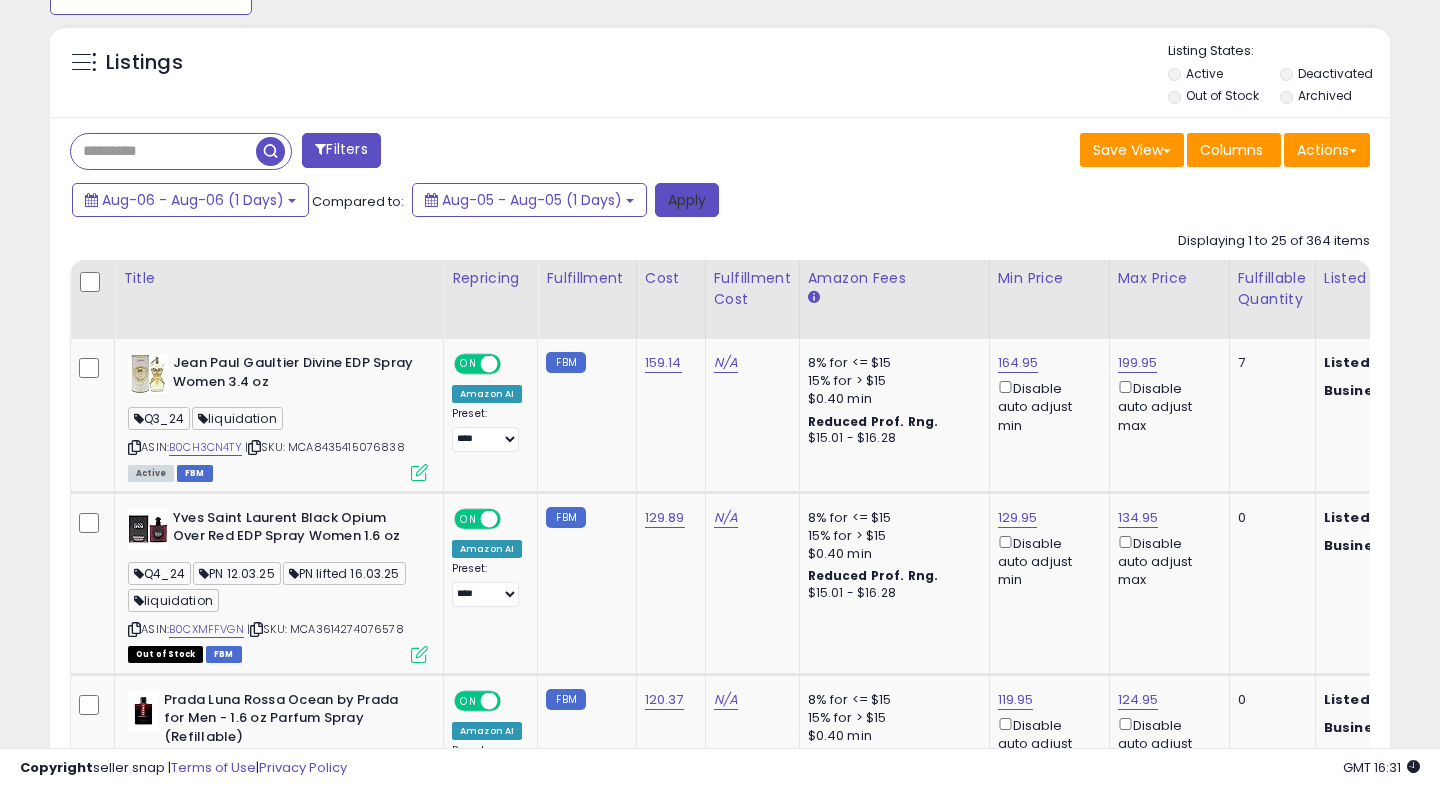 click on "Apply" at bounding box center (687, 200) 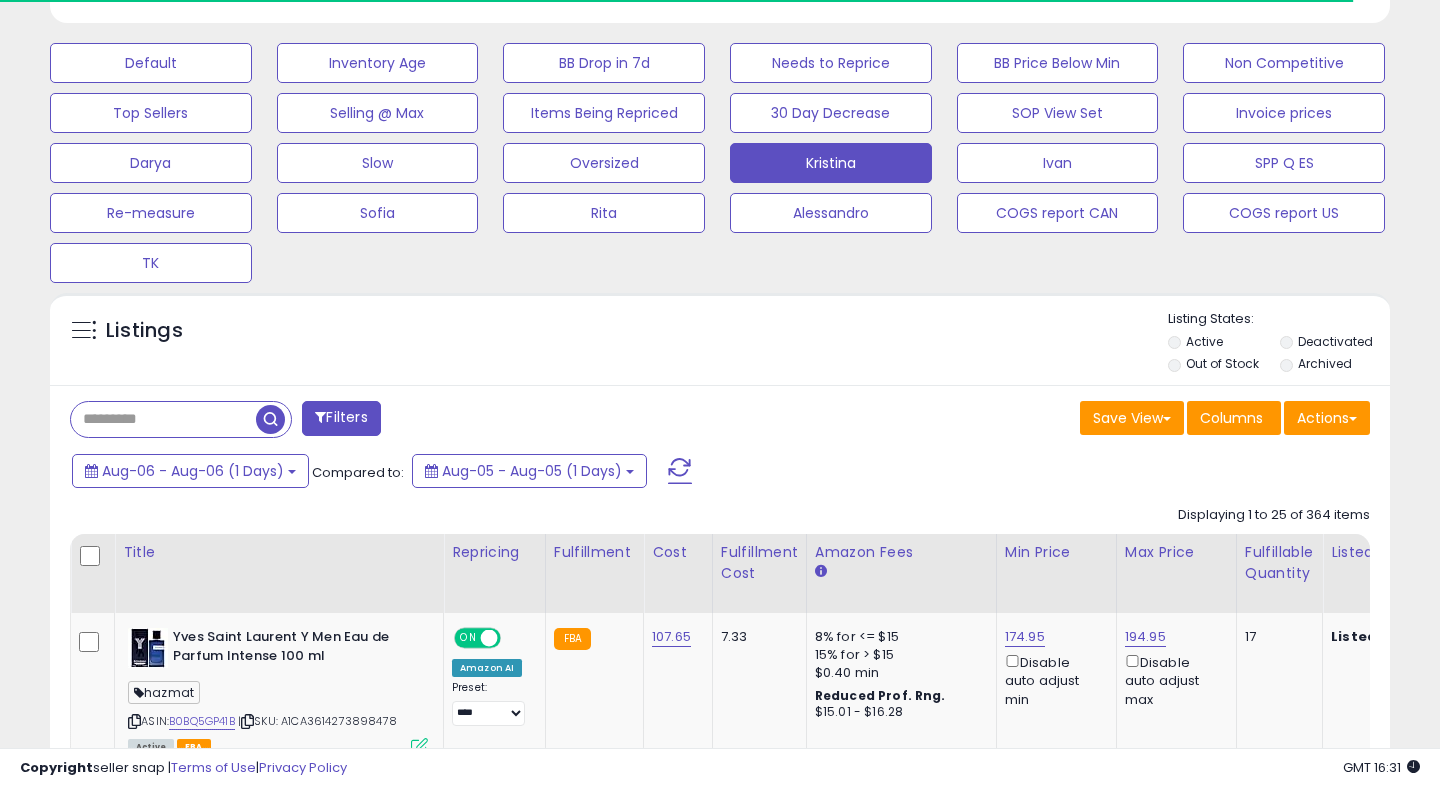 scroll, scrollTop: 855, scrollLeft: 0, axis: vertical 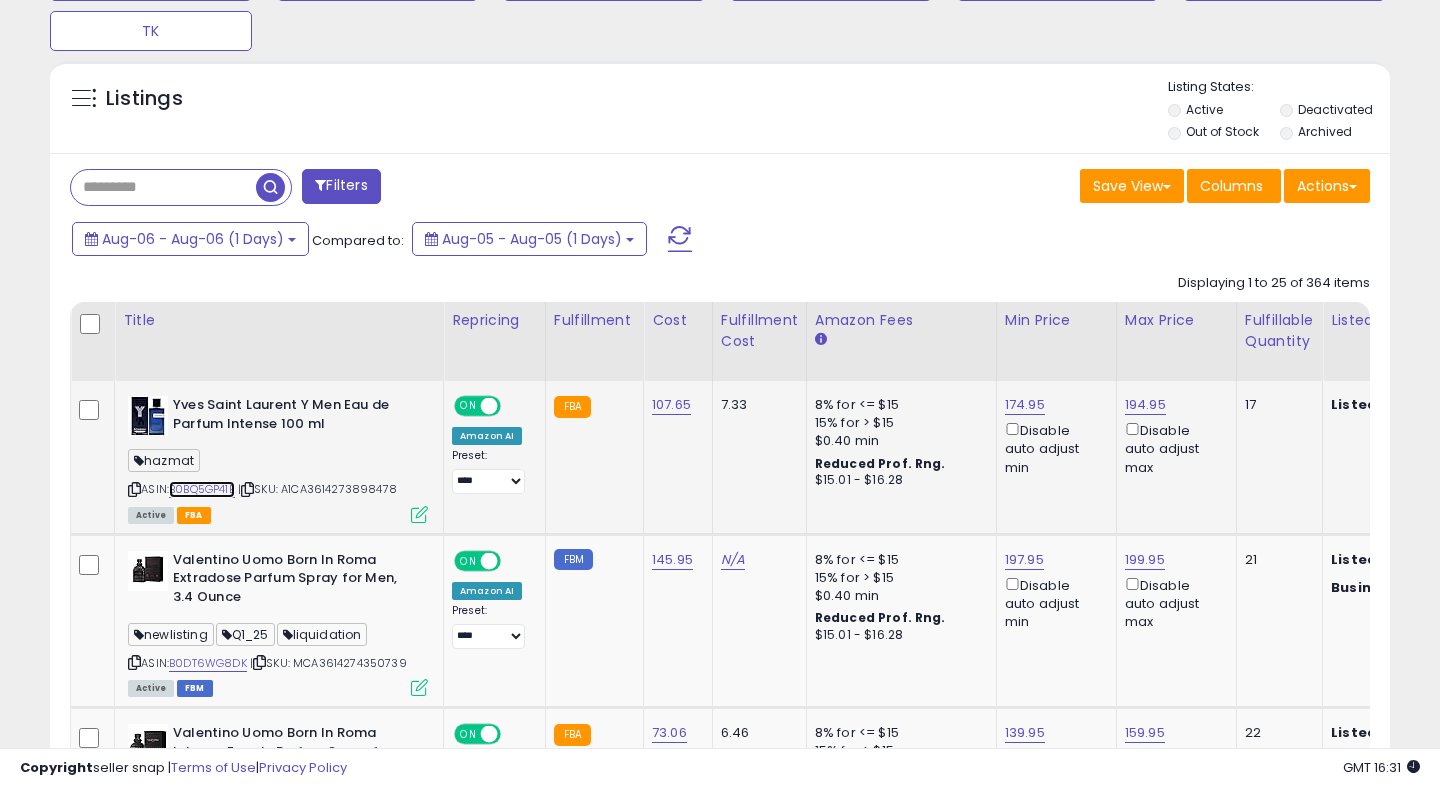 click on "B0BQ5GP41B" at bounding box center (202, 489) 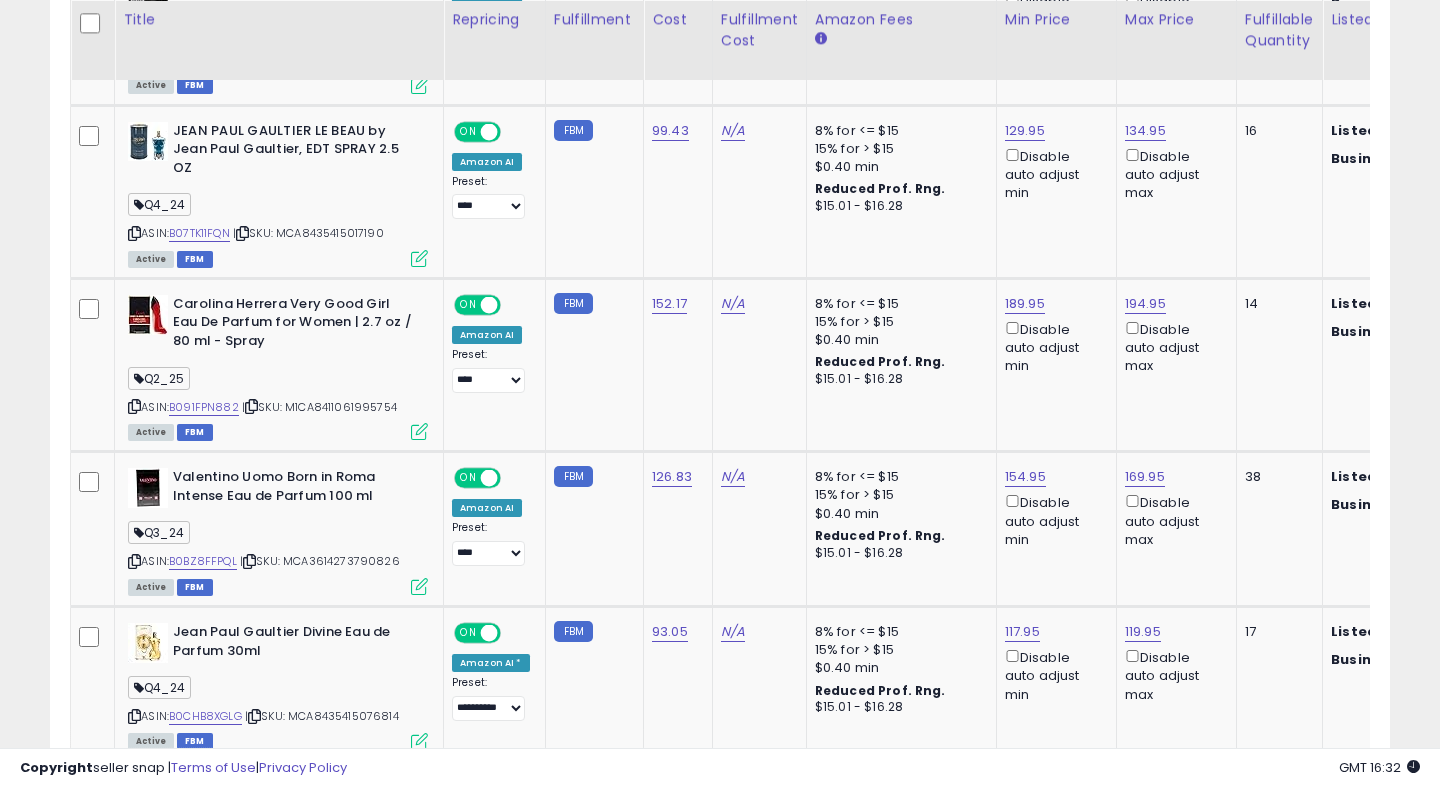 scroll, scrollTop: 2413, scrollLeft: 0, axis: vertical 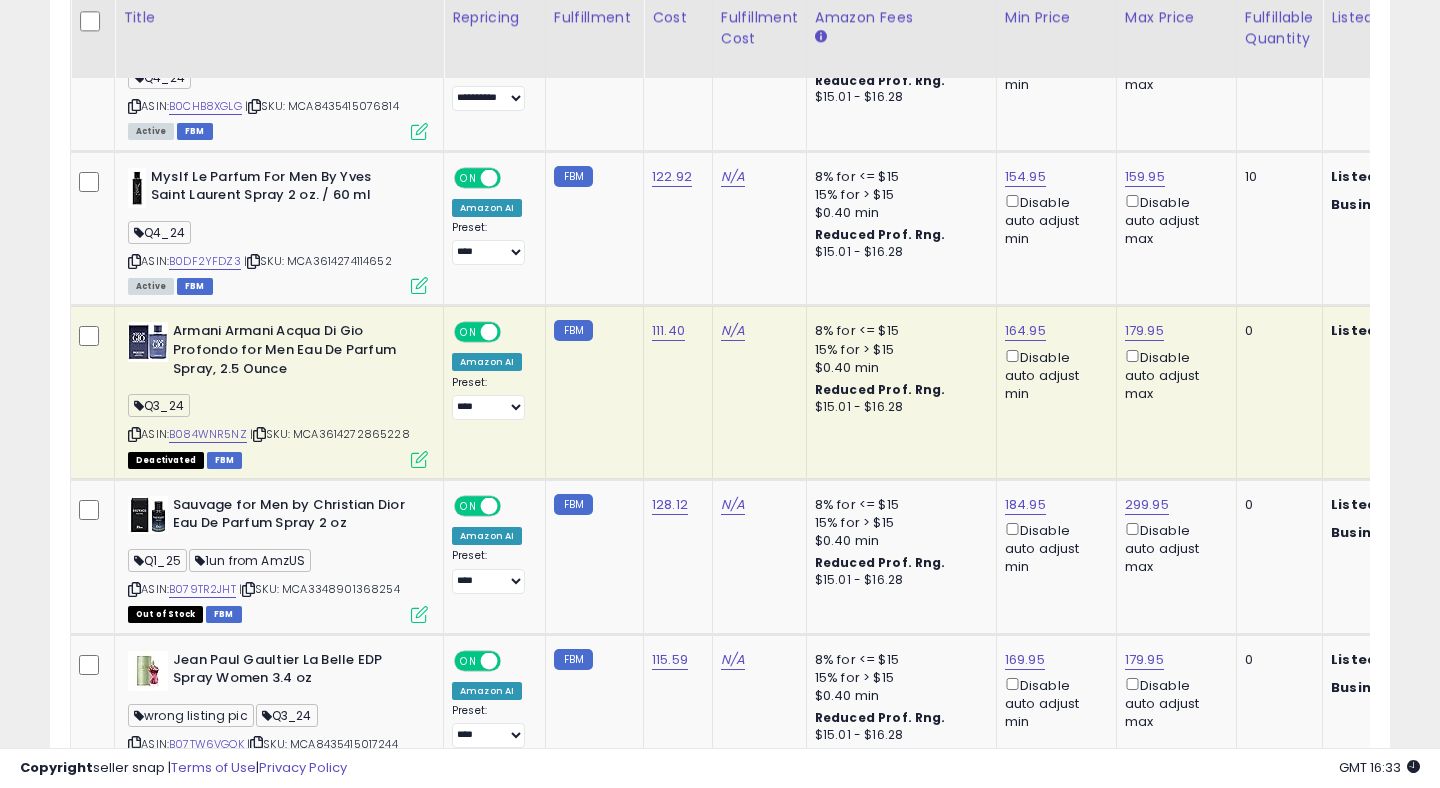 click on "Reduced Prof. Rng." at bounding box center (898, 390) 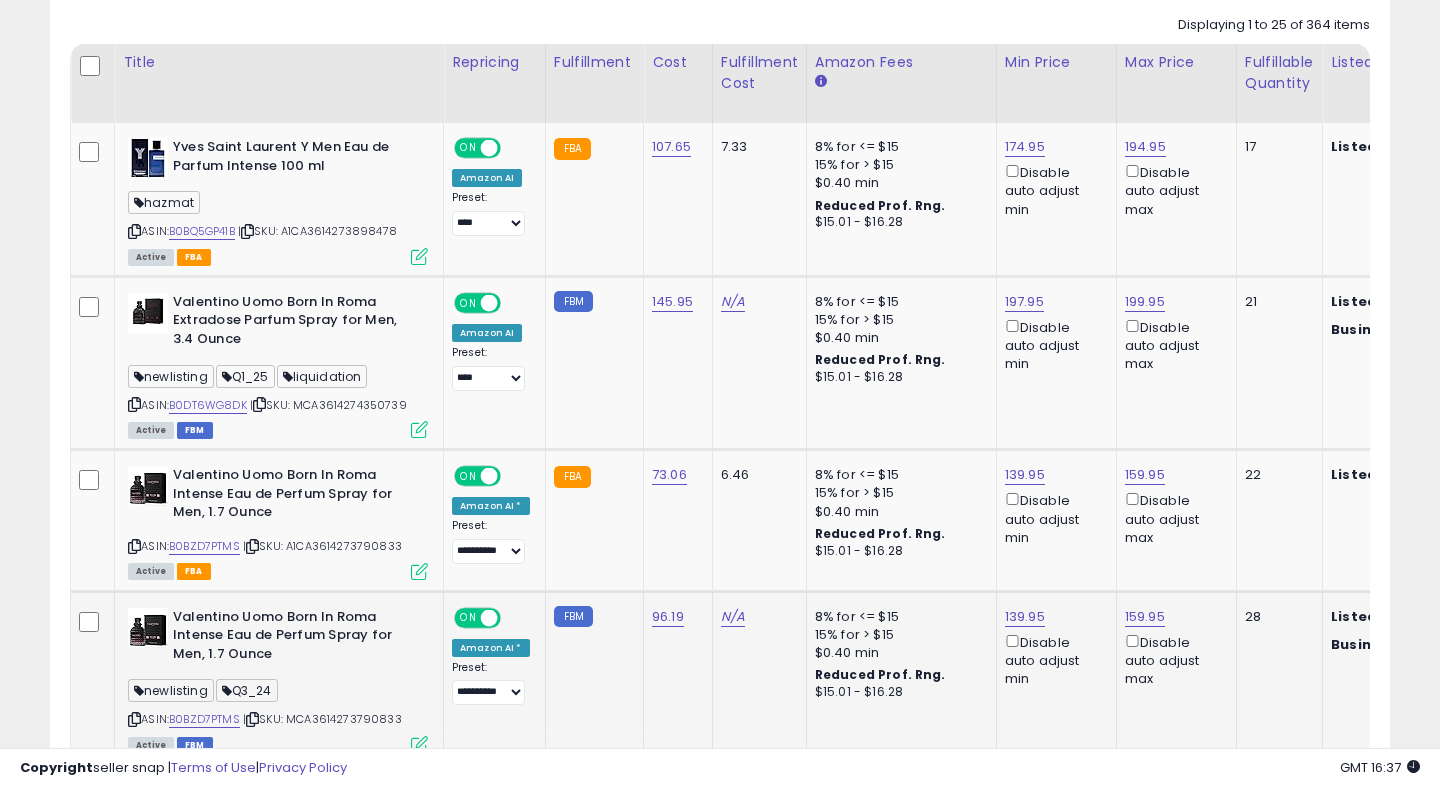 scroll, scrollTop: 0, scrollLeft: 0, axis: both 